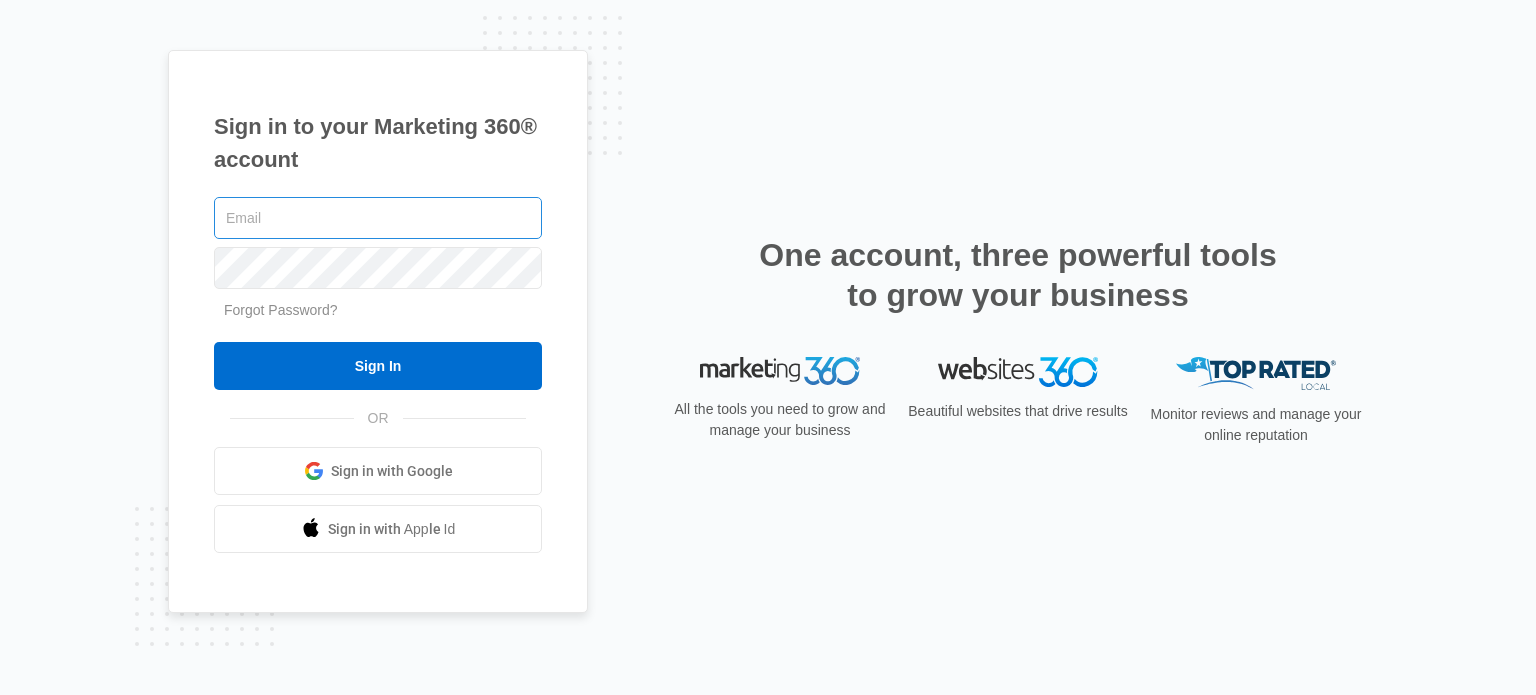 scroll, scrollTop: 0, scrollLeft: 0, axis: both 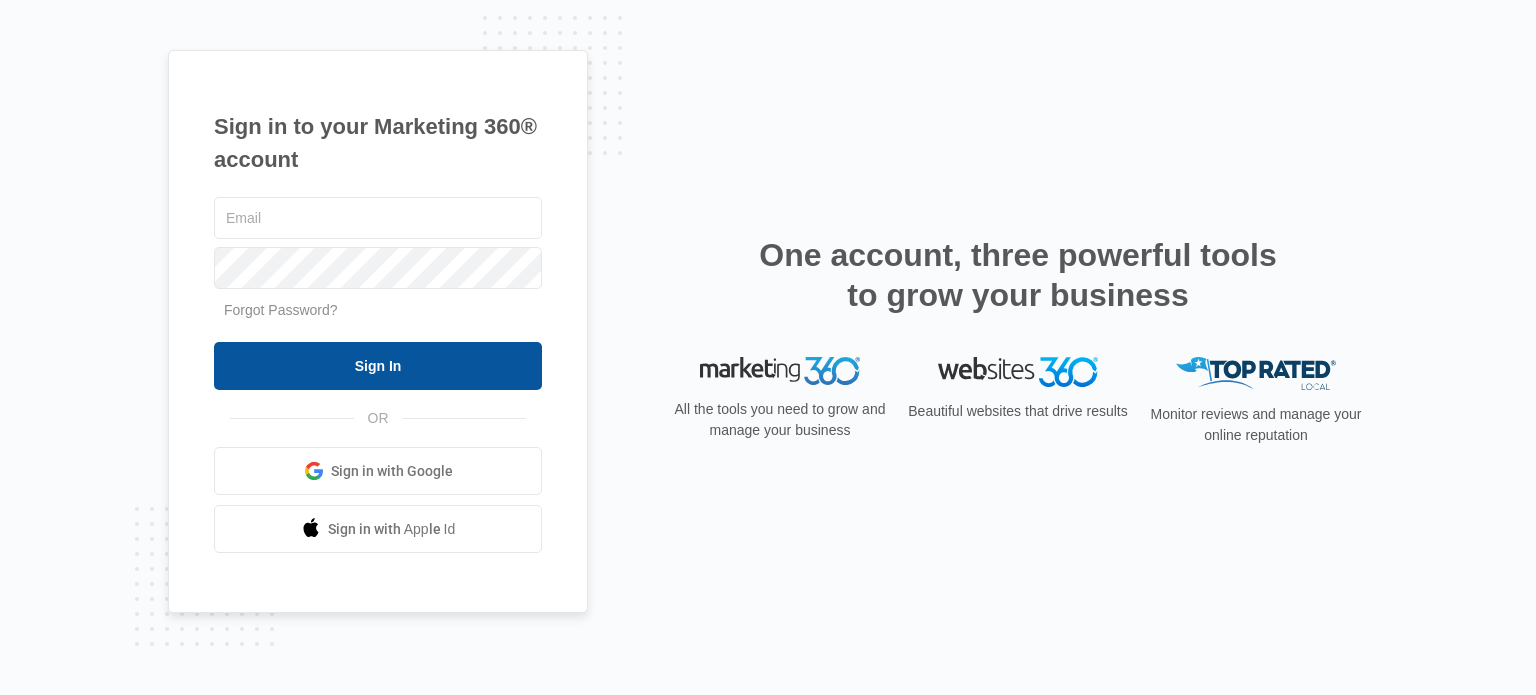 type on "[EMAIL]" 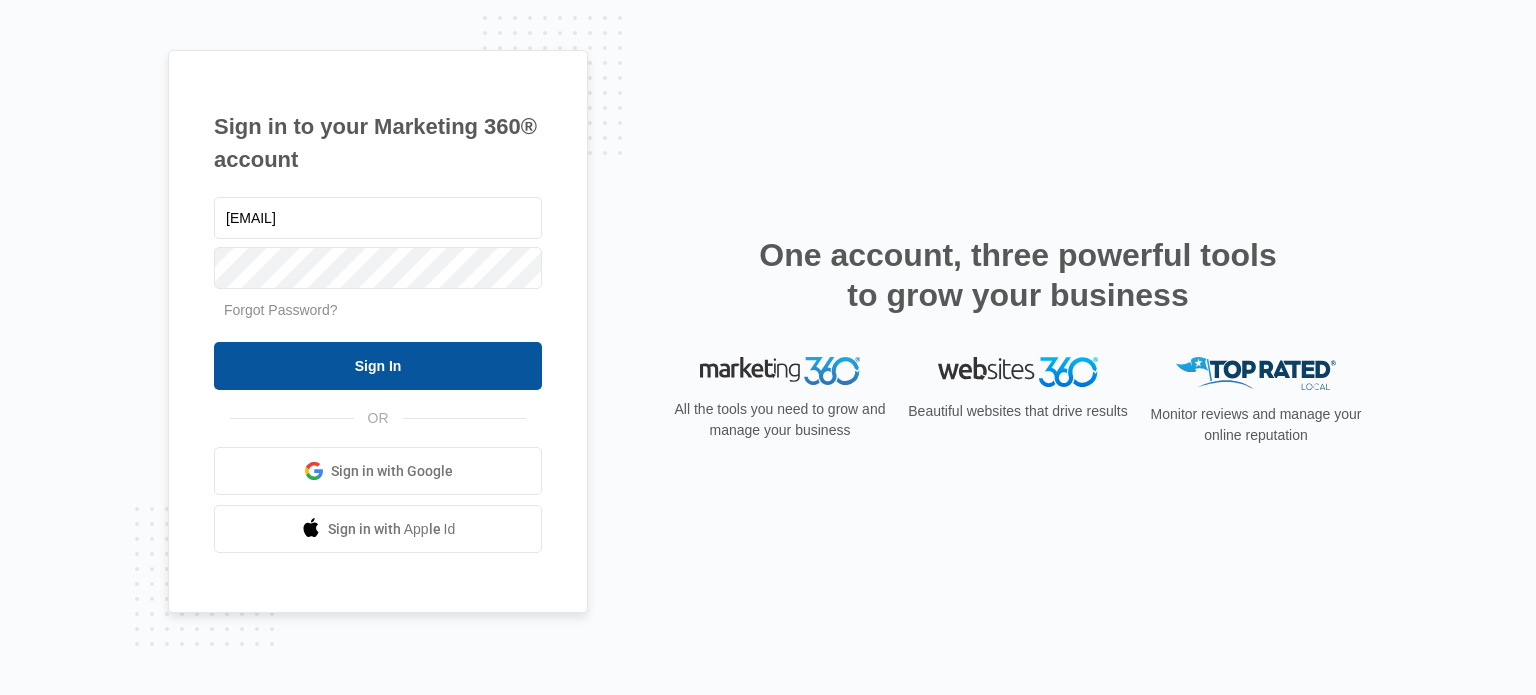 click on "Sign In" at bounding box center [378, 366] 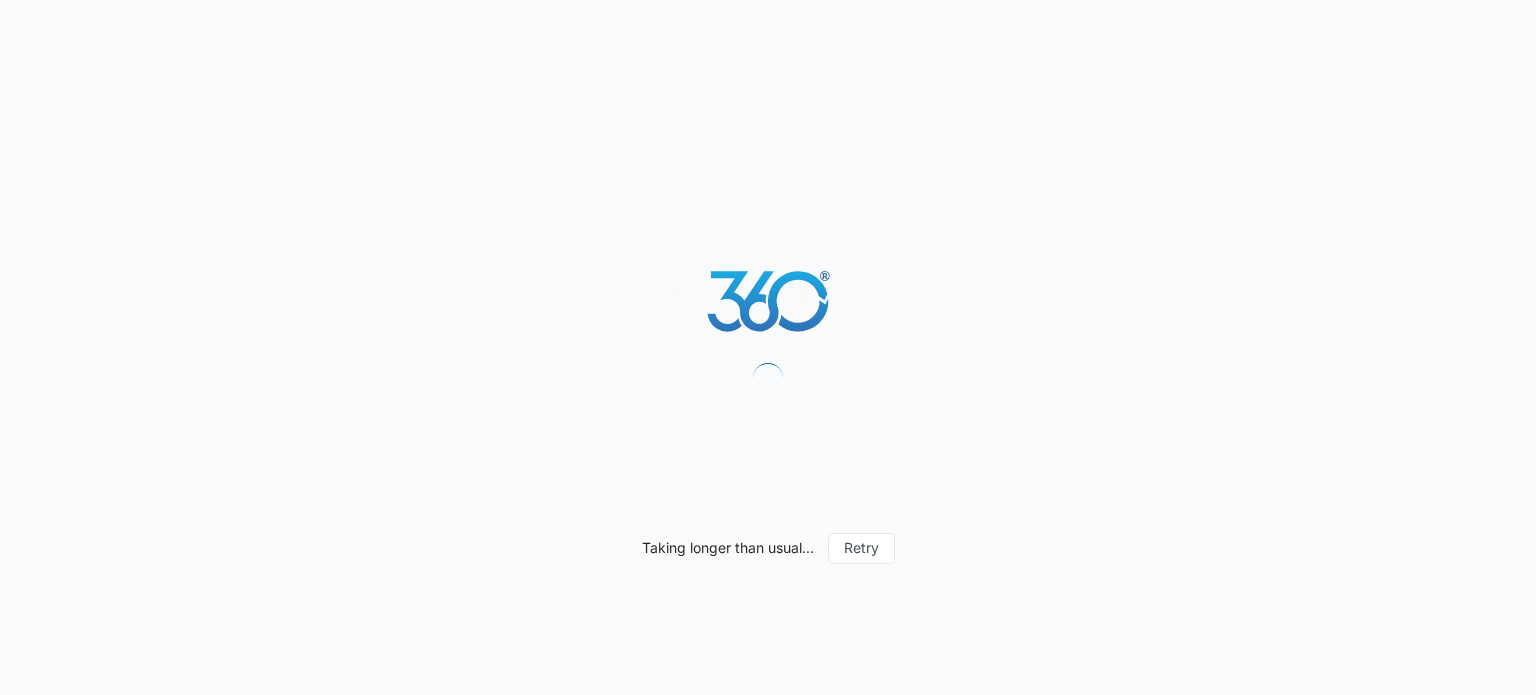 scroll, scrollTop: 0, scrollLeft: 0, axis: both 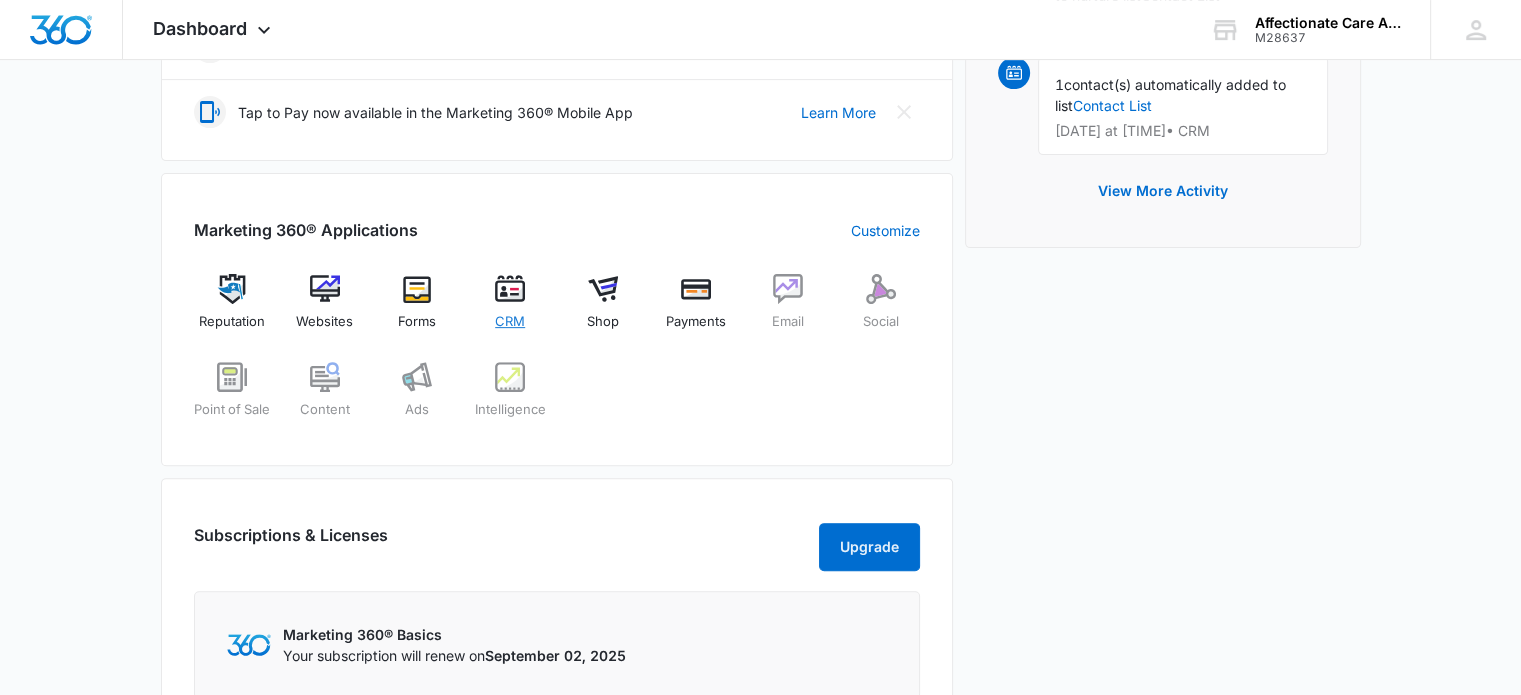 click on "CRM" at bounding box center (510, 309) 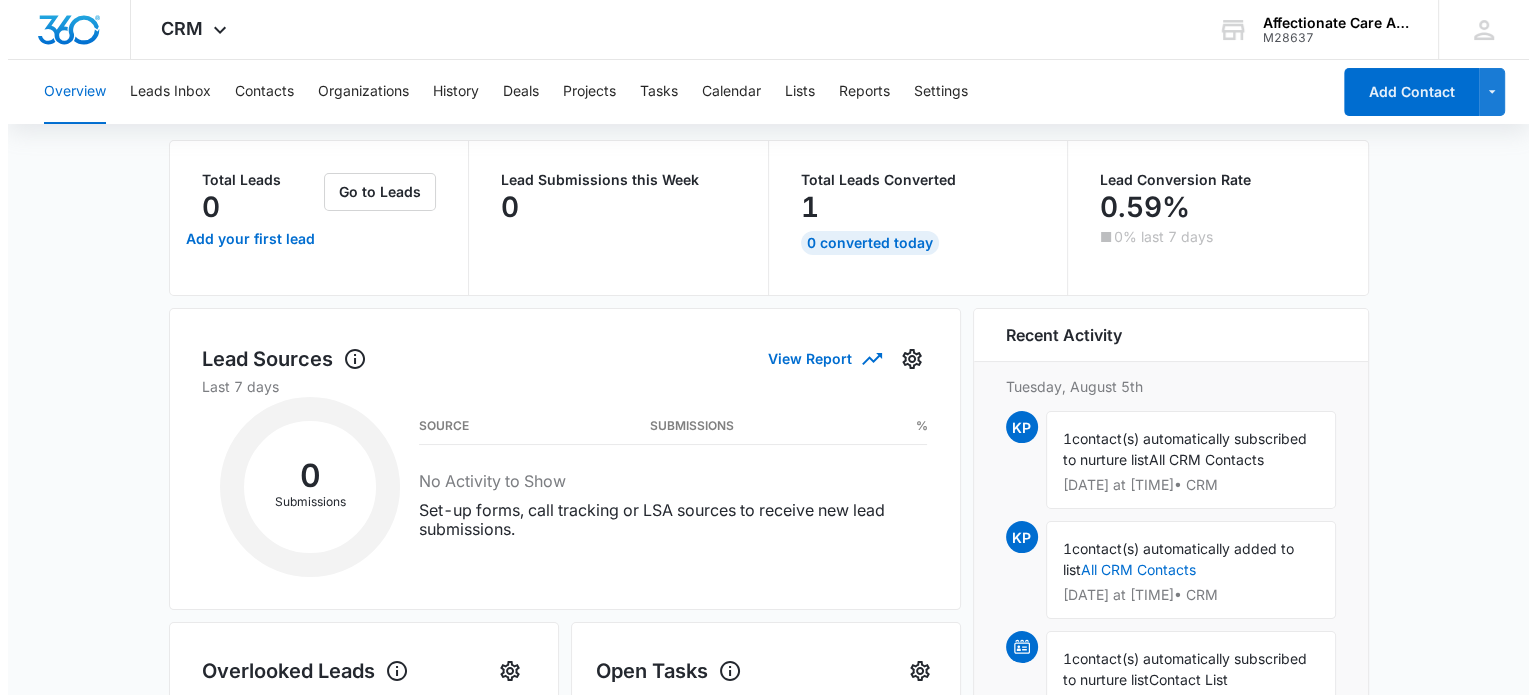 scroll, scrollTop: 0, scrollLeft: 0, axis: both 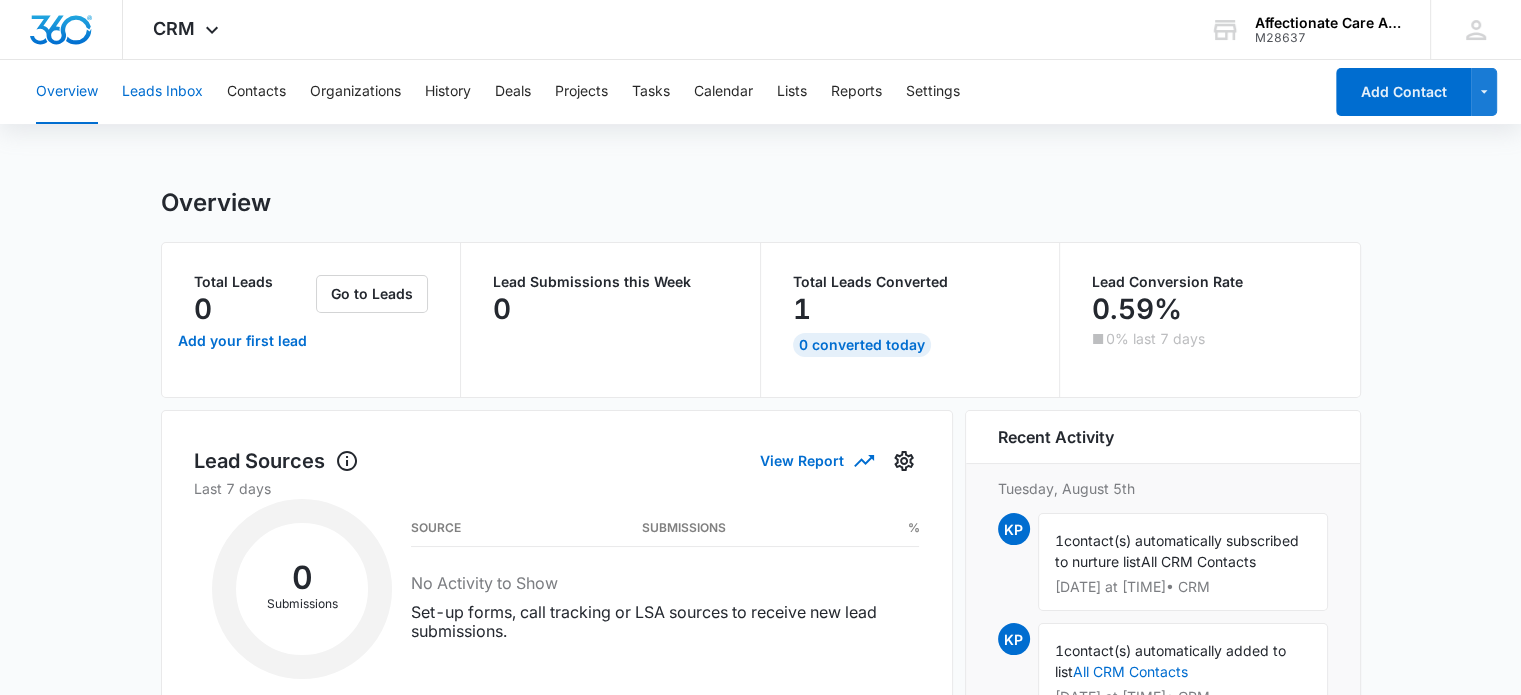 click on "Leads Inbox" at bounding box center [162, 92] 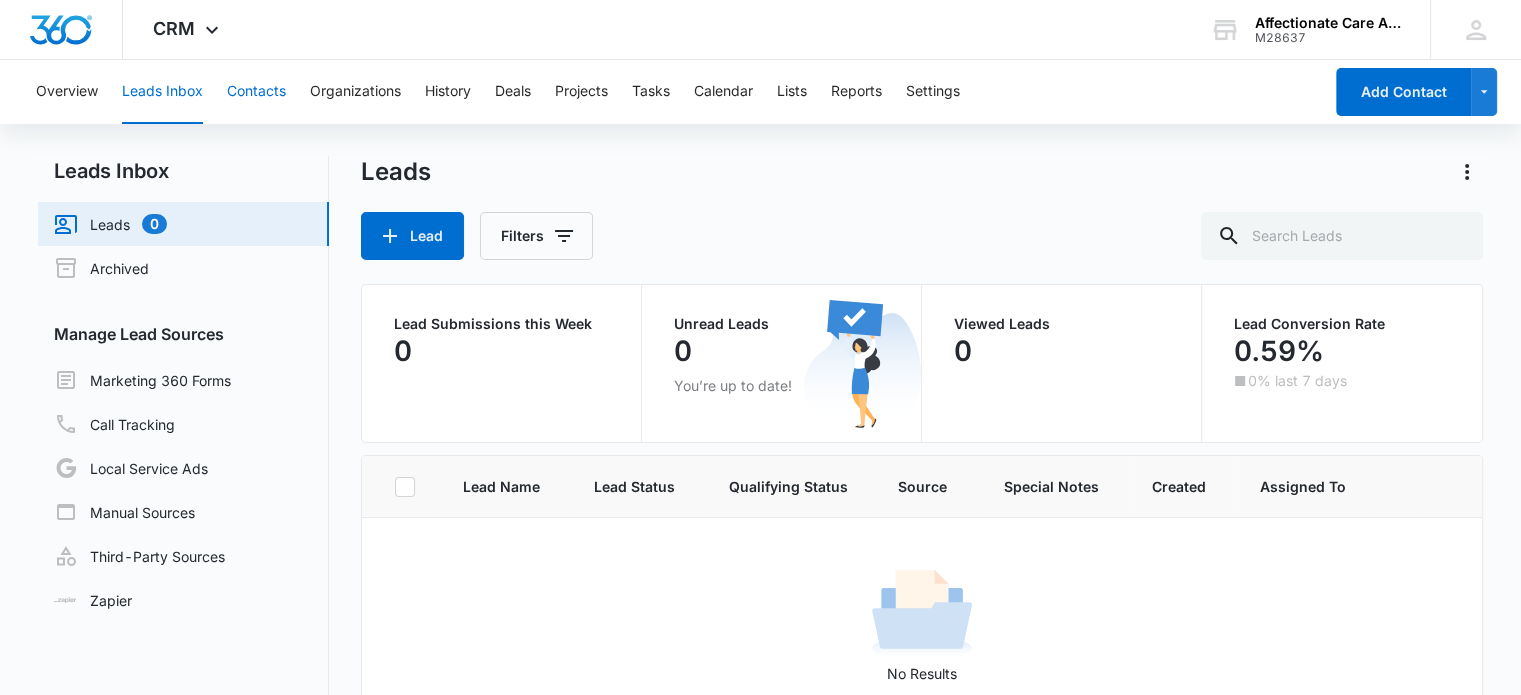 click on "Contacts" at bounding box center [256, 92] 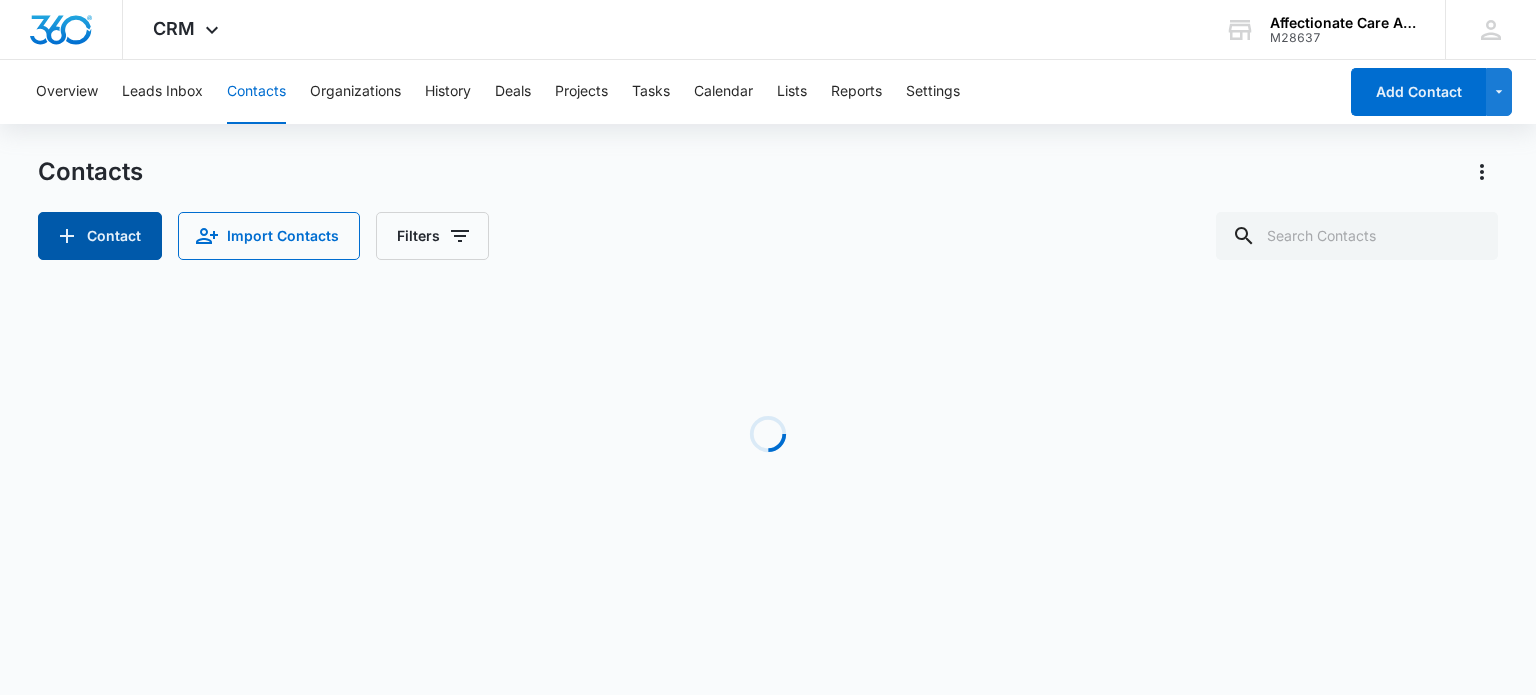 click on "Contact" at bounding box center (100, 236) 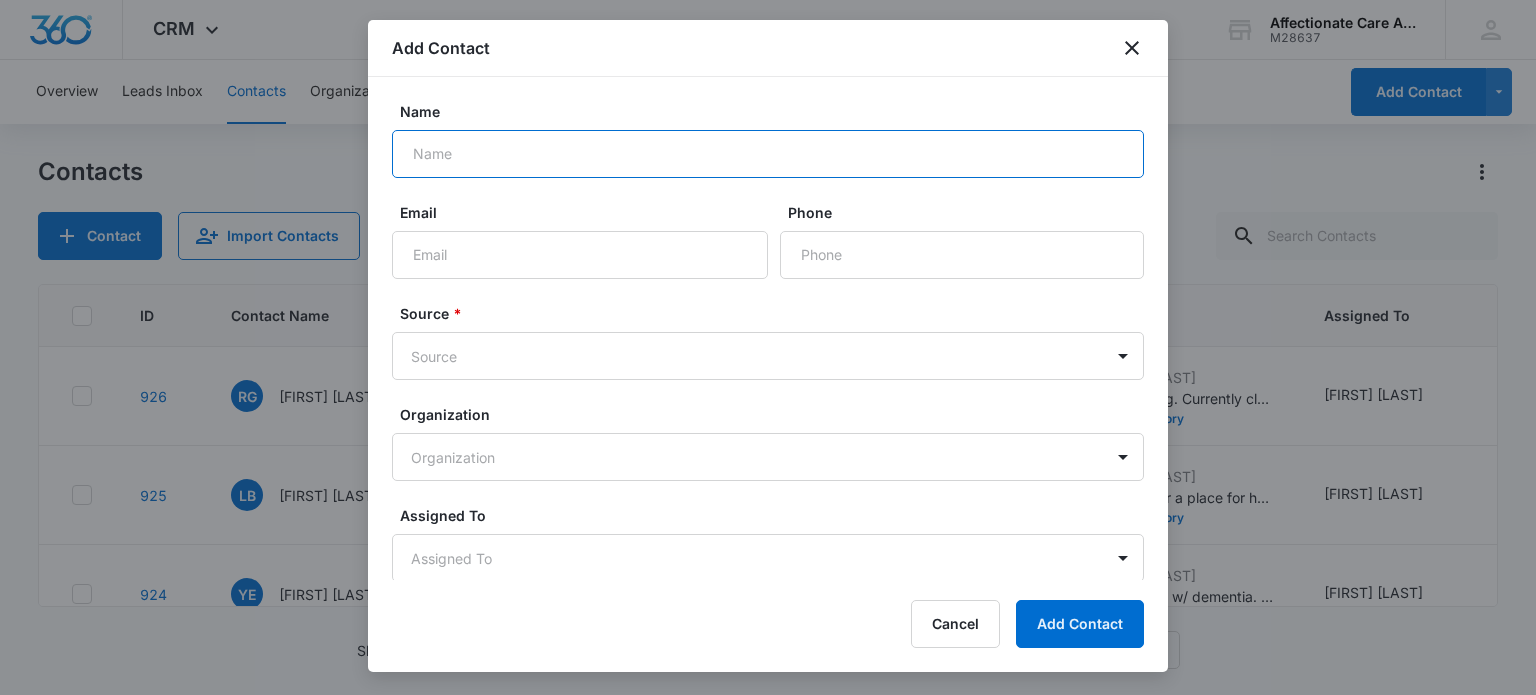 click on "Name" at bounding box center [768, 154] 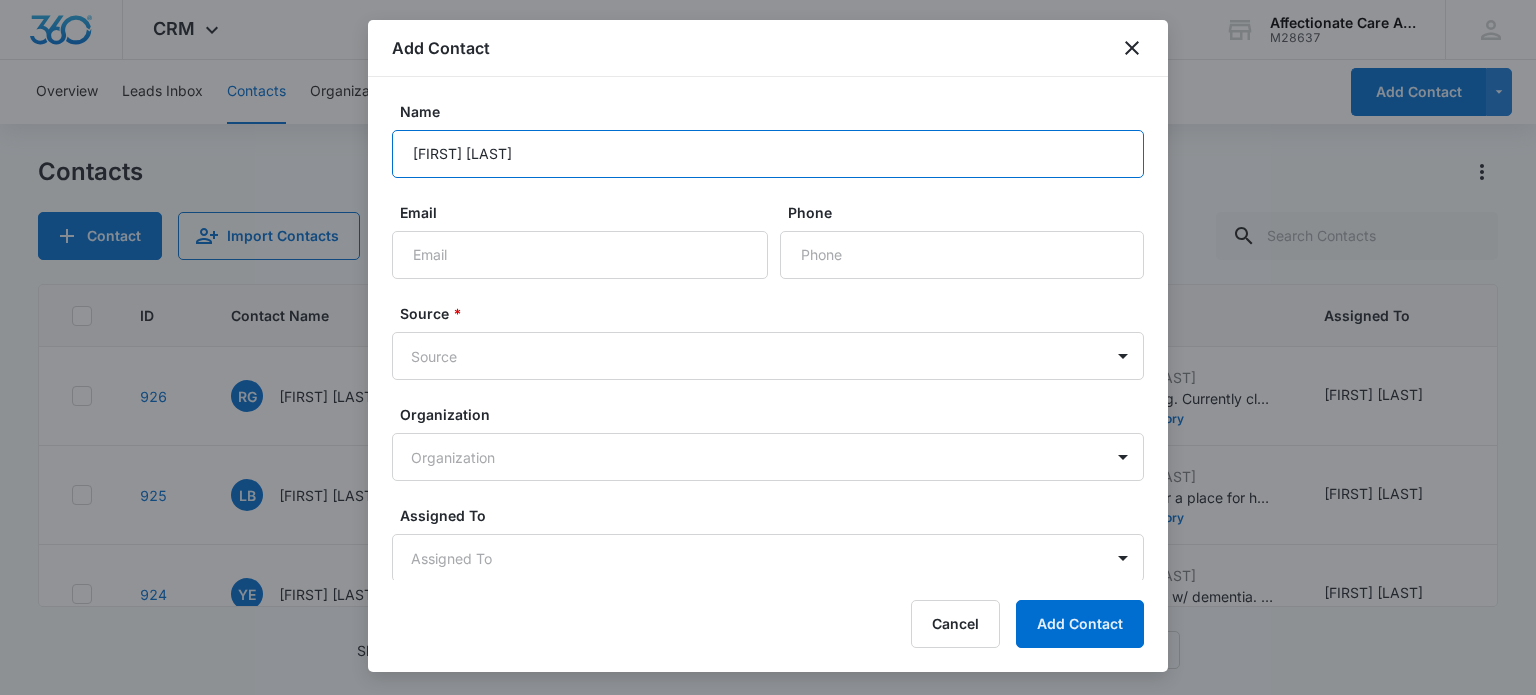 type on "[FIRST] [LAST]" 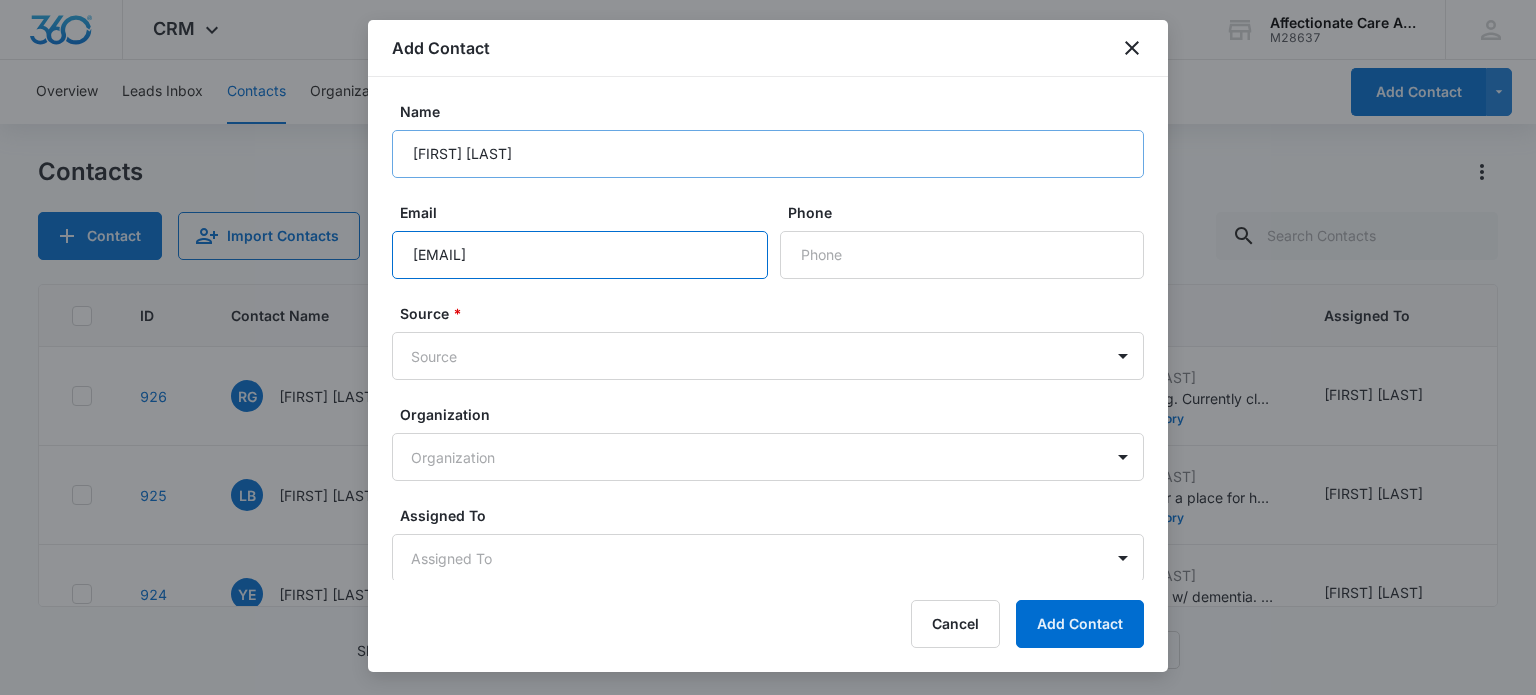 type on "[EMAIL]" 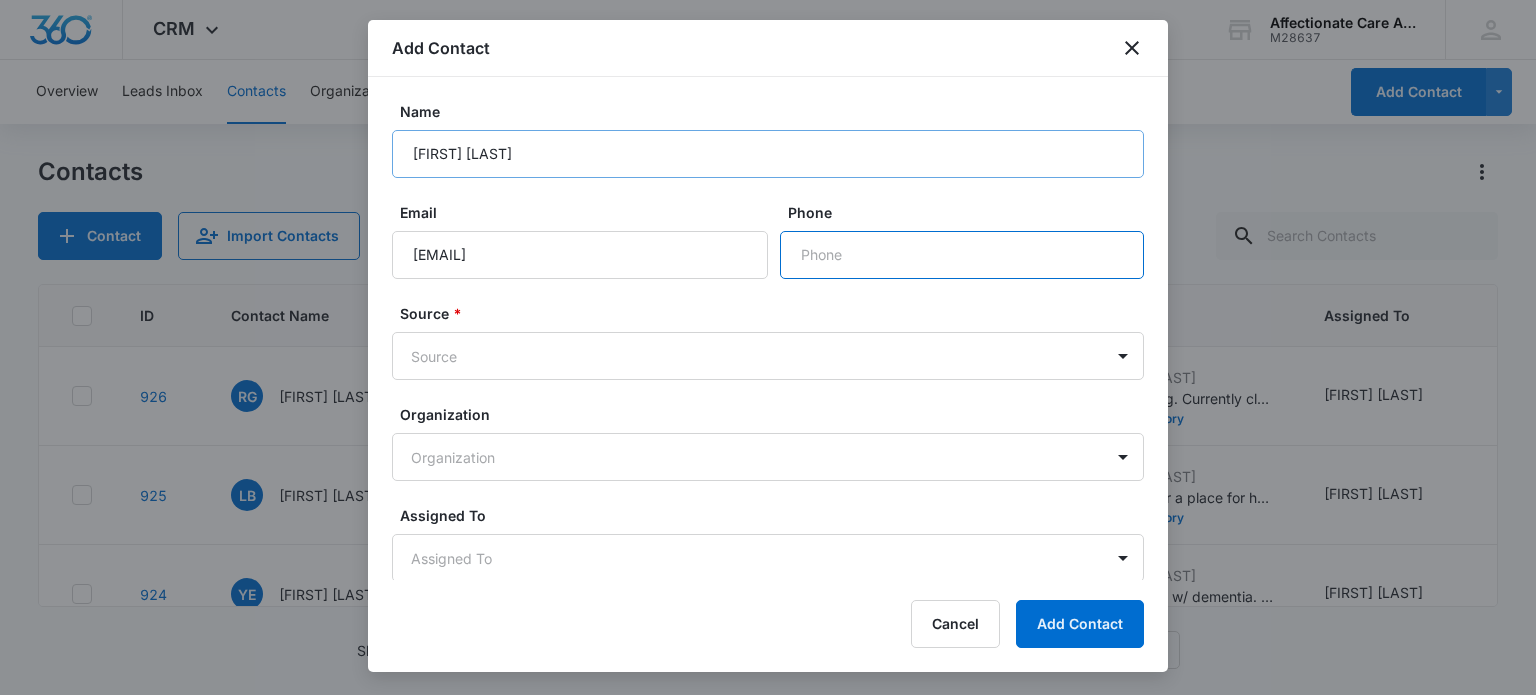 type on "1" 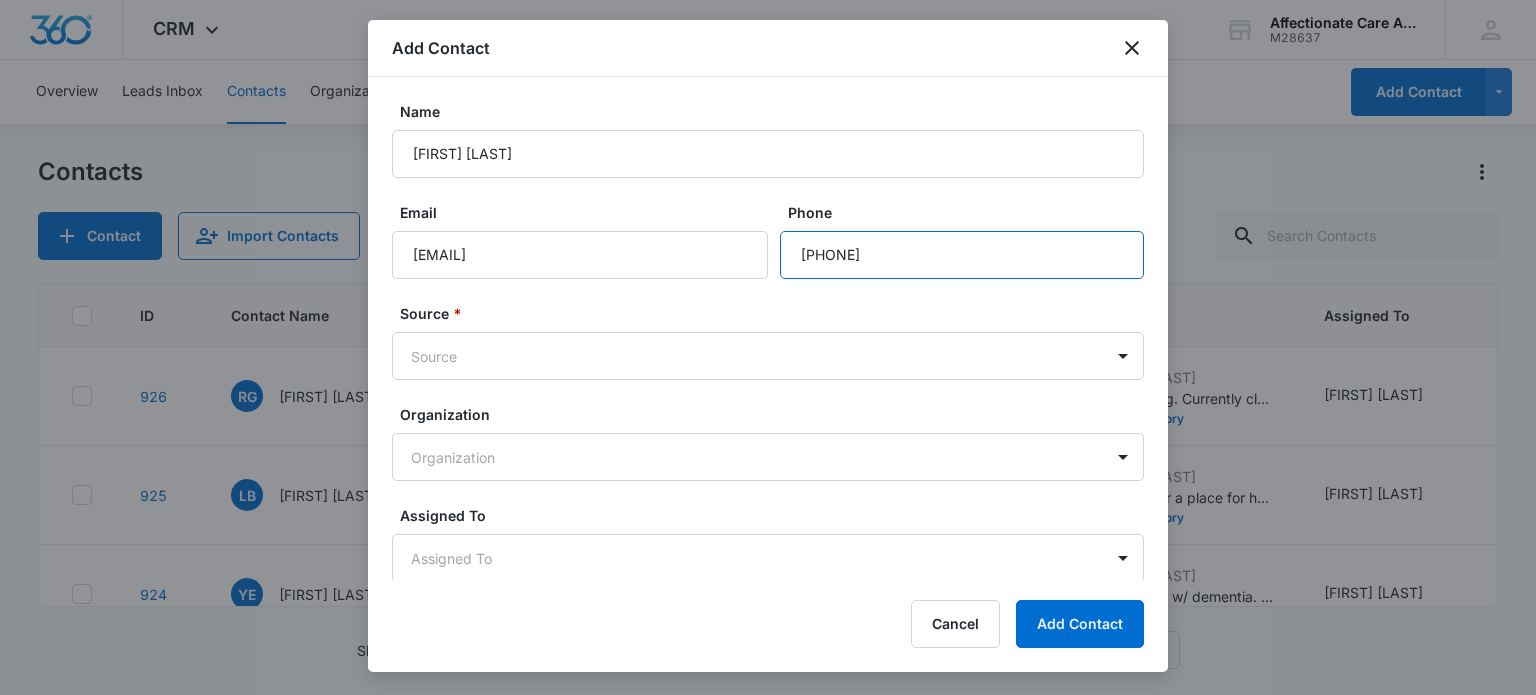 type on "([PHONE])" 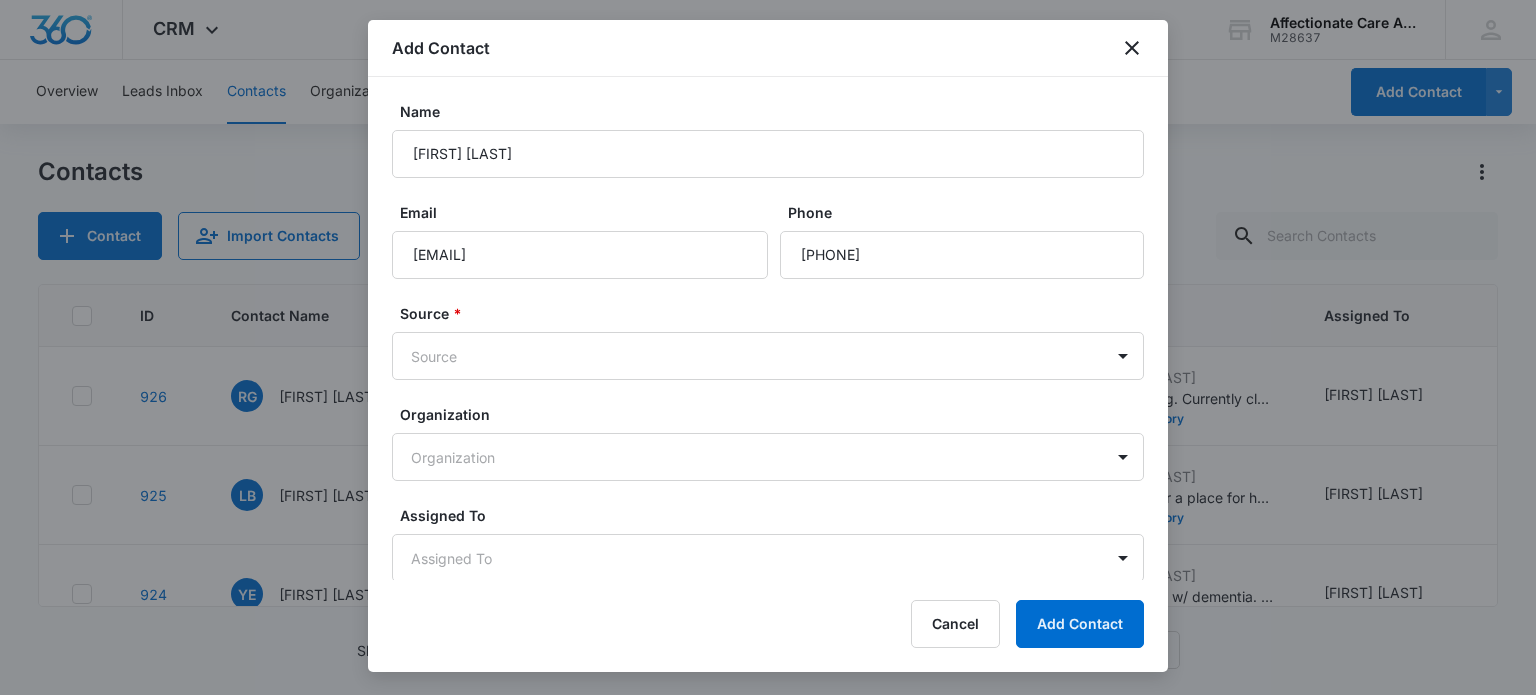 click on "Name Cindy Ewell Email crewell@sbcglobal.net Phone Source * Source Organization Organization Assigned To Assigned To Only basic fields are being displayed. Click for Advanced Fields Contact Type Contact Type Contact Status Contact Status Color Tag Current Color: Name of Resident Anticipated Move-in Date Do you need memory care?   Yes   No" at bounding box center (768, 377) 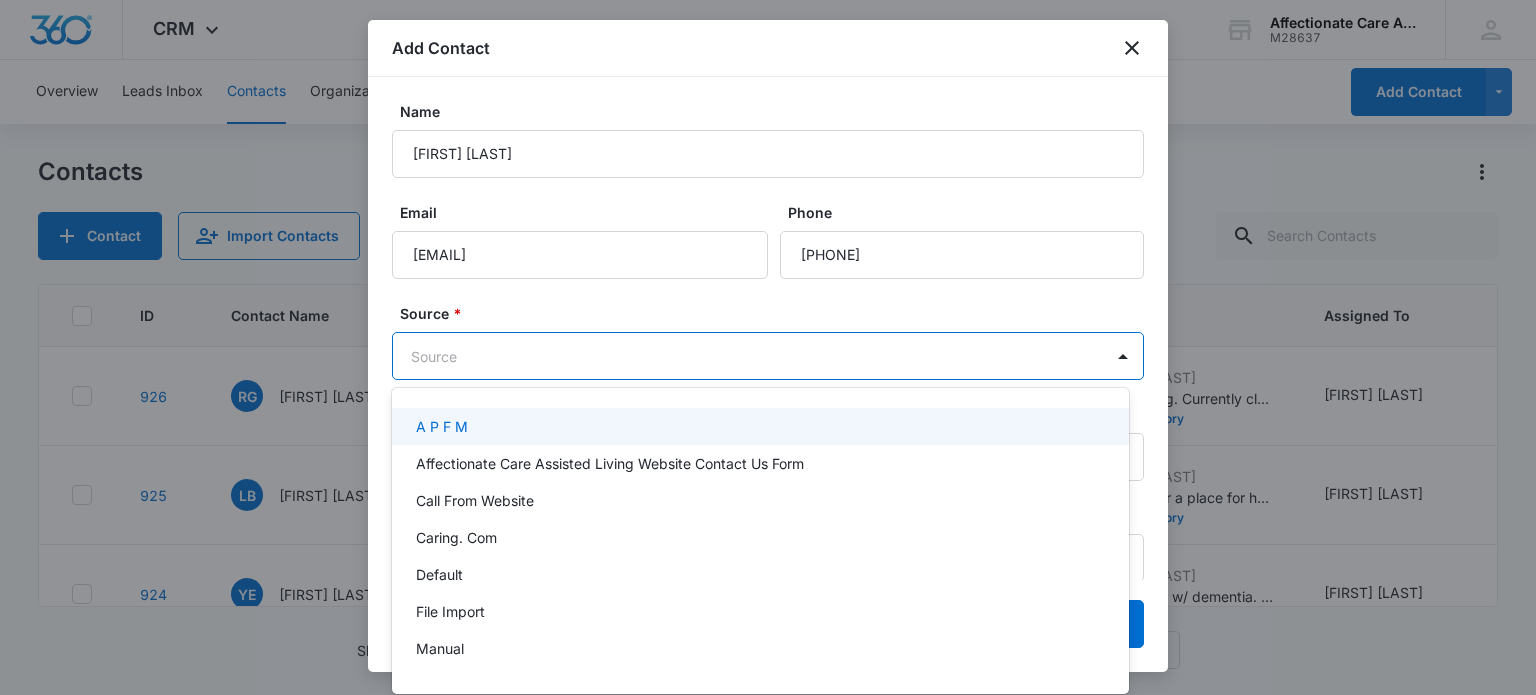 click on "CRM Apps Reputation Websites Forms CRM Email Social Shop Payments POS Content Ads Intelligence Files Brand Settings Affectionate Care Assisted Living M28637 Your Accounts View All KS KACEY SCHNIEDERJAN kaceys@ltcmconsulting.com My Profile Notifications Support Logout Terms & Conditions   •   Privacy Policy Overview Leads Inbox Contacts Organizations History Deals Projects Tasks Calendar Lists Reports Settings Add Contact Contacts Contact Import Contacts Filters ID Contact Name Phone Email Special Notes Last History Assigned To Contact Type Contact Status Organization Address 926 RG Renee Gay (713) 501-6074 rrg_vols@hotmail.com --- Jul 15, 2025 by Mary Schlegel Early stages of looking. Currently cleaning out the house, to put it on the market. Time line to move 6 months or sooner.
Renee Gay is DIL
MIL: Lives... View More Add History Mary Schlegel None None --- --- 925 LB Larissa Bezouchko (281) 624-8643 lbezouchko@yahoo.com --- Jul 15, 2025 by Mary Schlegel View More Add History Mary Schlegel None None YE" at bounding box center (768, 347) 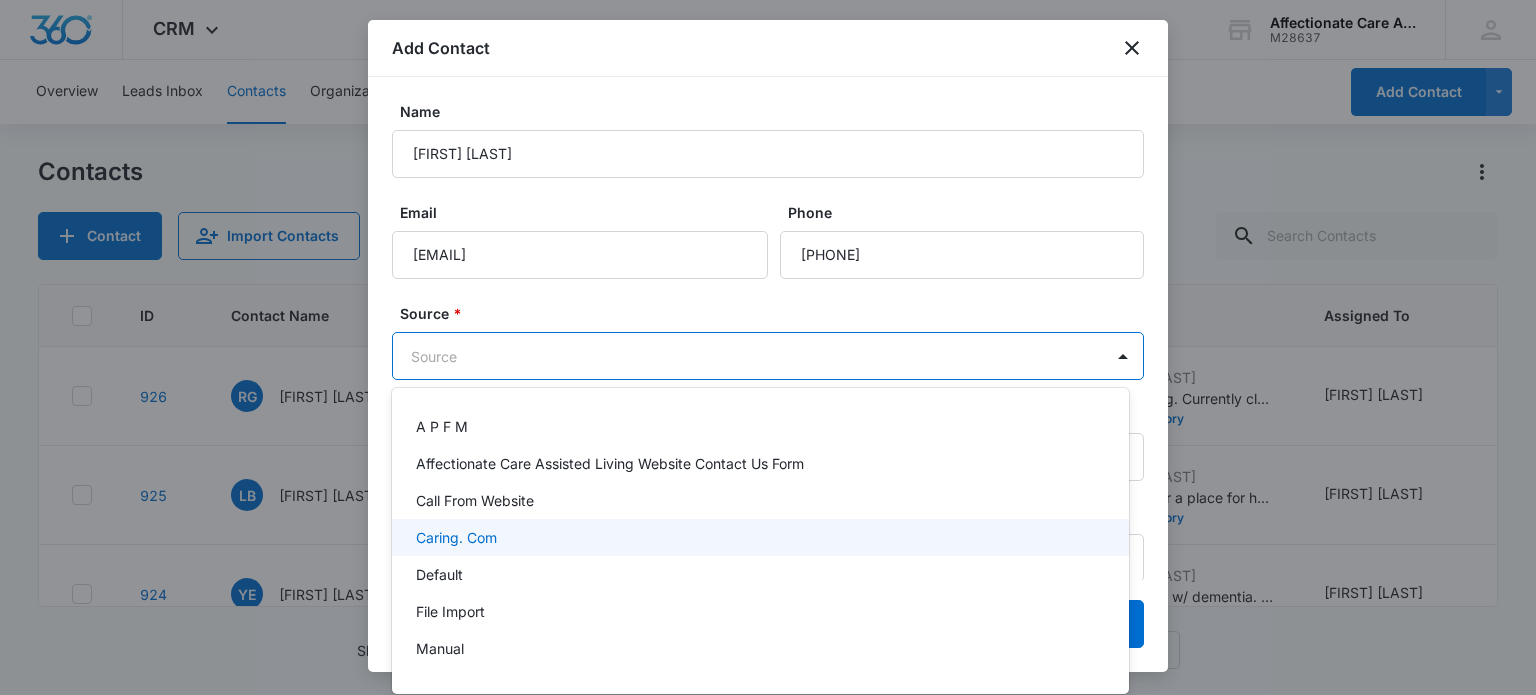 click on "Caring. Com" at bounding box center [758, 537] 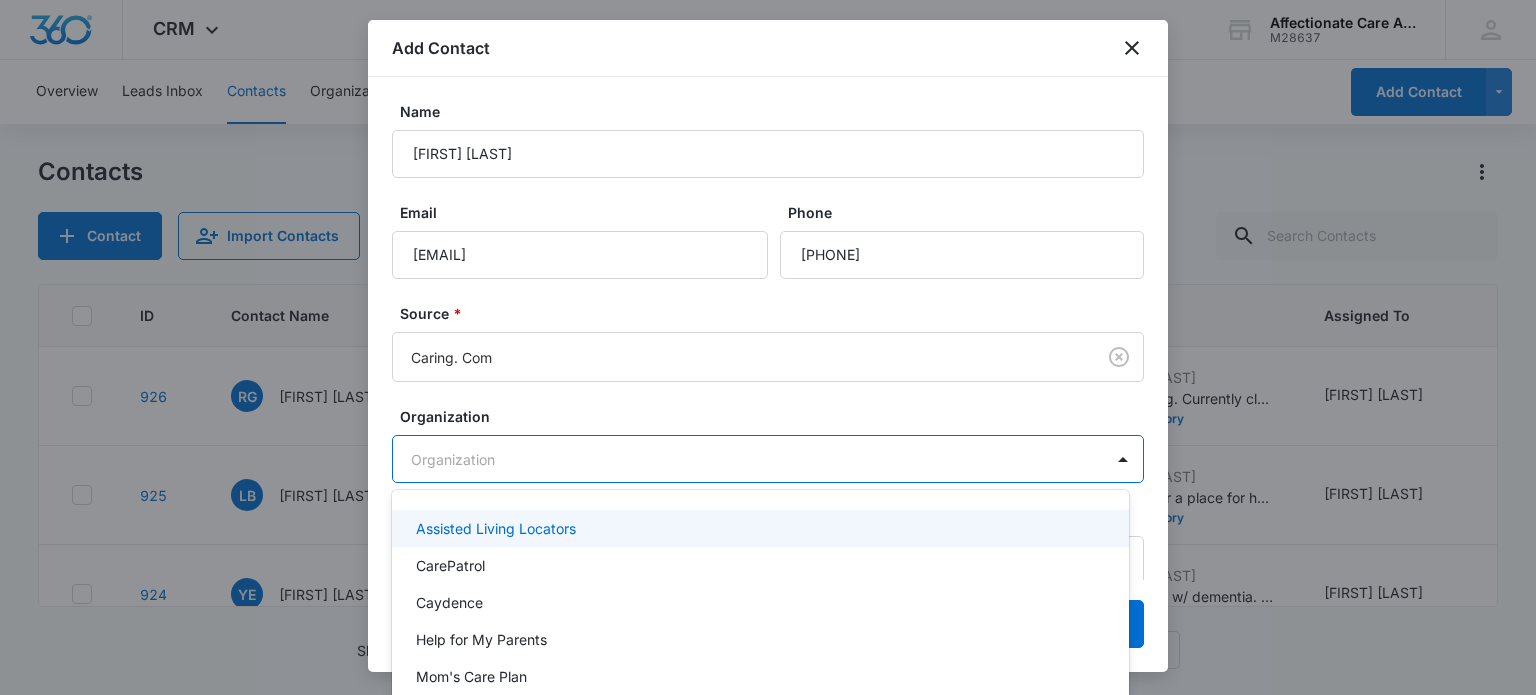 click on "CRM Apps Reputation Websites Forms CRM Email Social Shop Payments POS Content Ads Intelligence Files Brand Settings Affectionate Care Assisted Living M28637 Your Accounts View All KS KACEY SCHNIEDERJAN kaceys@ltcmconsulting.com My Profile Notifications Support Logout Terms & Conditions   •   Privacy Policy Overview Leads Inbox Contacts Organizations History Deals Projects Tasks Calendar Lists Reports Settings Add Contact Contacts Contact Import Contacts Filters ID Contact Name Phone Email Special Notes Last History Assigned To Contact Type Contact Status Organization Address 926 RG Renee Gay (713) 501-6074 rrg_vols@hotmail.com --- Jul 15, 2025 by Mary Schlegel Early stages of looking. Currently cleaning out the house, to put it on the market. Time line to move 6 months or sooner.
Renee Gay is DIL
MIL: Lives... View More Add History Mary Schlegel None None --- --- 925 LB Larissa Bezouchko (281) 624-8643 lbezouchko@yahoo.com --- Jul 15, 2025 by Mary Schlegel View More Add History Mary Schlegel None None YE" at bounding box center (768, 347) 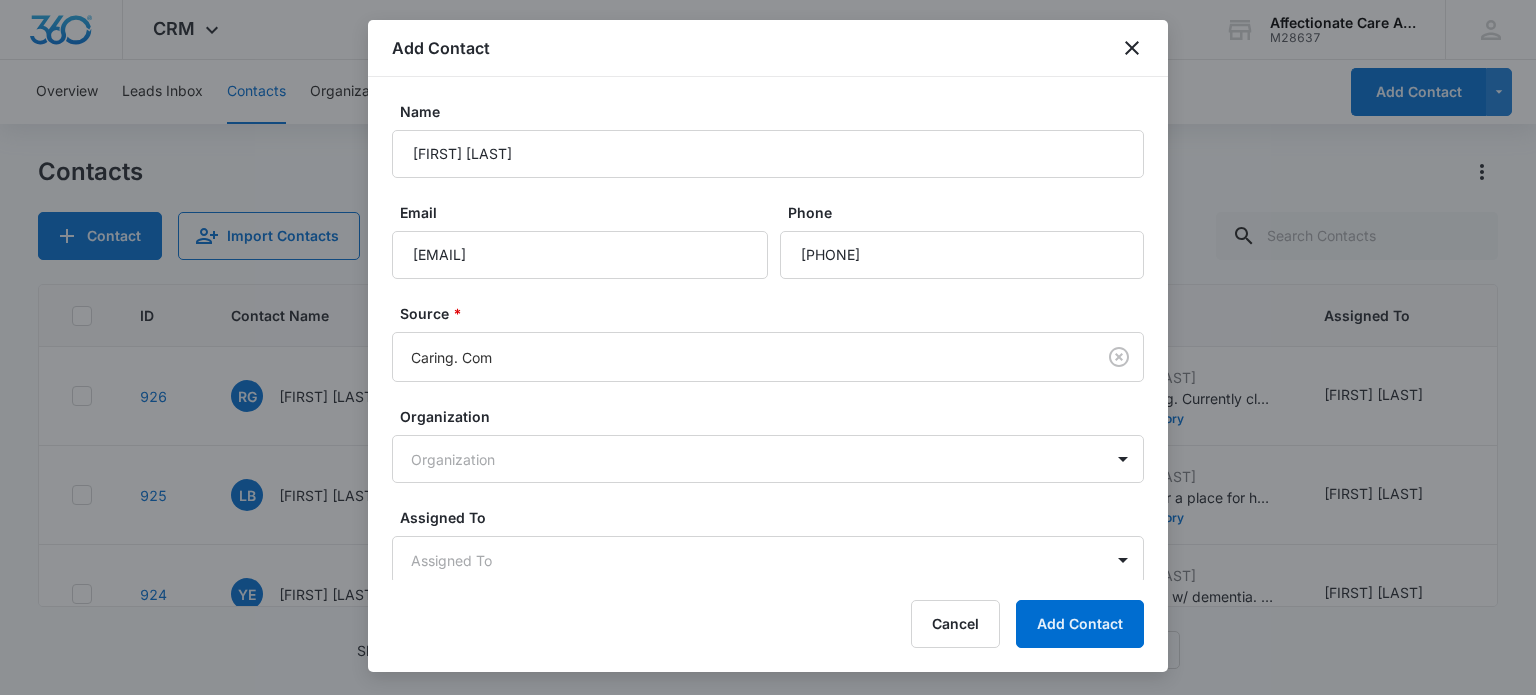 scroll, scrollTop: 75, scrollLeft: 0, axis: vertical 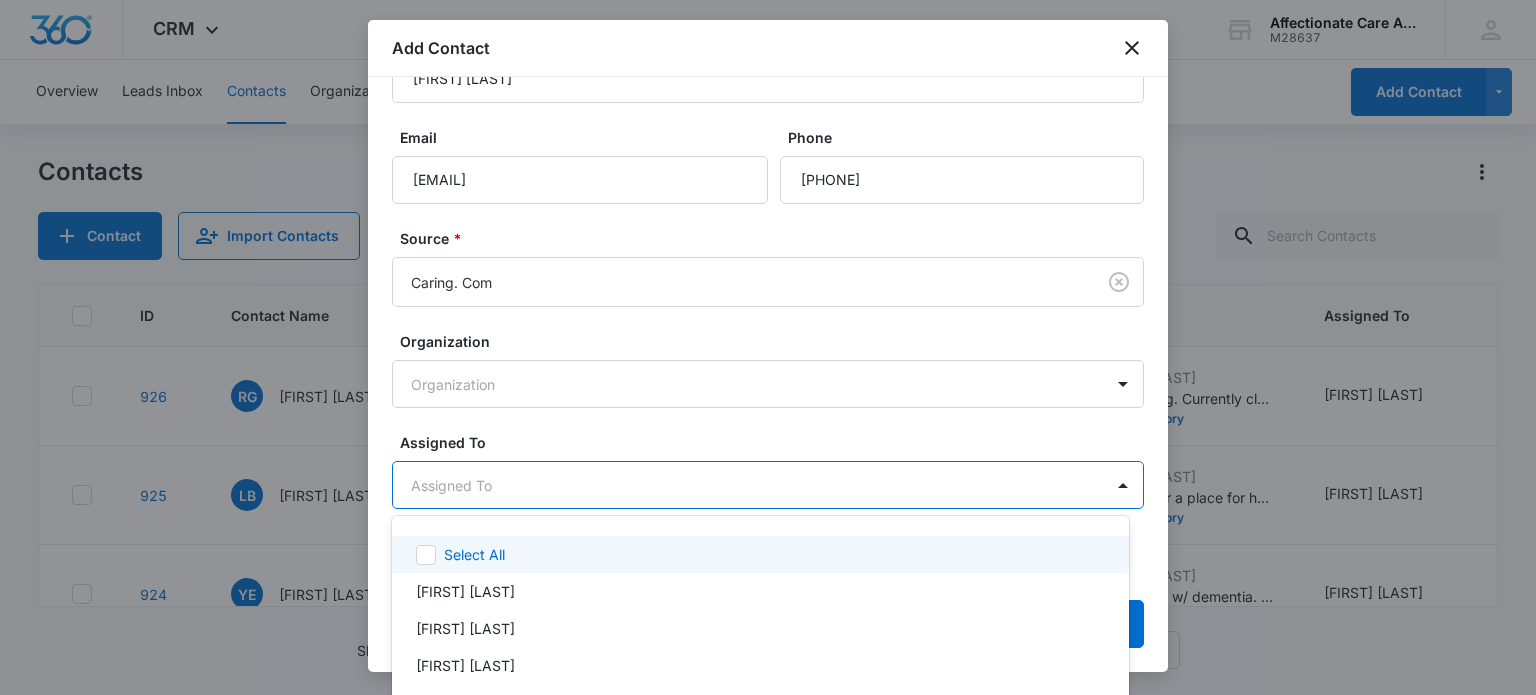 click on "CRM Apps Reputation Websites Forms CRM Email Social Shop Payments POS Content Ads Intelligence Files Brand Settings Affectionate Care Assisted Living M28637 Your Accounts View All KS KACEY SCHNIEDERJAN kaceys@ltcmconsulting.com My Profile Notifications Support Logout Terms & Conditions   •   Privacy Policy Overview Leads Inbox Contacts Organizations History Deals Projects Tasks Calendar Lists Reports Settings Add Contact Contacts Contact Import Contacts Filters ID Contact Name Phone Email Special Notes Last History Assigned To Contact Type Contact Status Organization Address 926 RG Renee Gay (713) 501-6074 rrg_vols@hotmail.com --- Jul 15, 2025 by Mary Schlegel Early stages of looking. Currently cleaning out the house, to put it on the market. Time line to move 6 months or sooner.
Renee Gay is DIL
MIL: Lives... View More Add History Mary Schlegel None None --- --- 925 LB Larissa Bezouchko (281) 624-8643 lbezouchko@yahoo.com --- Jul 15, 2025 by Mary Schlegel View More Add History Mary Schlegel None None YE" at bounding box center [768, 347] 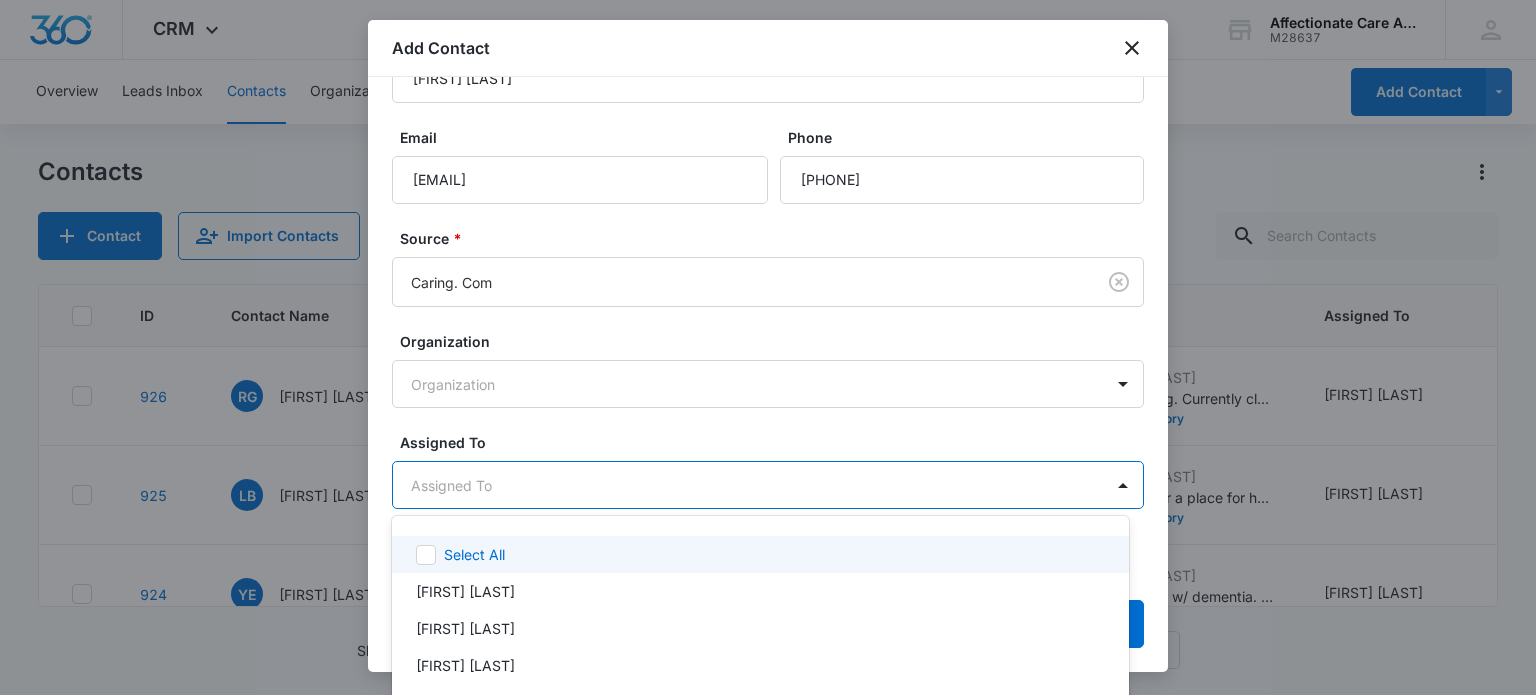 click at bounding box center (768, 347) 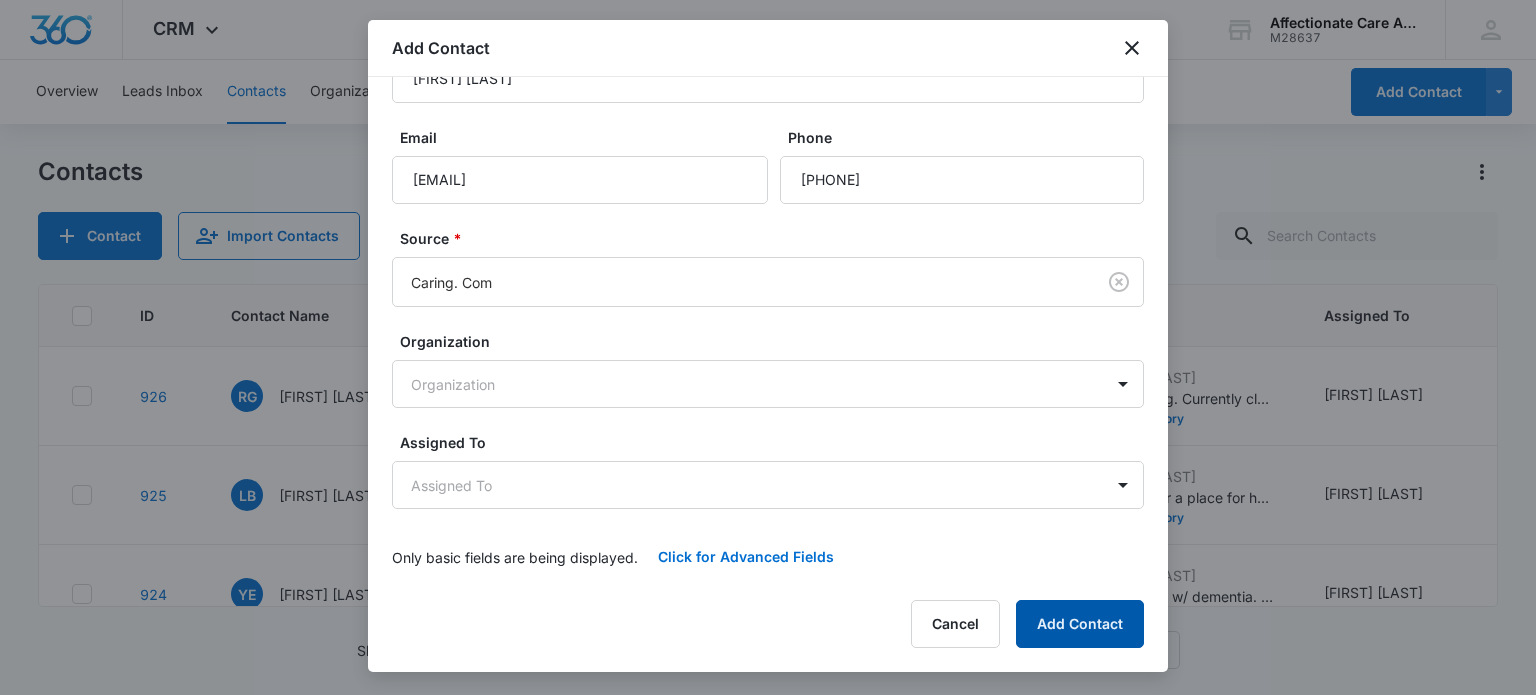 click on "Add Contact" at bounding box center [1080, 624] 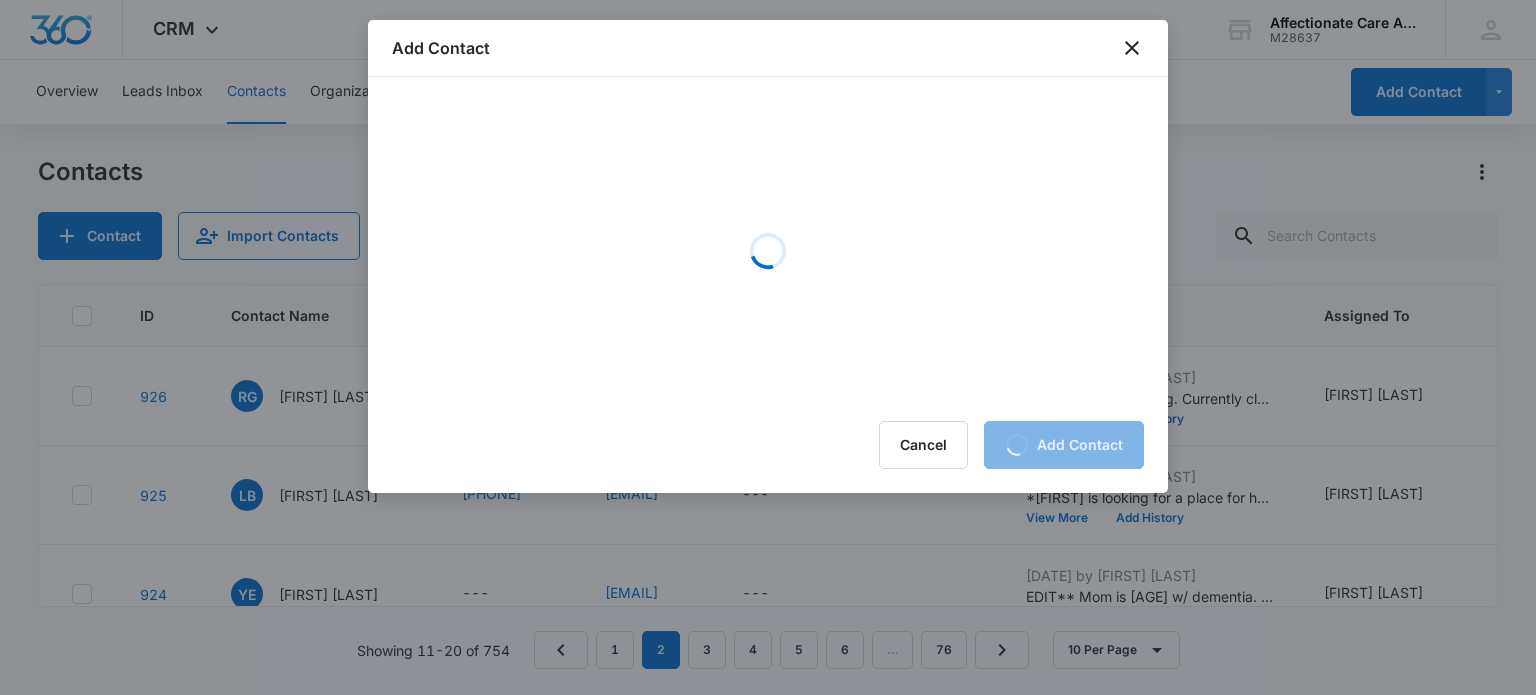 scroll, scrollTop: 0, scrollLeft: 0, axis: both 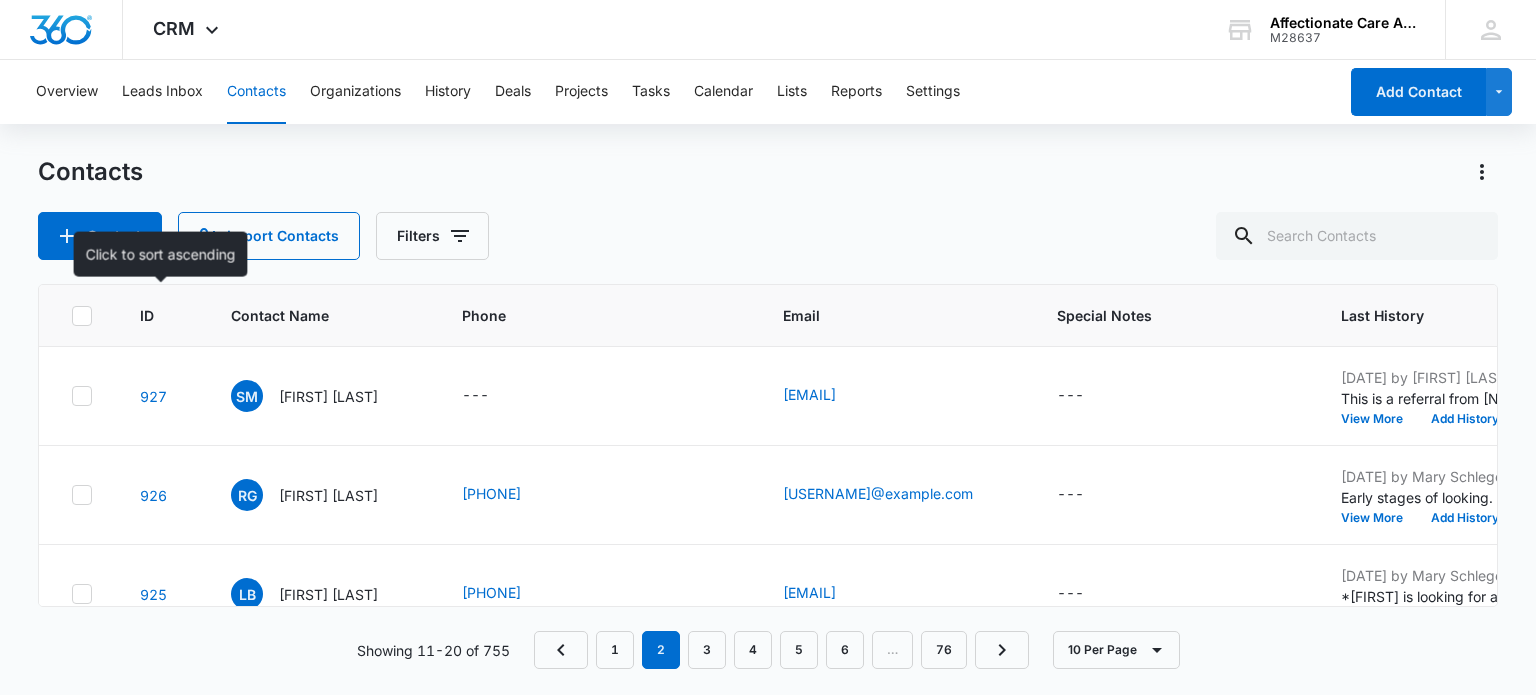 click on "ID" at bounding box center (161, 315) 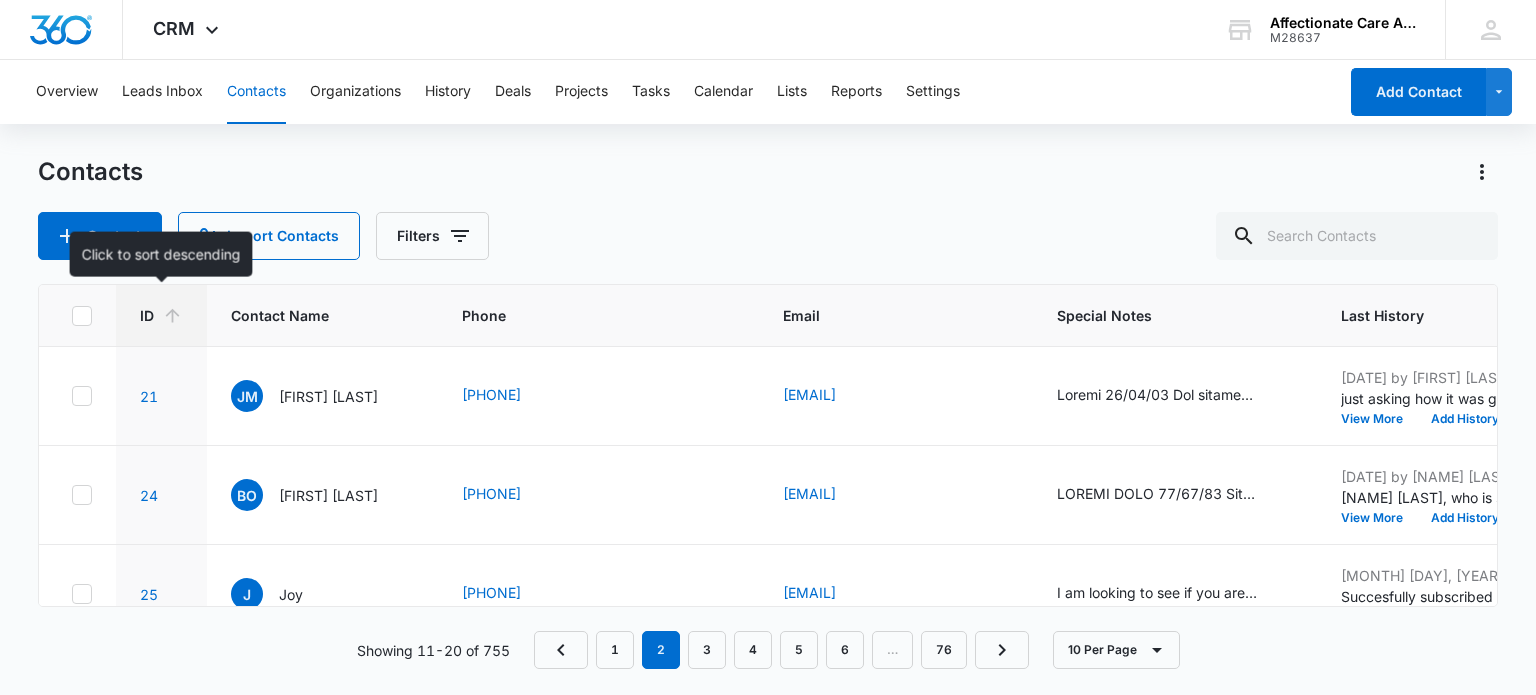 click on "ID" at bounding box center [161, 315] 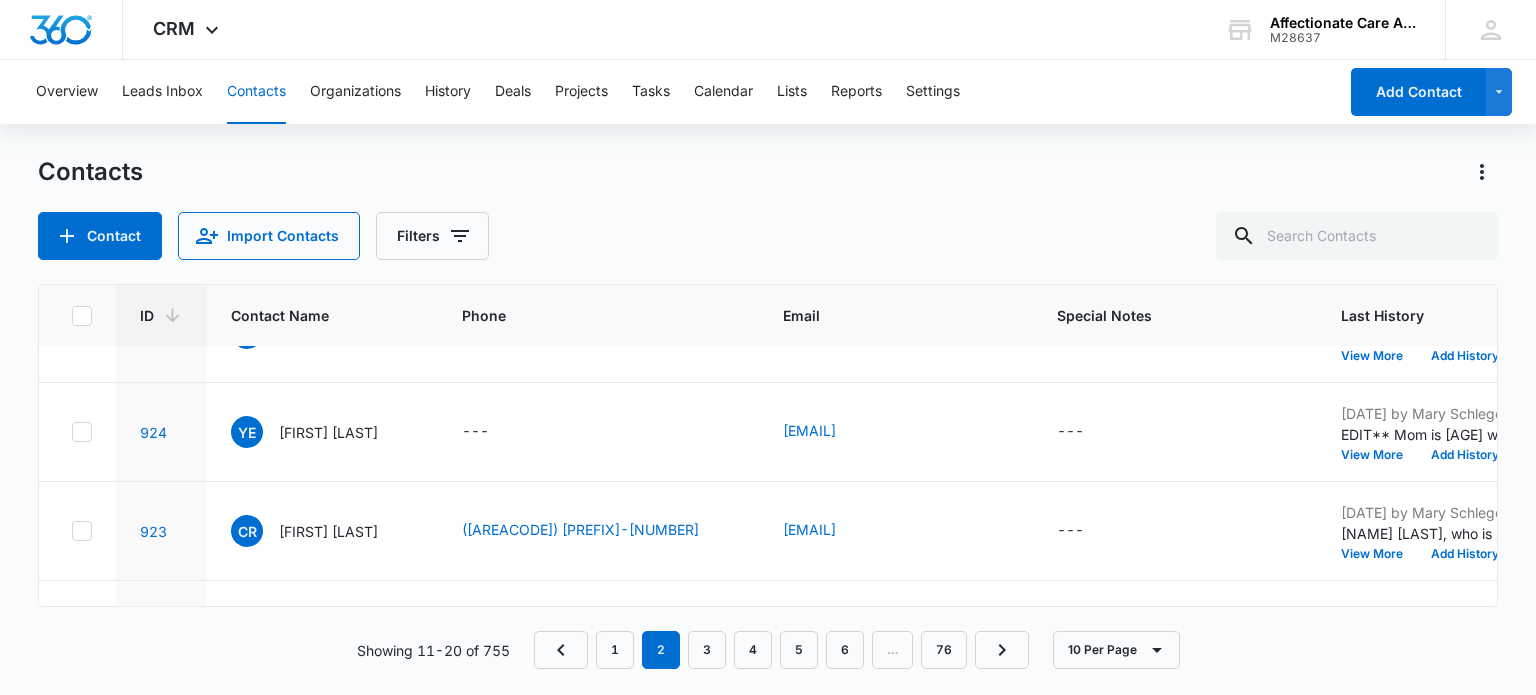 scroll, scrollTop: 0, scrollLeft: 0, axis: both 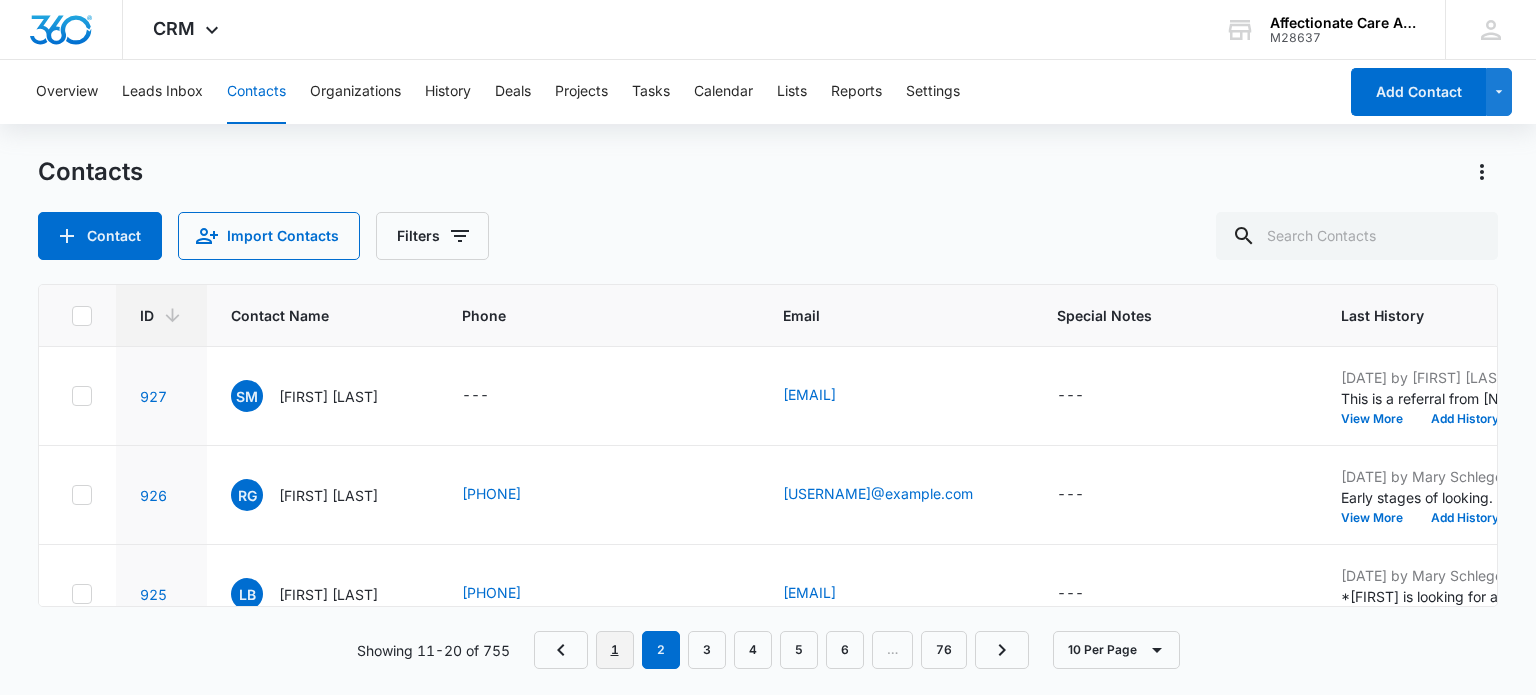 click on "1" at bounding box center [615, 650] 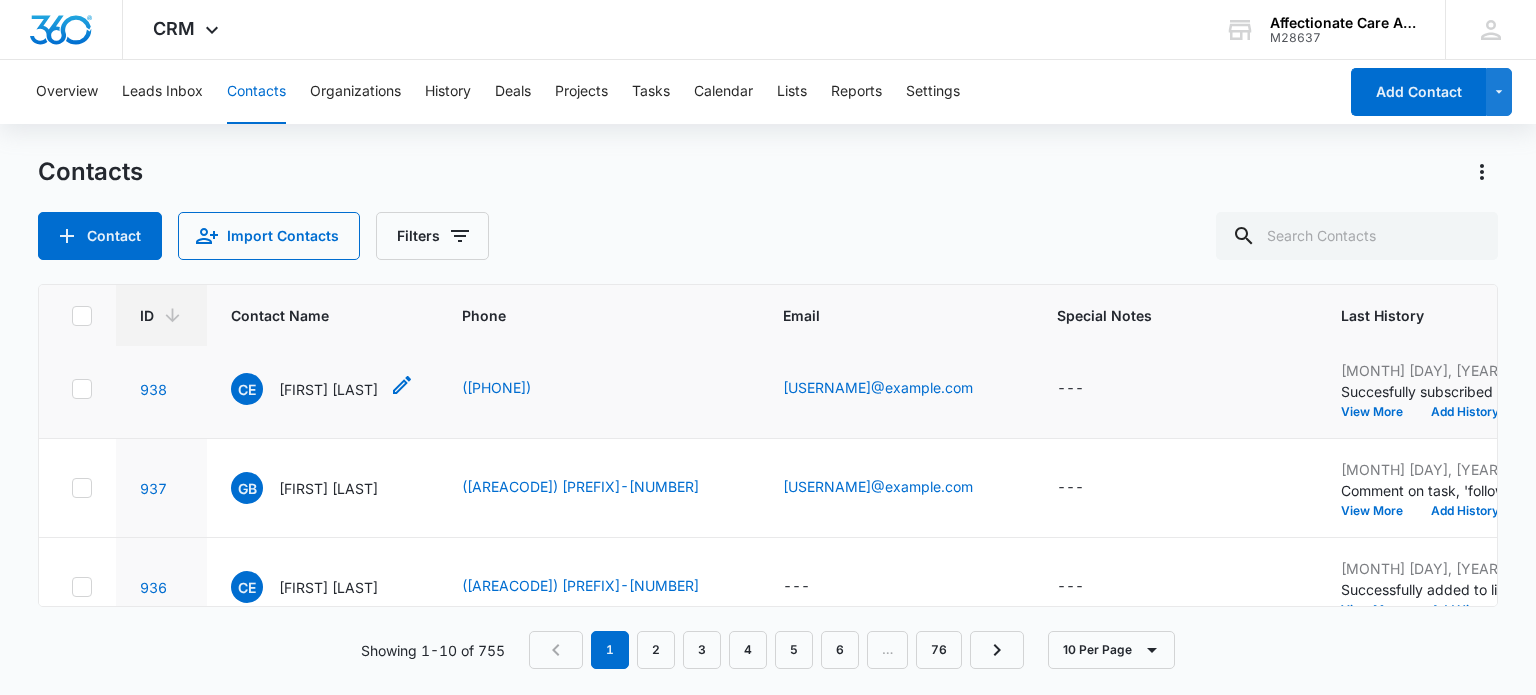 scroll, scrollTop: 0, scrollLeft: 0, axis: both 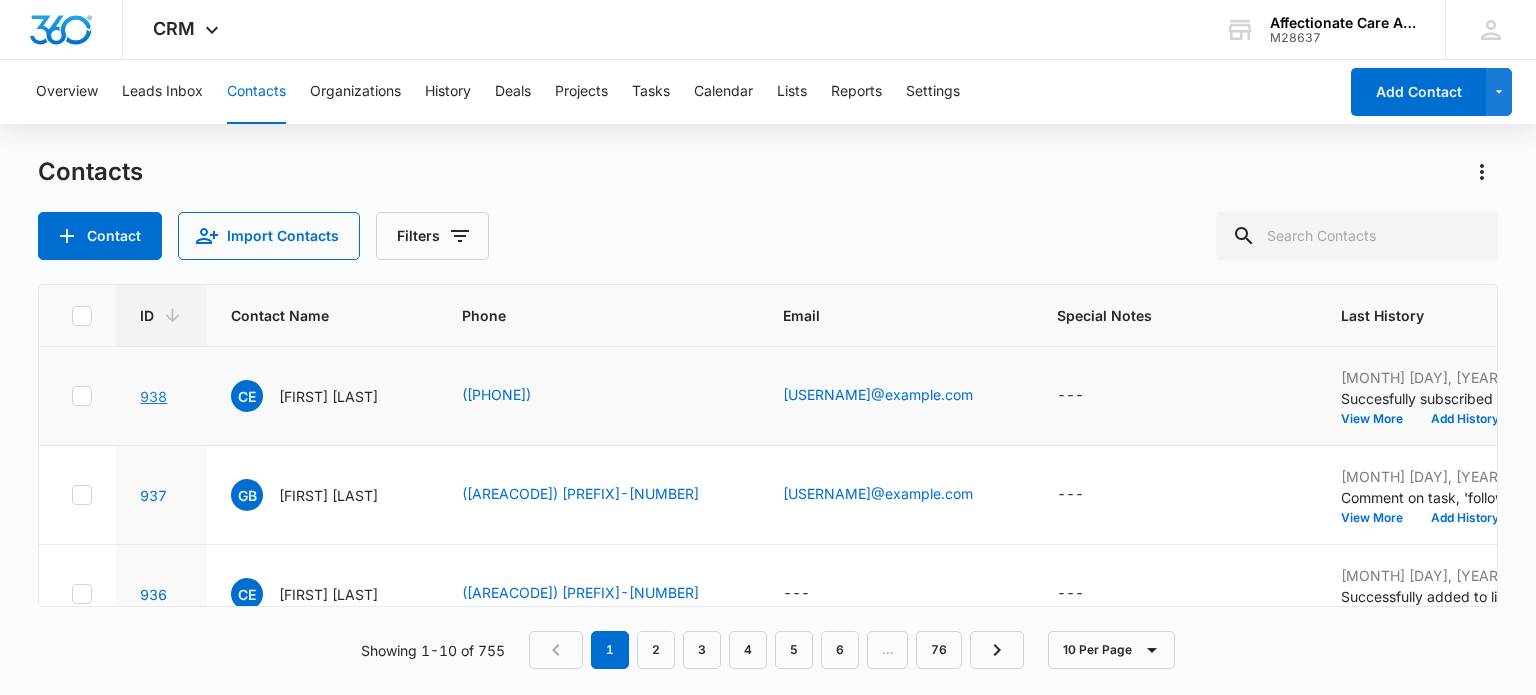 click on "938" at bounding box center (153, 396) 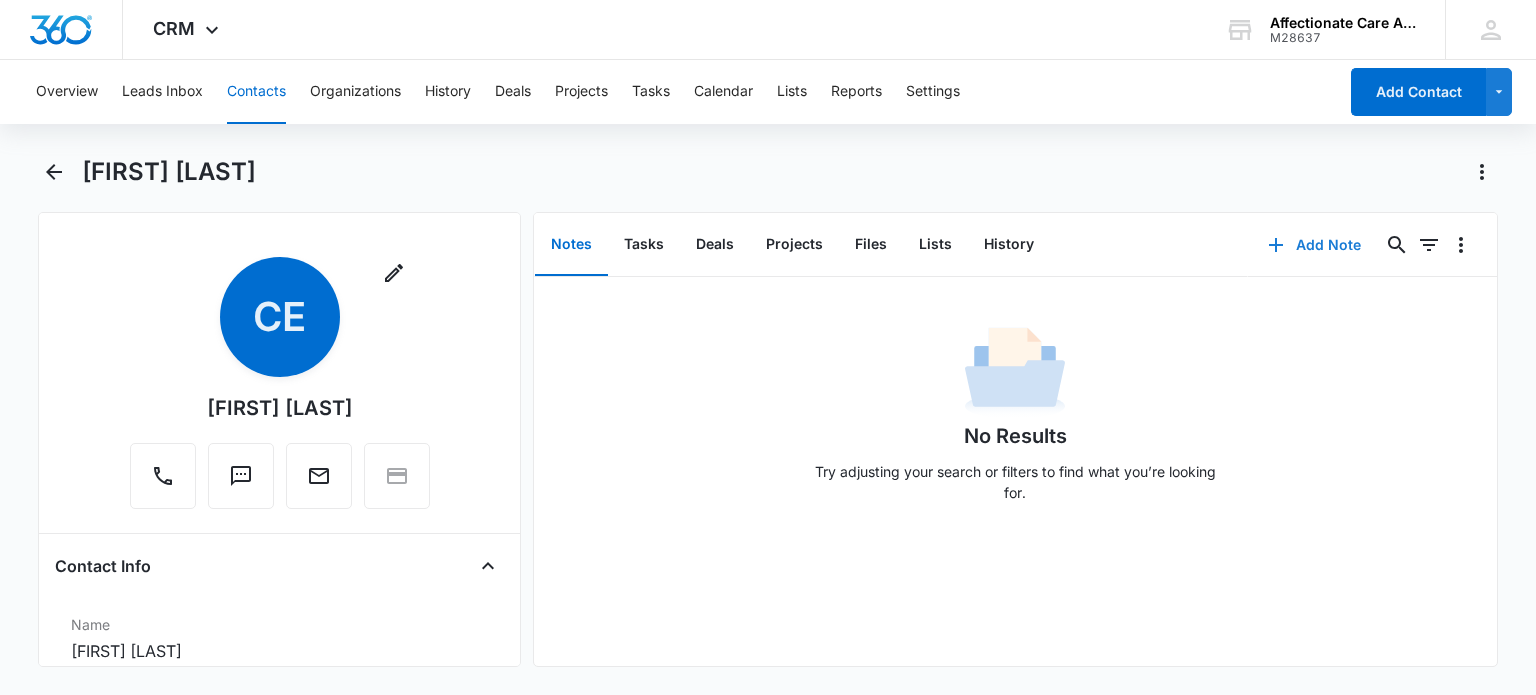 click on "Add Note" at bounding box center [1314, 245] 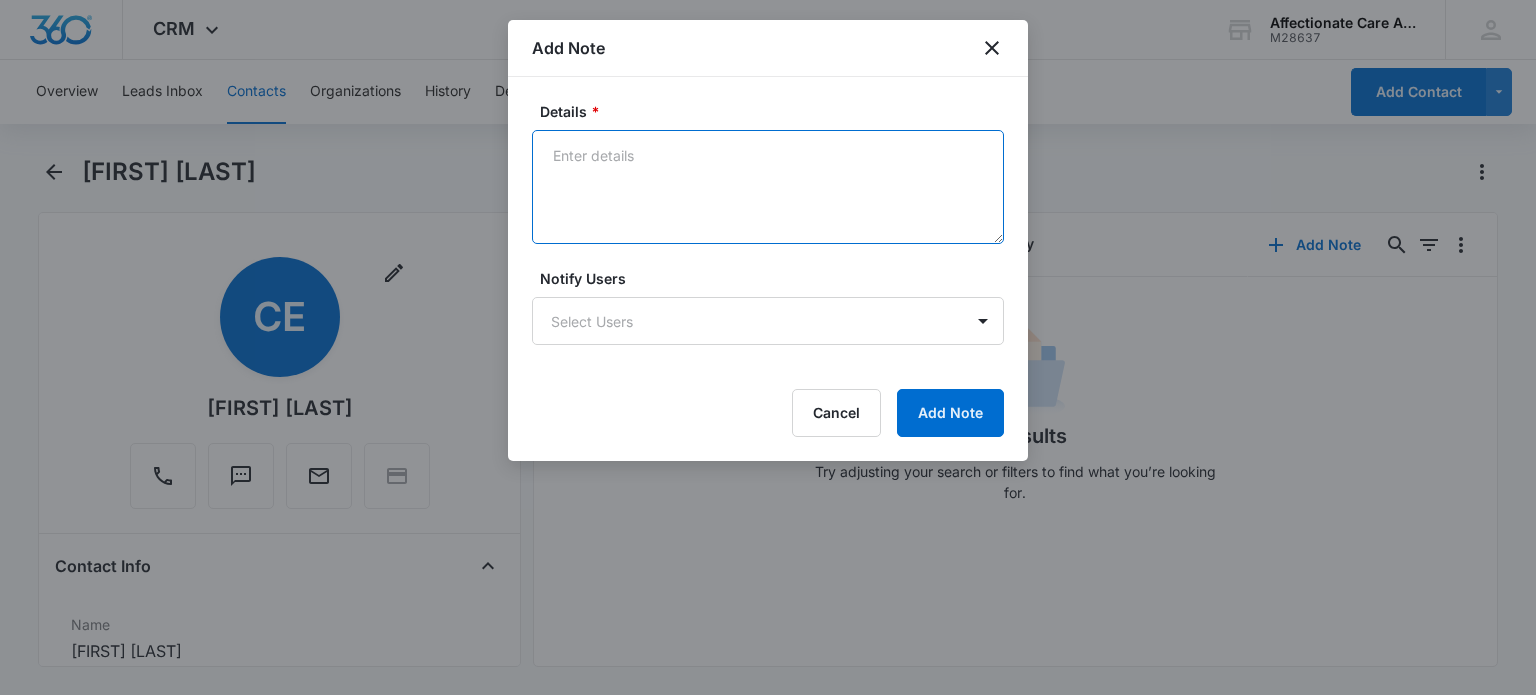 click on "Details *" at bounding box center (768, 187) 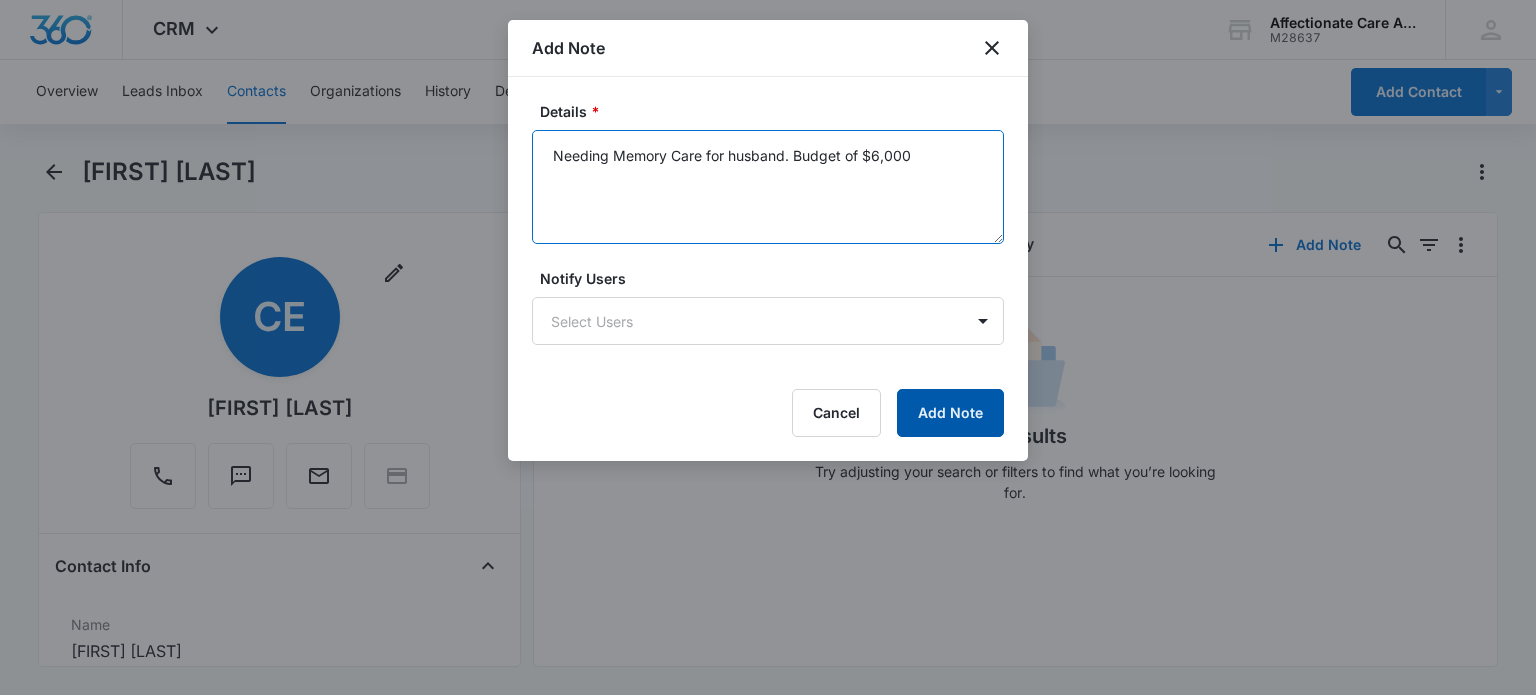 type on "Needing Memory Care for husband. Budget of $6,000" 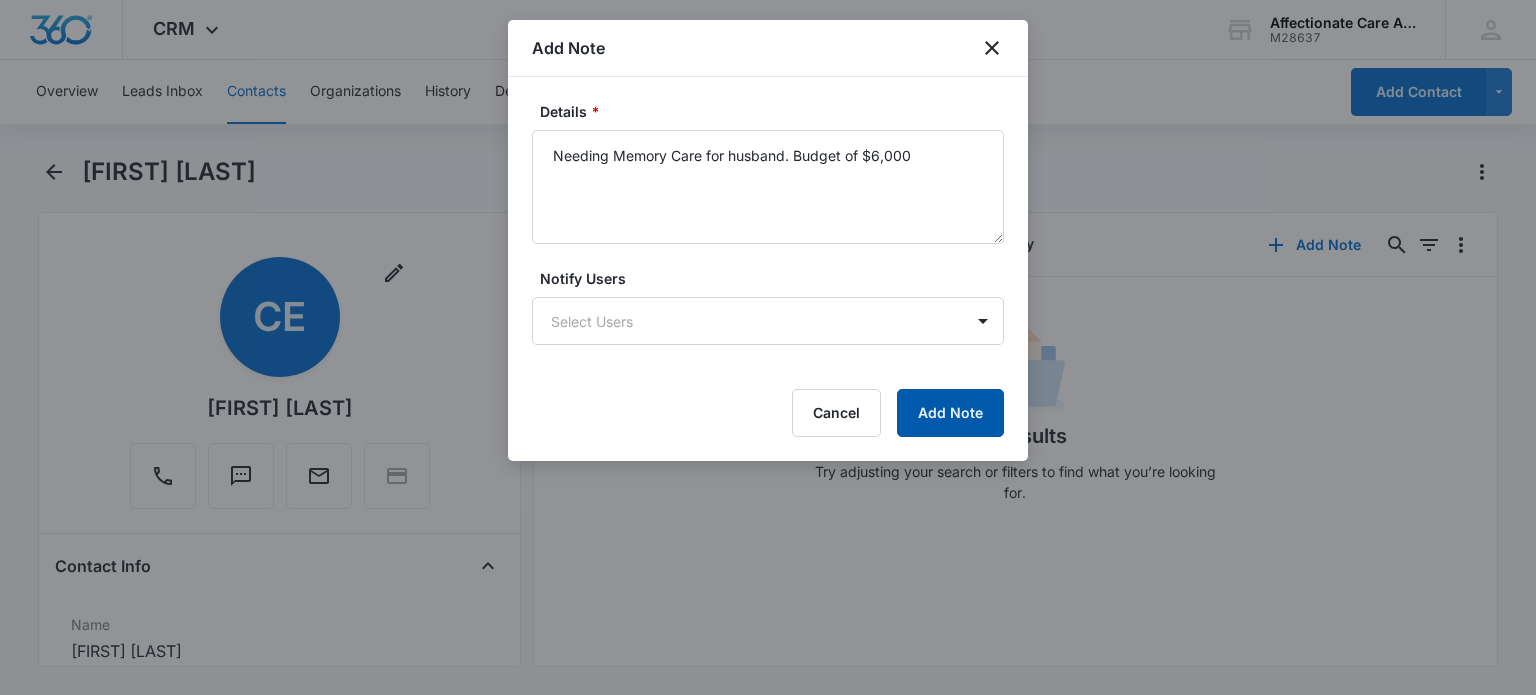 click on "Add Note" at bounding box center [950, 413] 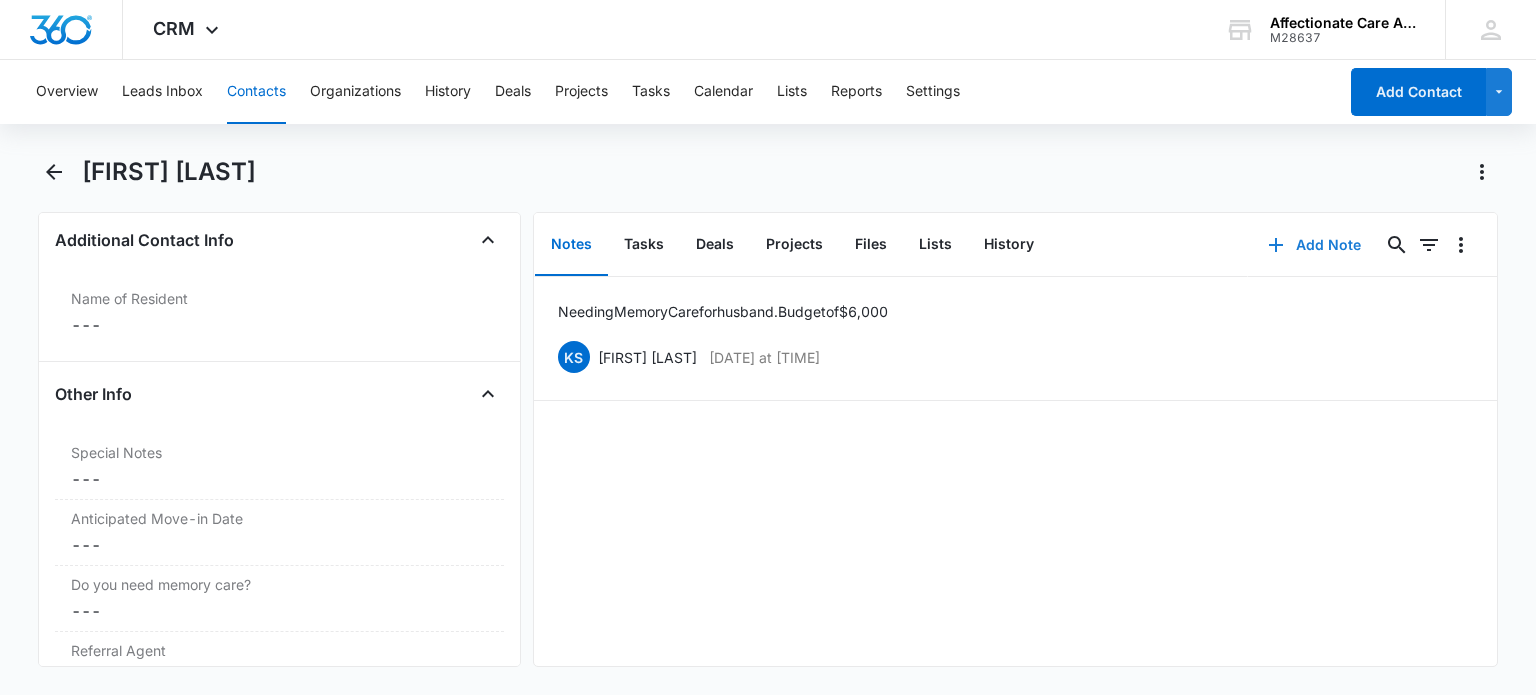 scroll, scrollTop: 1496, scrollLeft: 0, axis: vertical 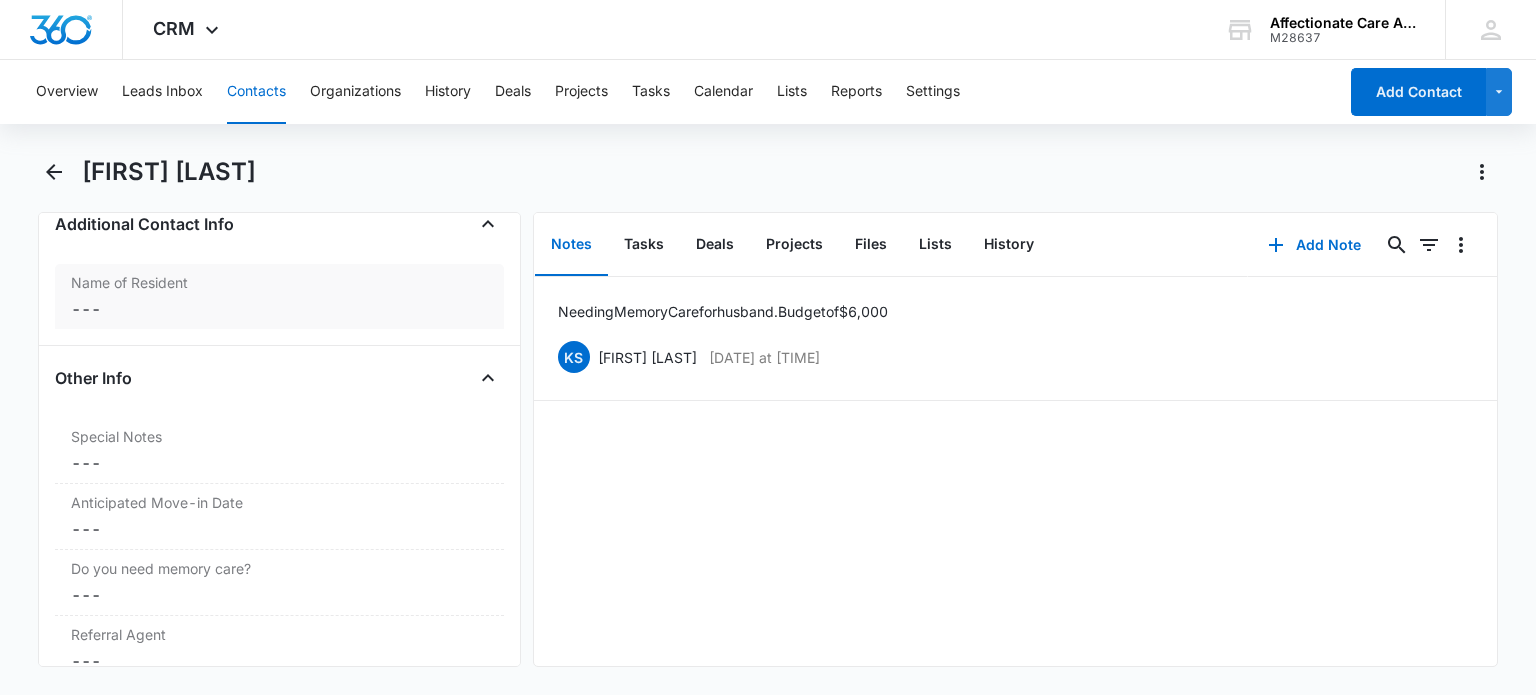 click on "Cancel Save Changes ---" at bounding box center (279, 309) 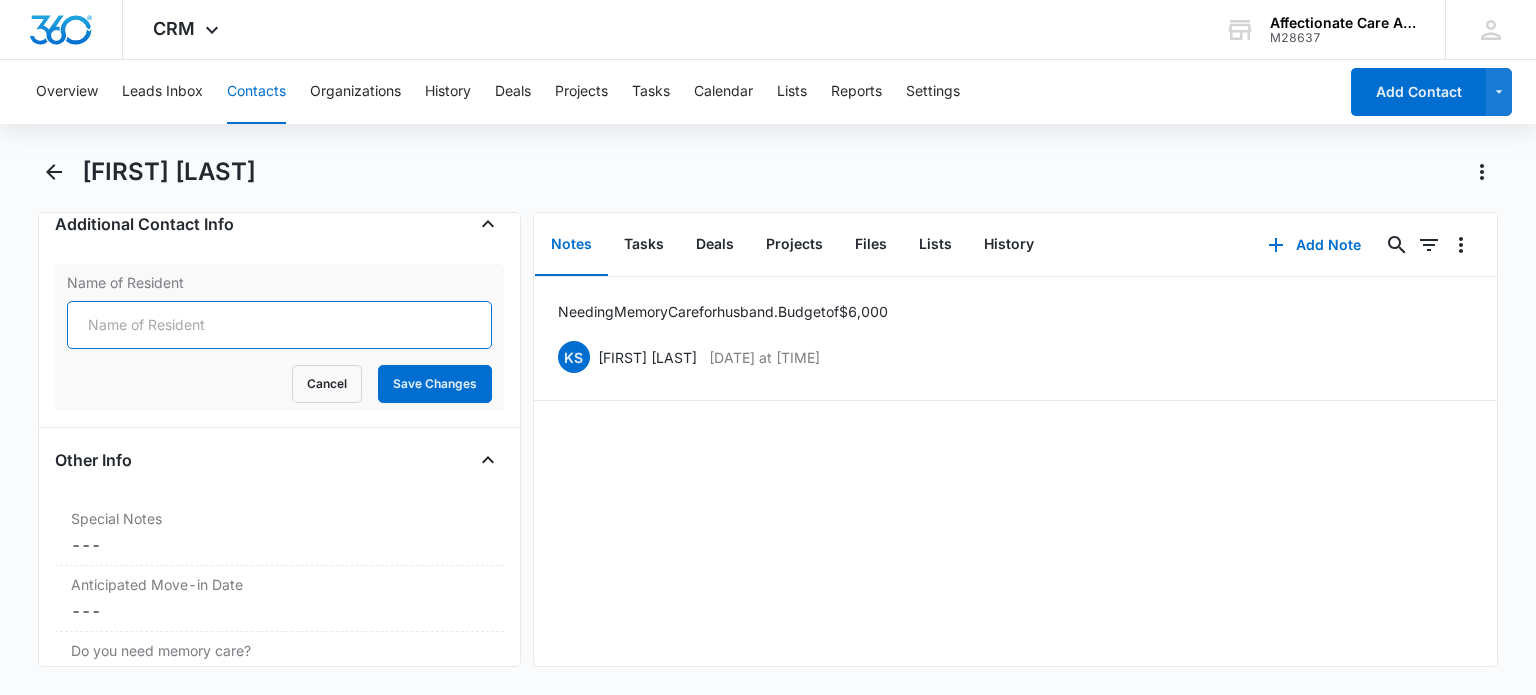 click on "Name of Resident" at bounding box center (279, 325) 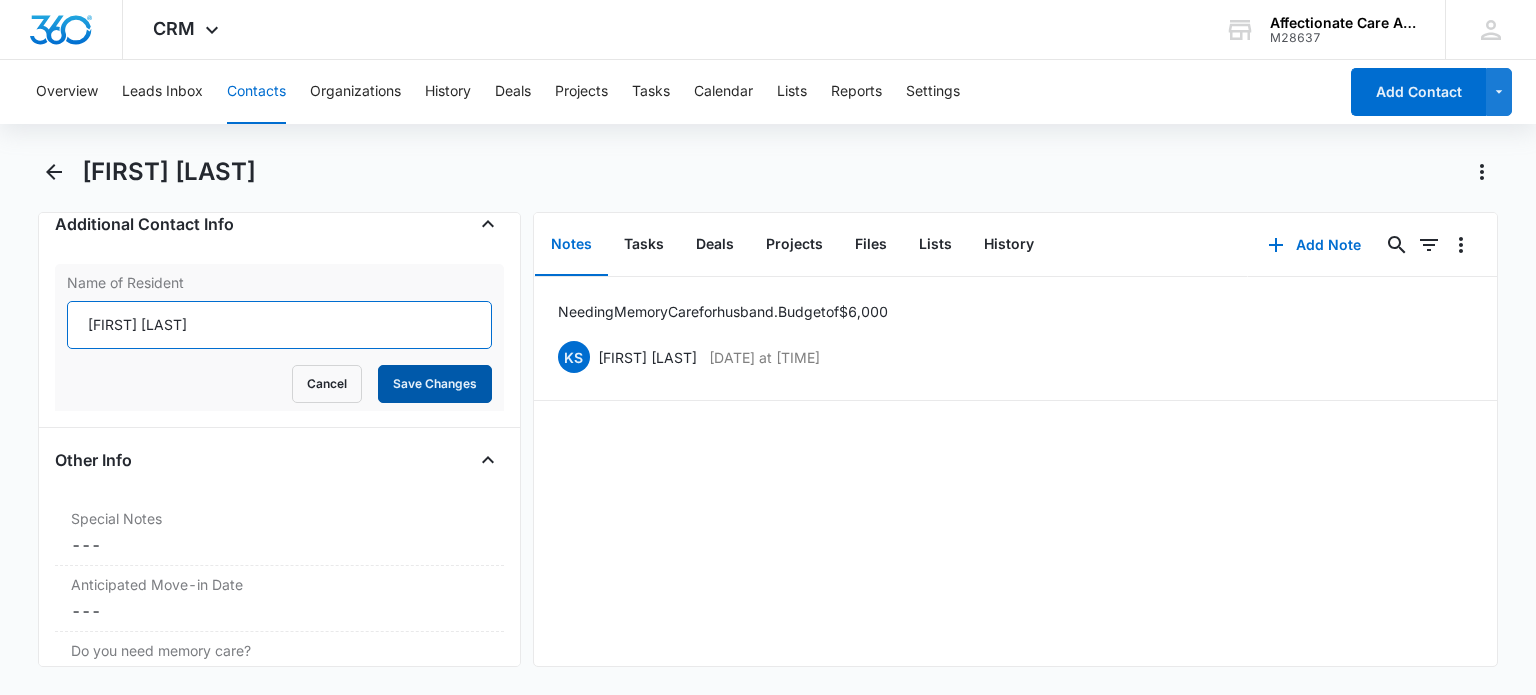 type on "[FIRST] [LAST]" 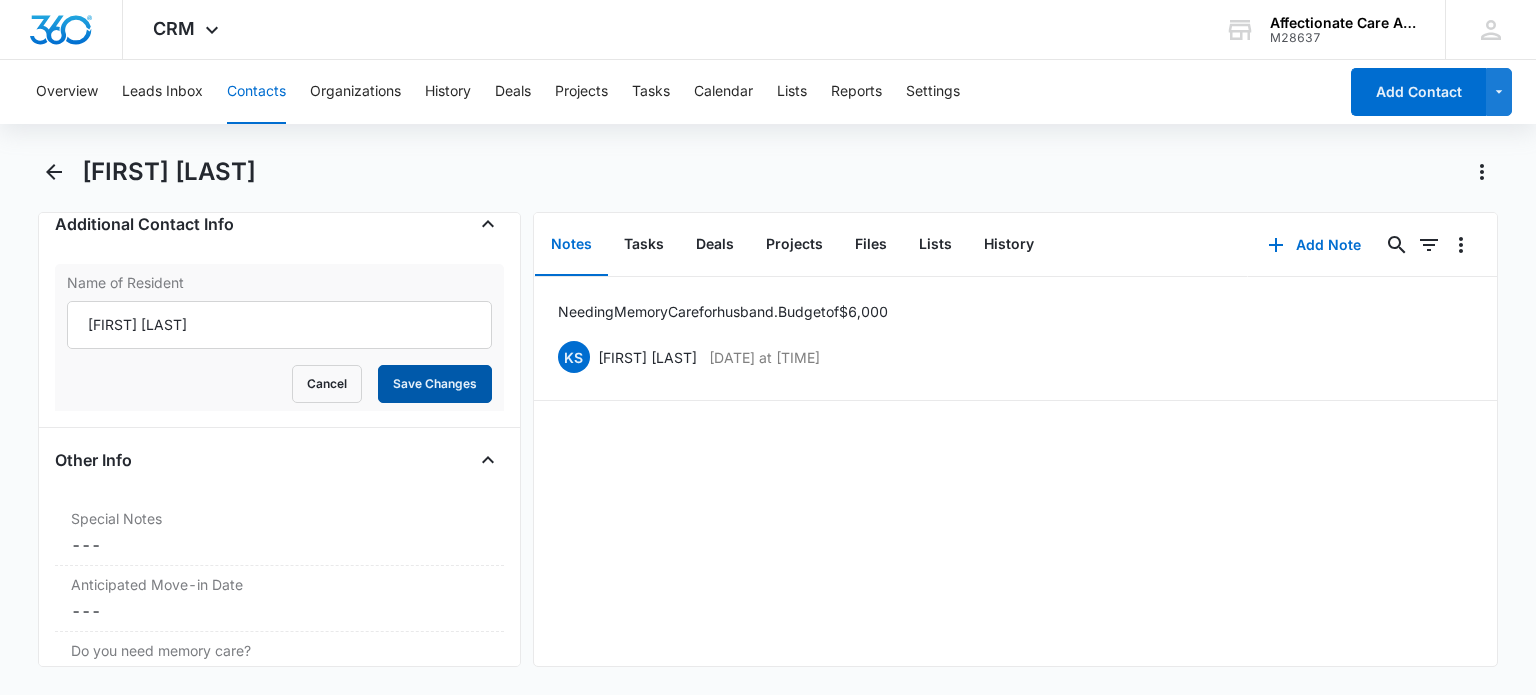 click on "Save Changes" at bounding box center [435, 384] 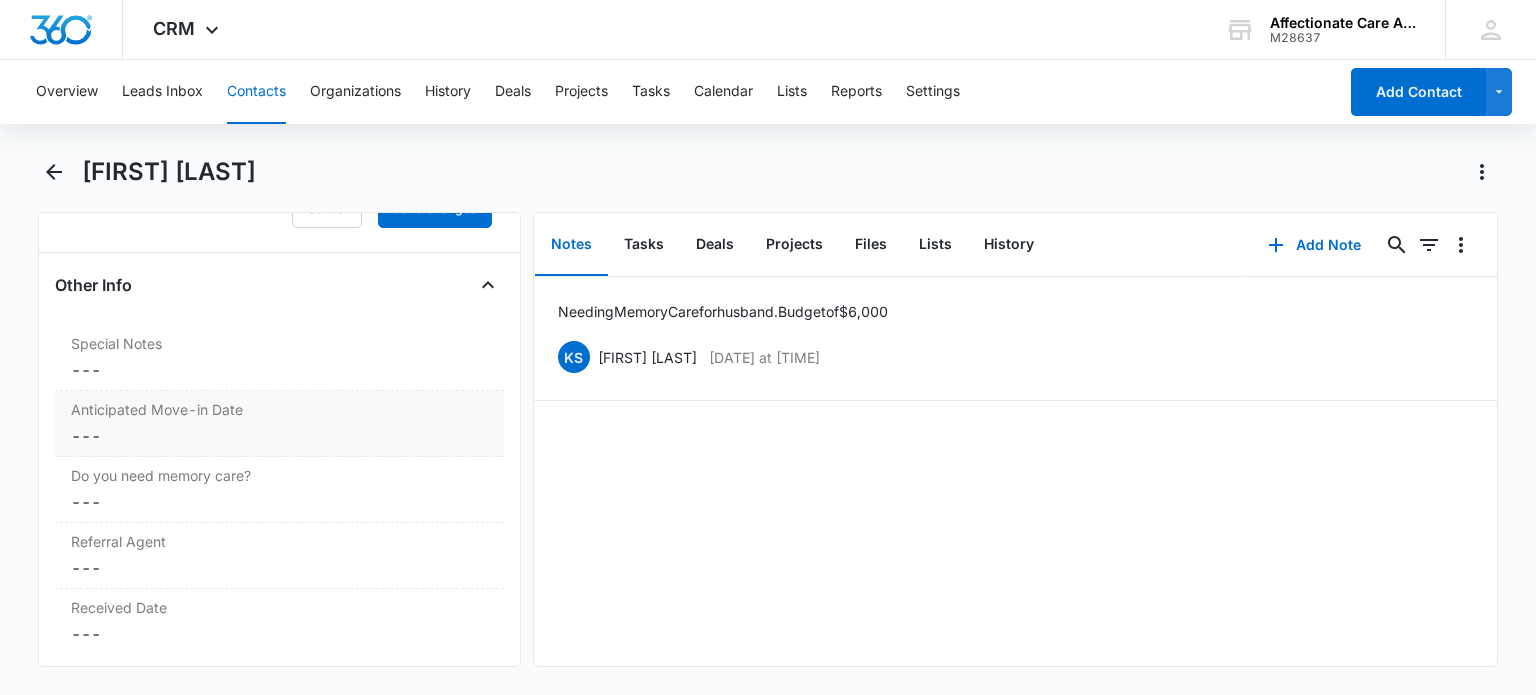 click on "Cancel Save Changes ---" at bounding box center [279, 436] 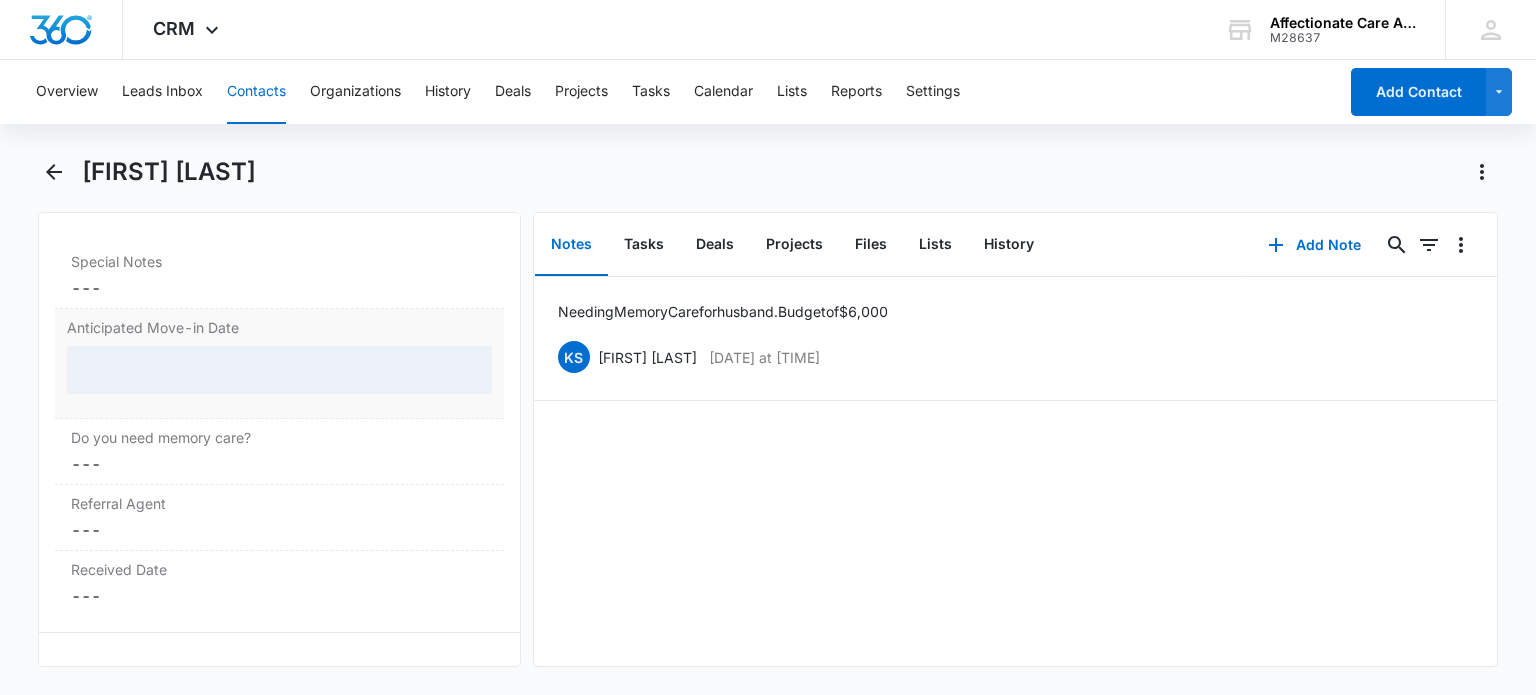 scroll, scrollTop: 1633, scrollLeft: 0, axis: vertical 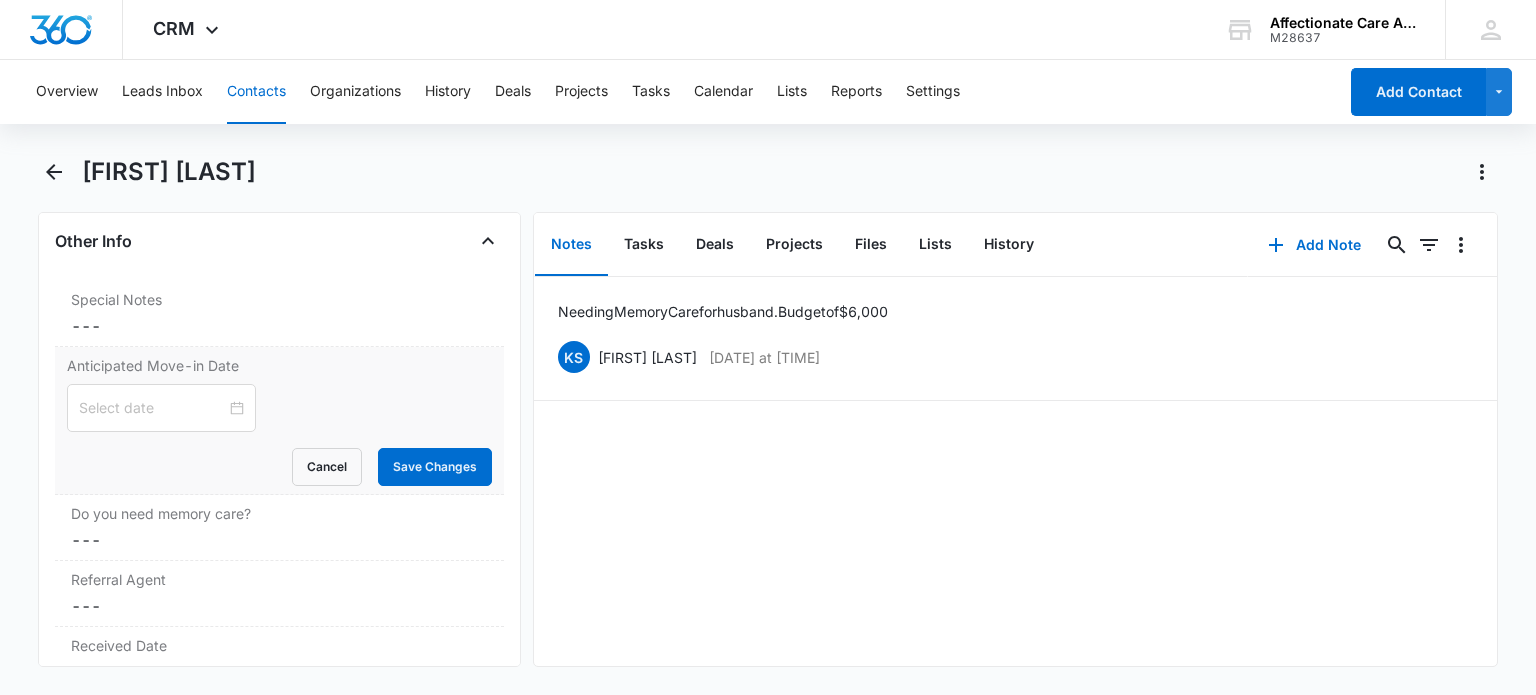 click on "Anticipated Move-in Date Cancel Save Changes" at bounding box center [279, 421] 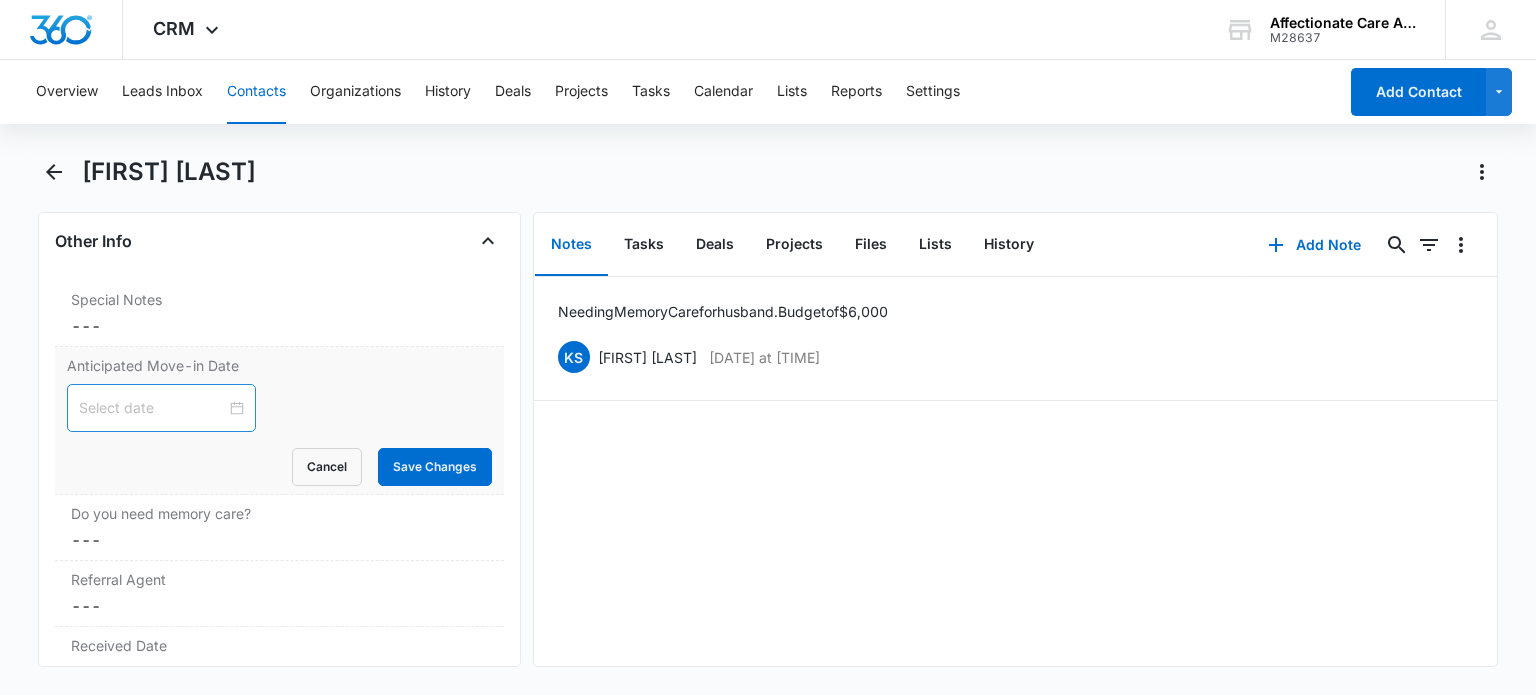 click at bounding box center (152, 408) 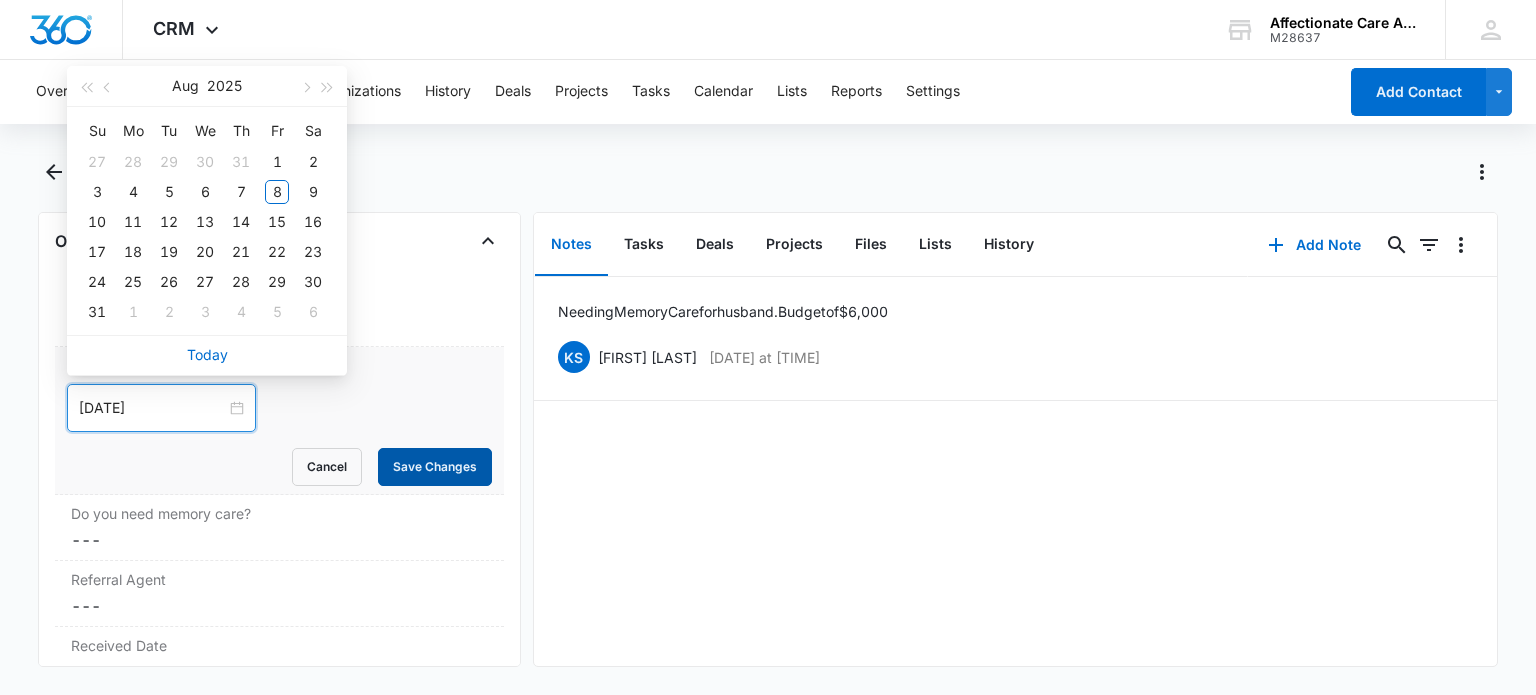type on "[DATE]" 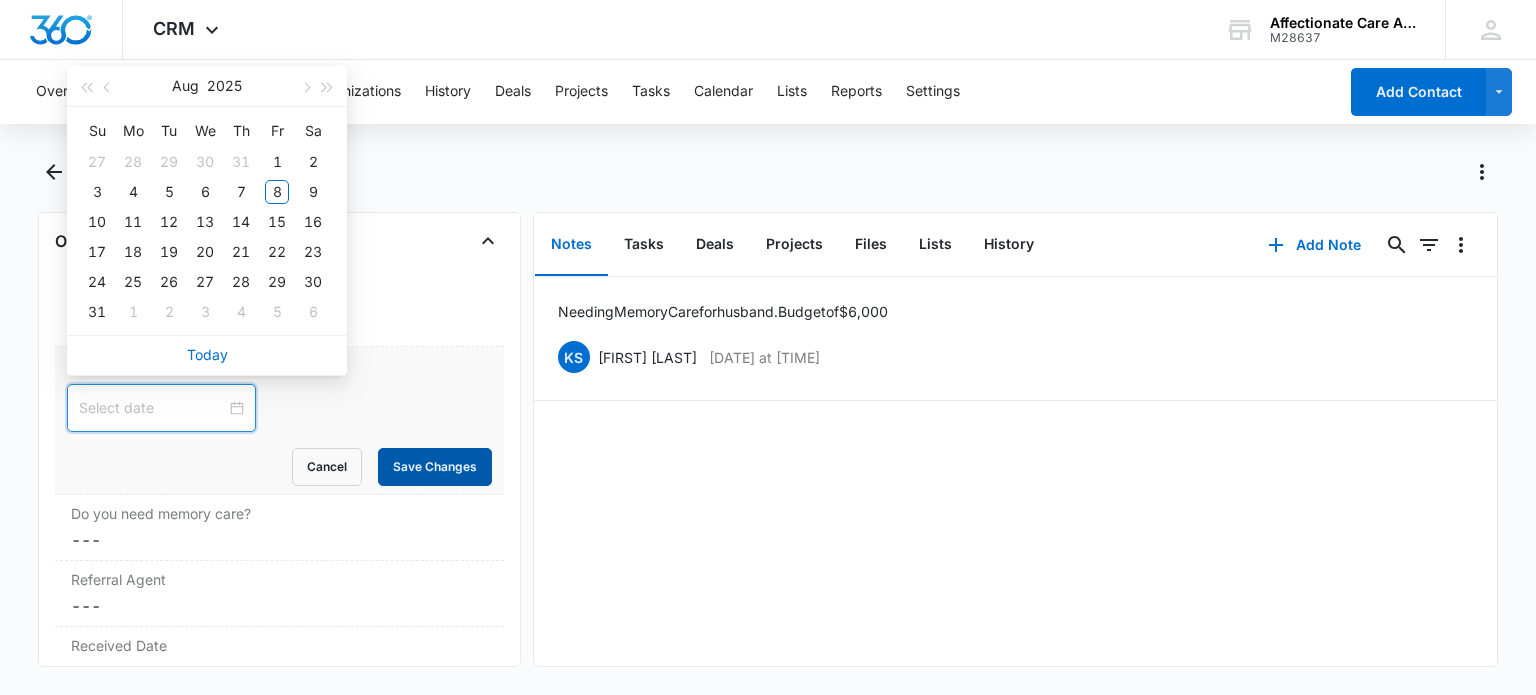 click on "Save Changes" at bounding box center (435, 467) 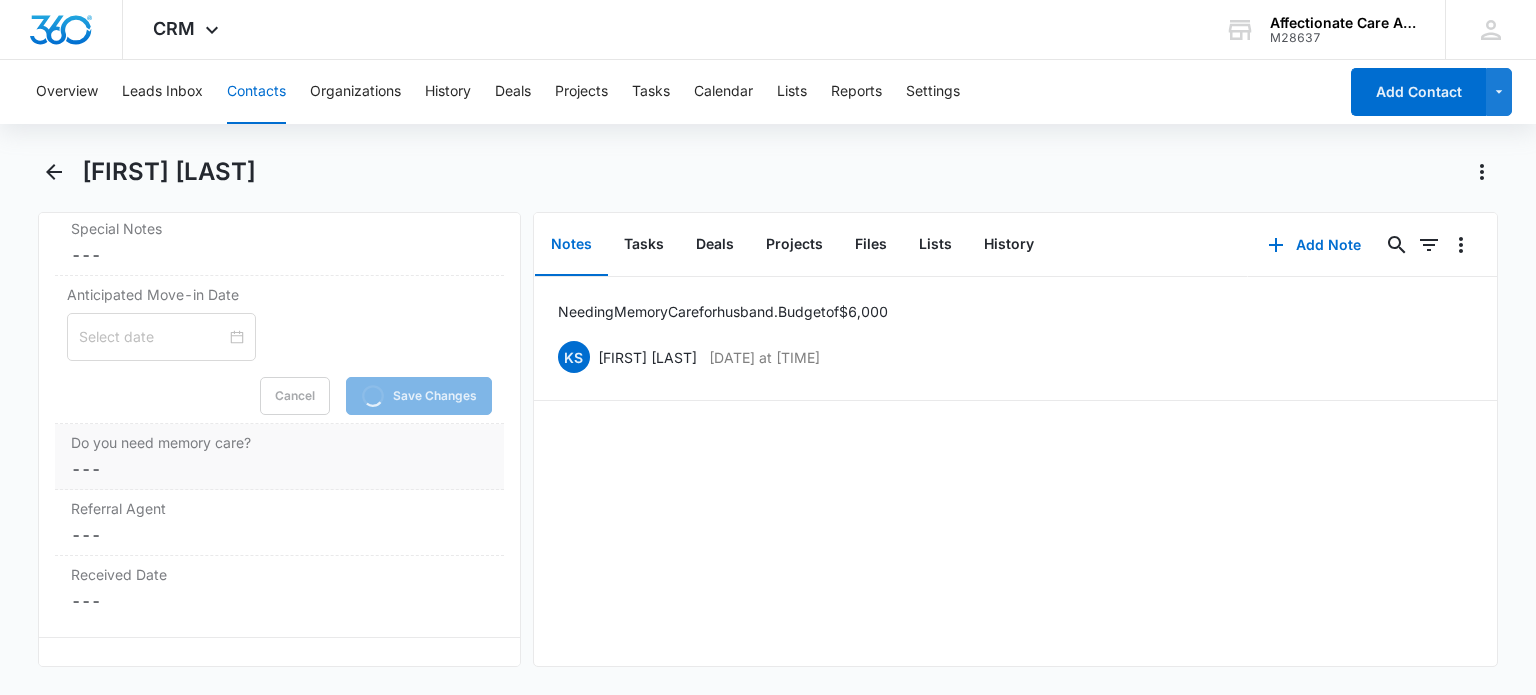 scroll, scrollTop: 1704, scrollLeft: 0, axis: vertical 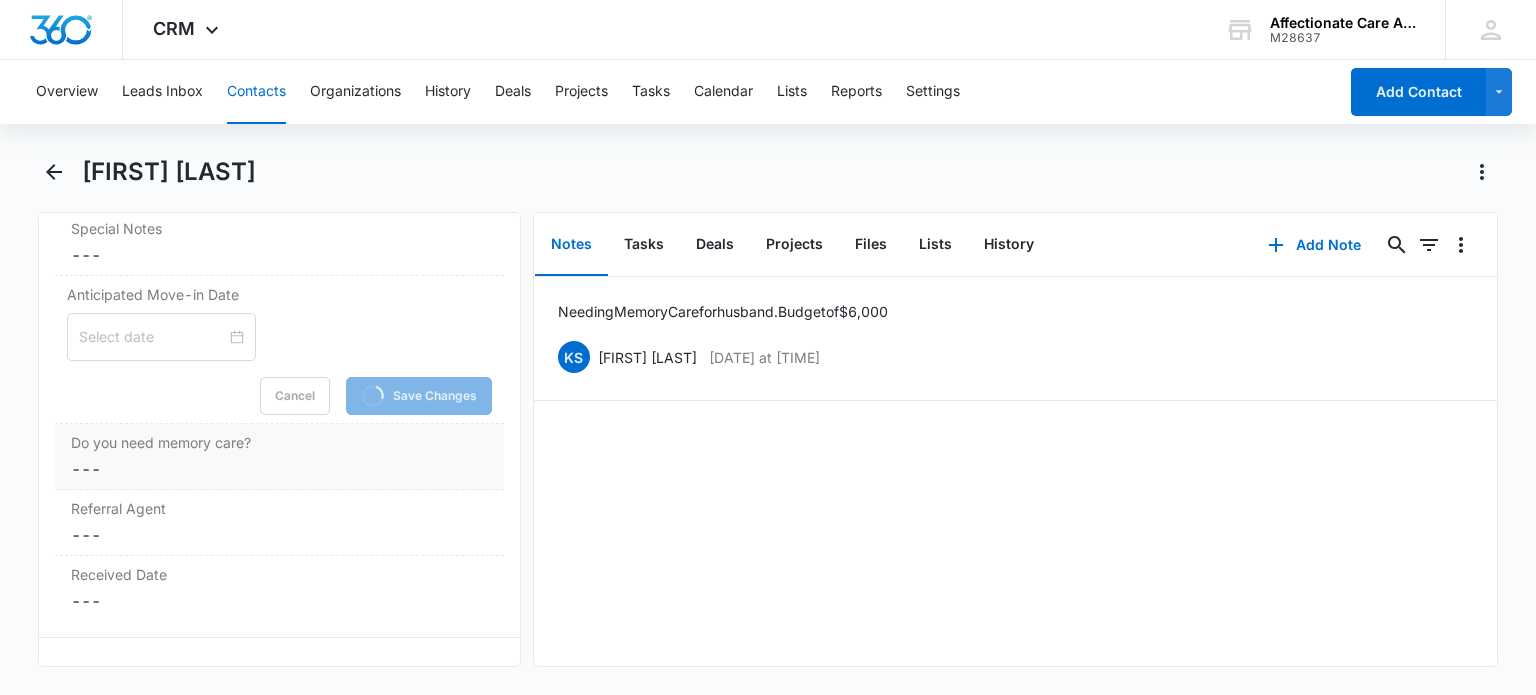 click on "Cancel Save Changes ---" at bounding box center (279, 469) 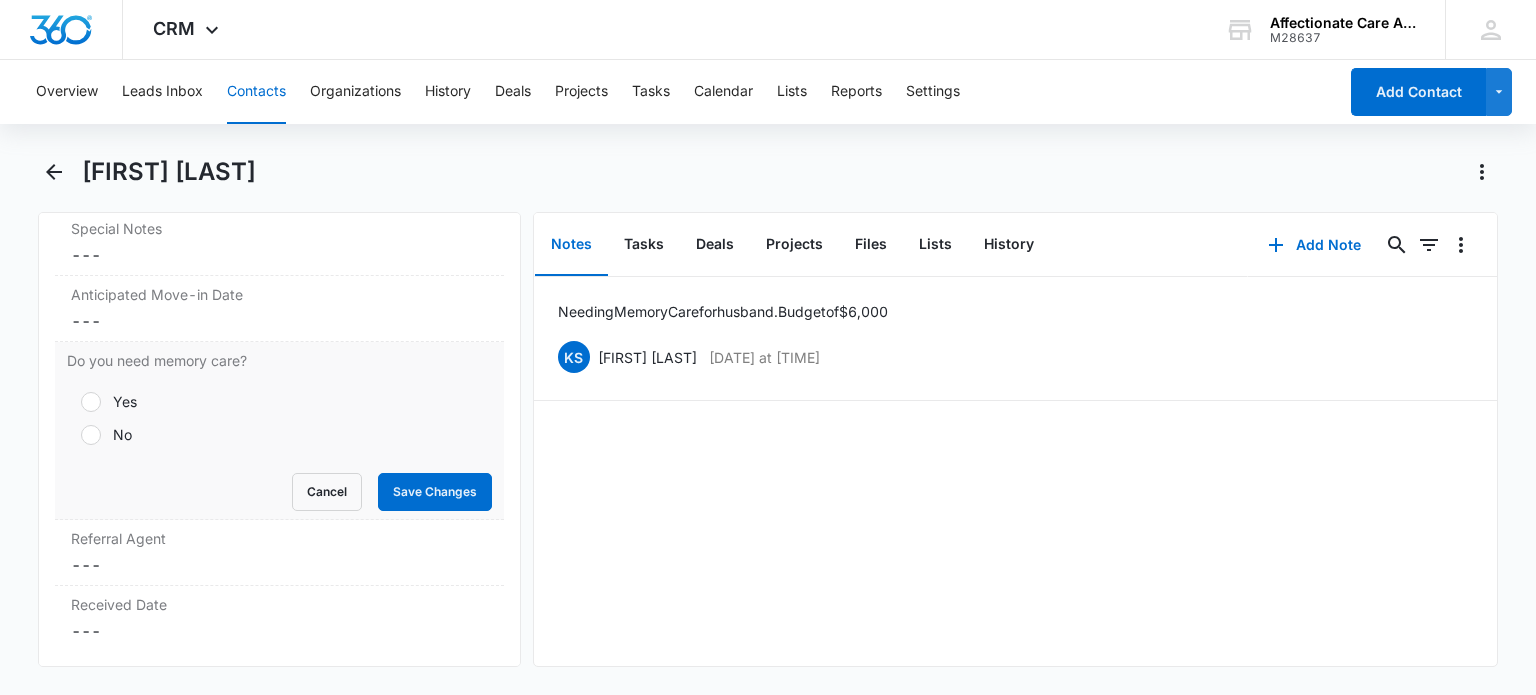 click at bounding box center [91, 402] 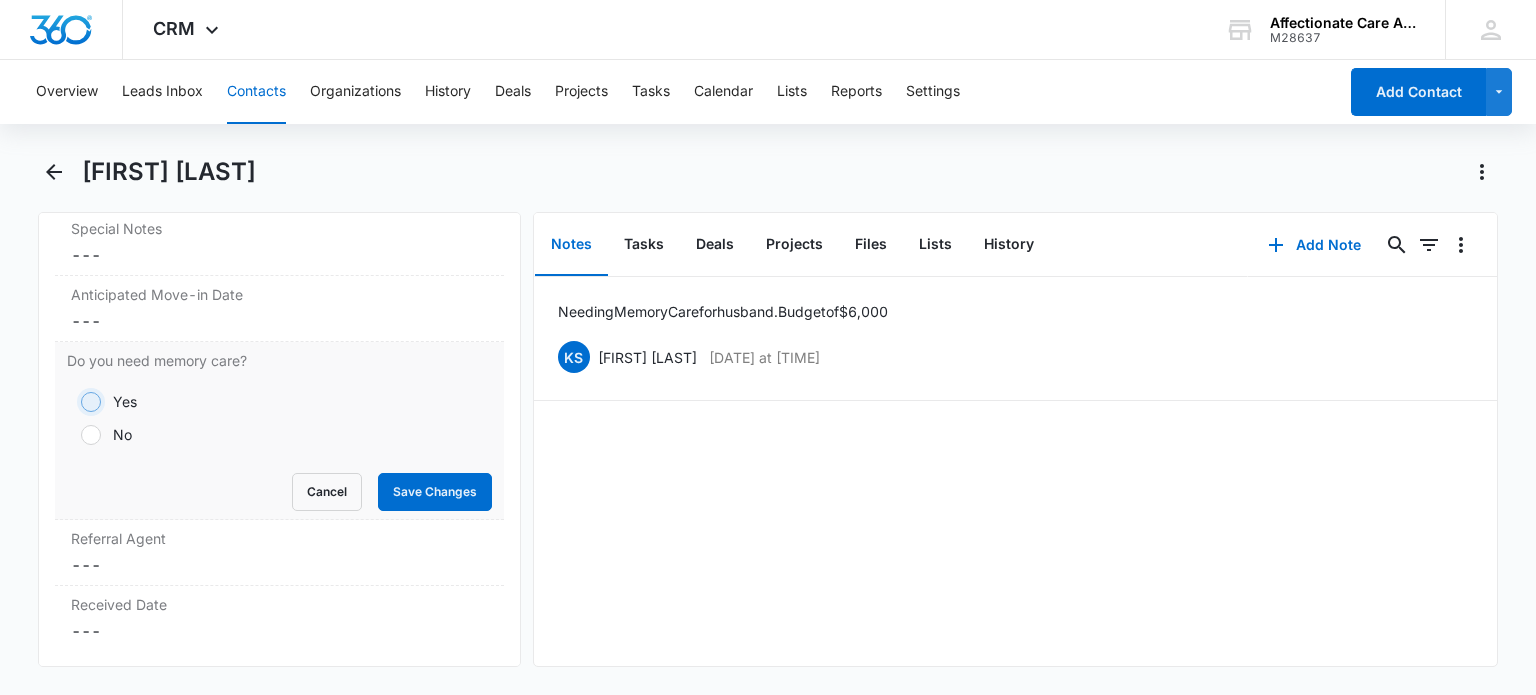 click on "Yes" at bounding box center (74, 402) 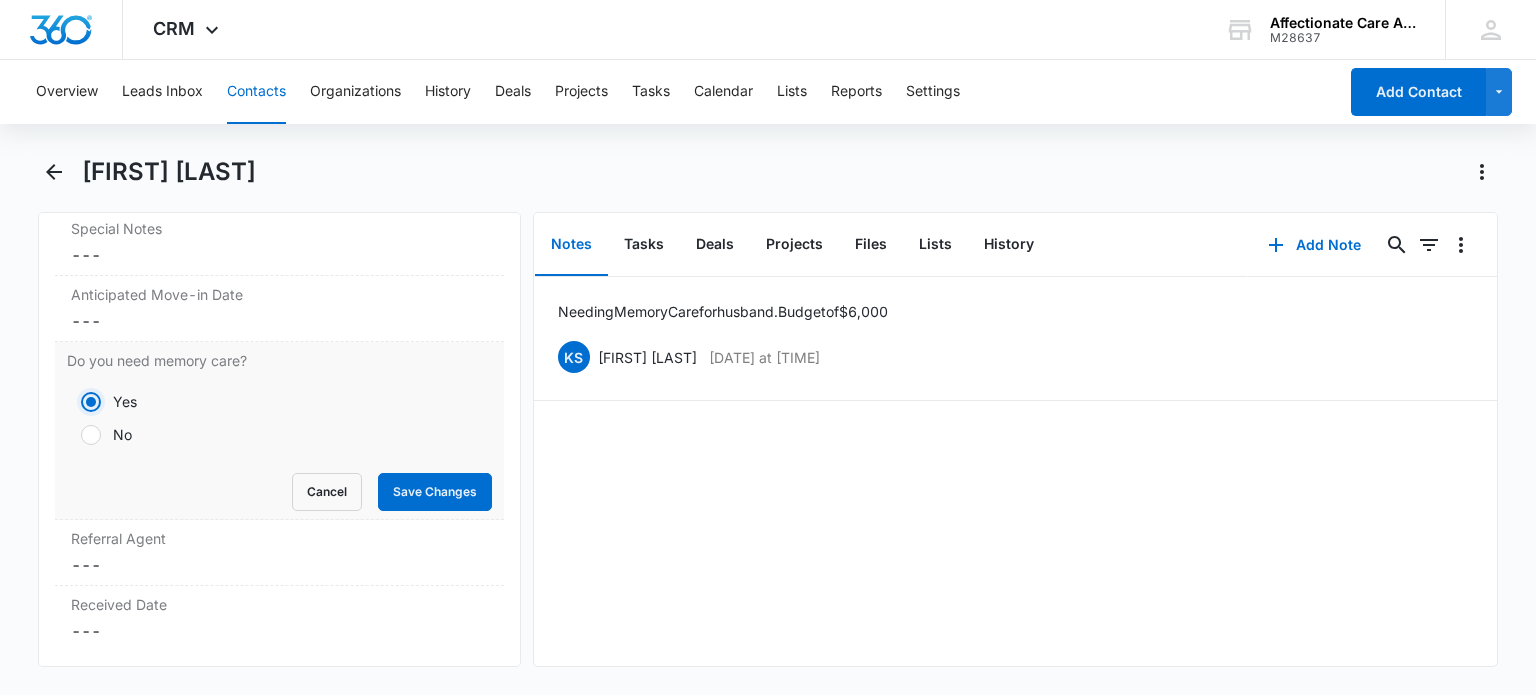 radio on "true" 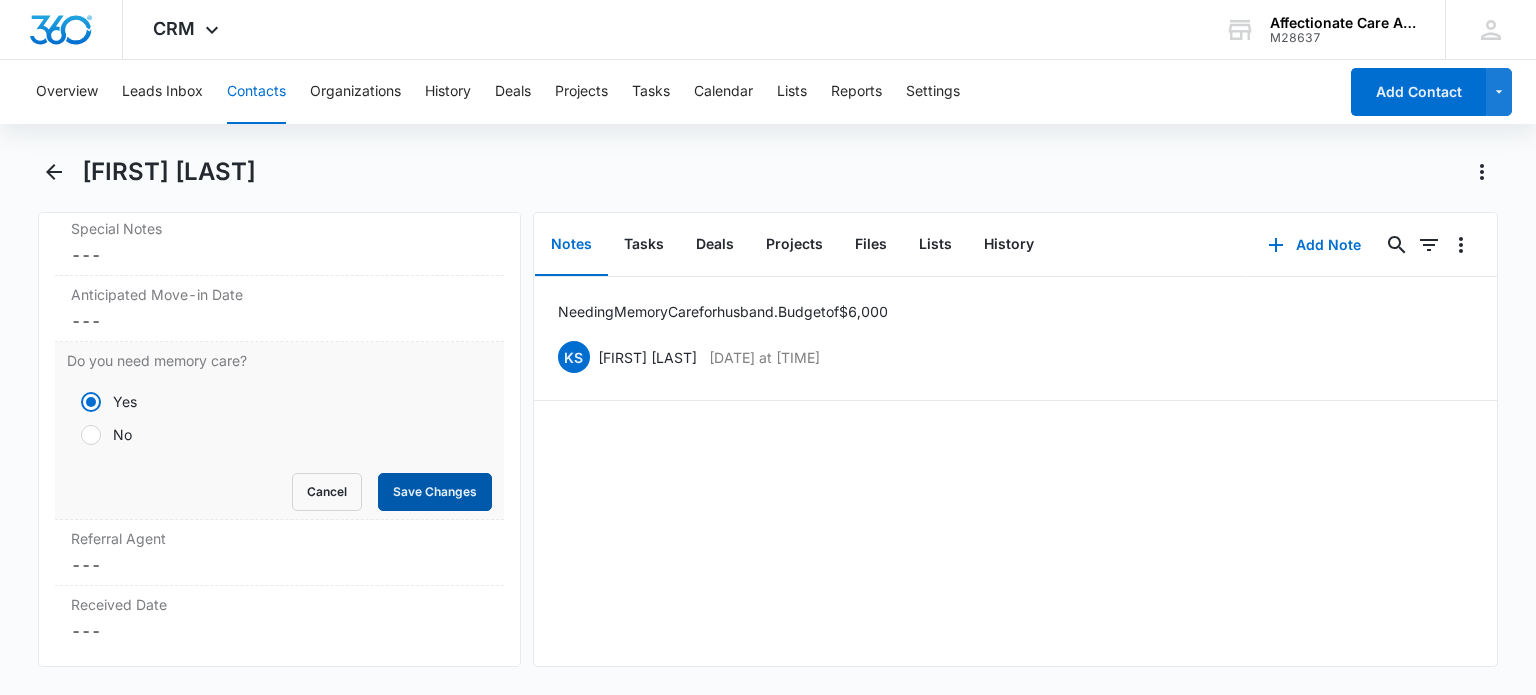 click on "Save Changes" at bounding box center [435, 492] 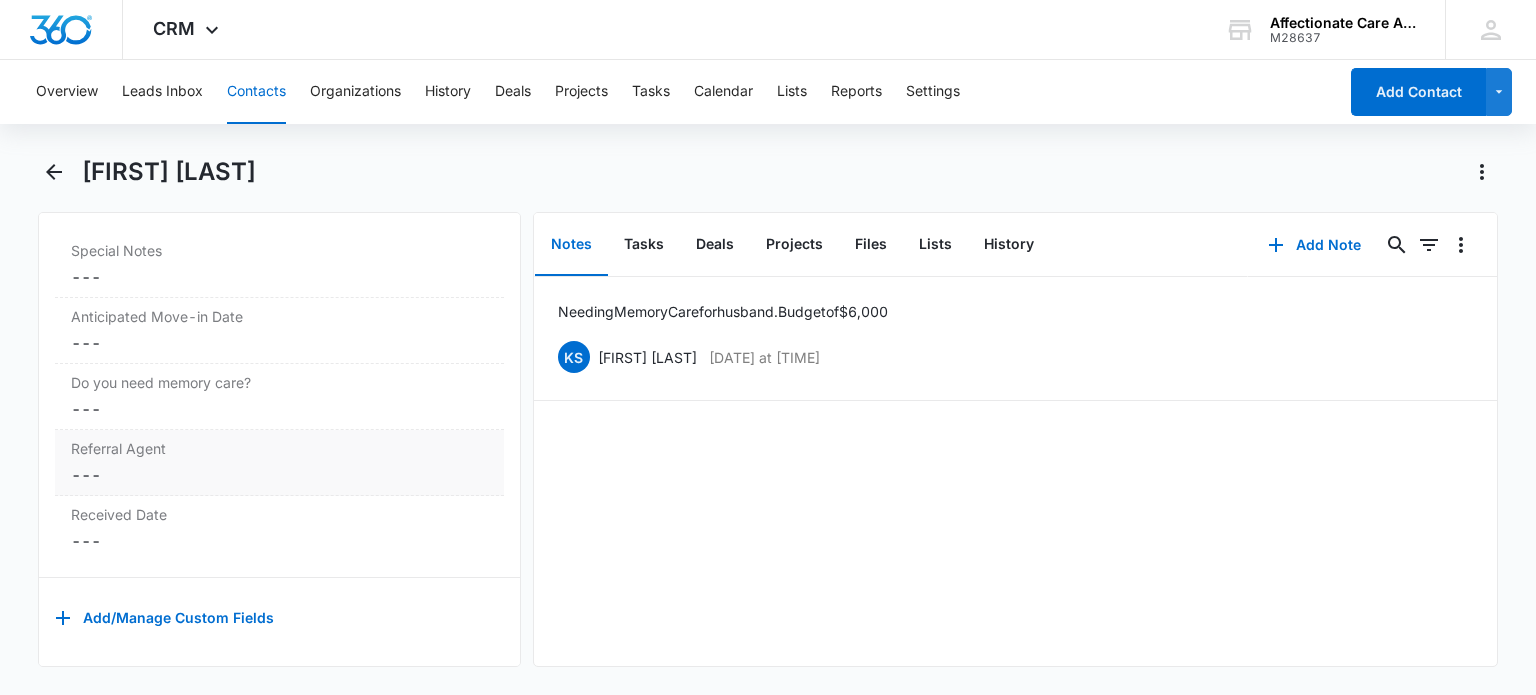 scroll, scrollTop: 1692, scrollLeft: 0, axis: vertical 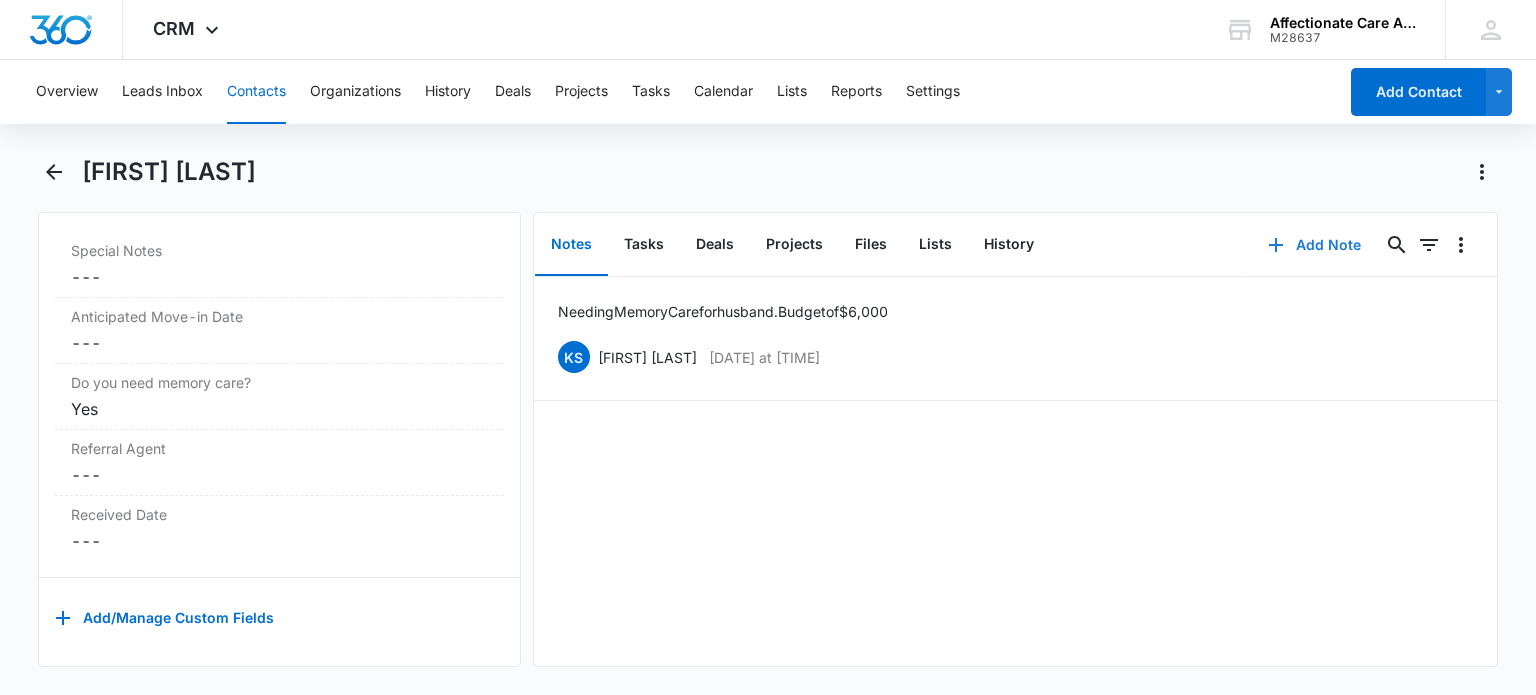 click on "Add Note" at bounding box center (1314, 245) 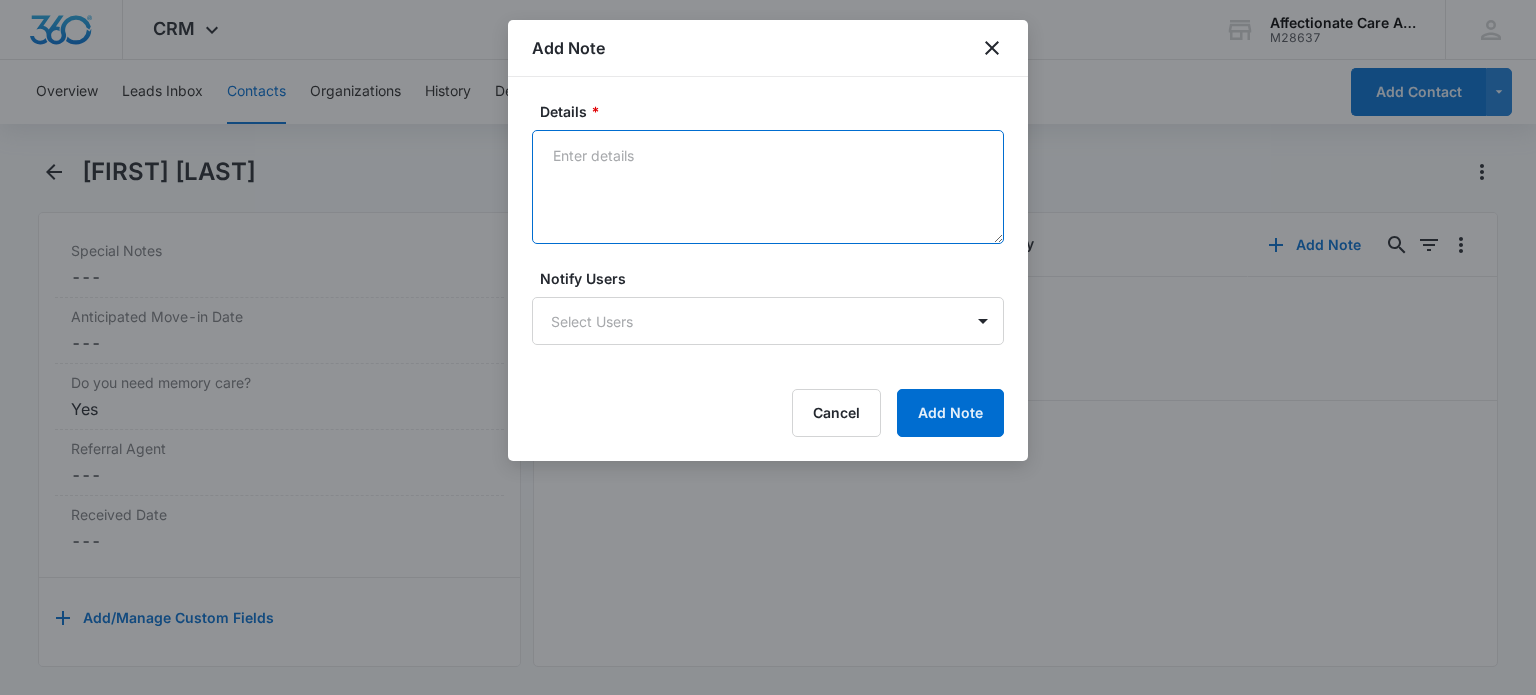 click on "Details *" at bounding box center [768, 187] 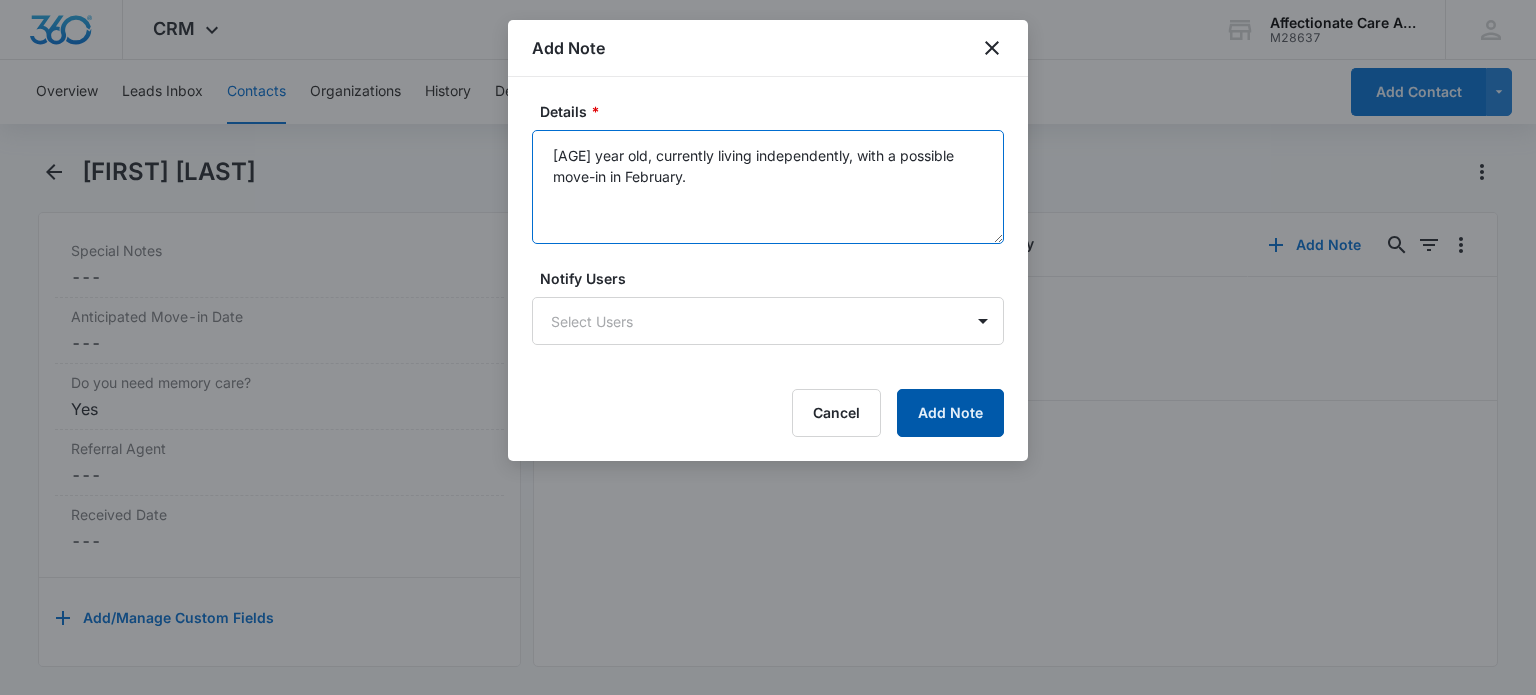 type on "[AGE] year old, currently living independently, with a possible move-in in February." 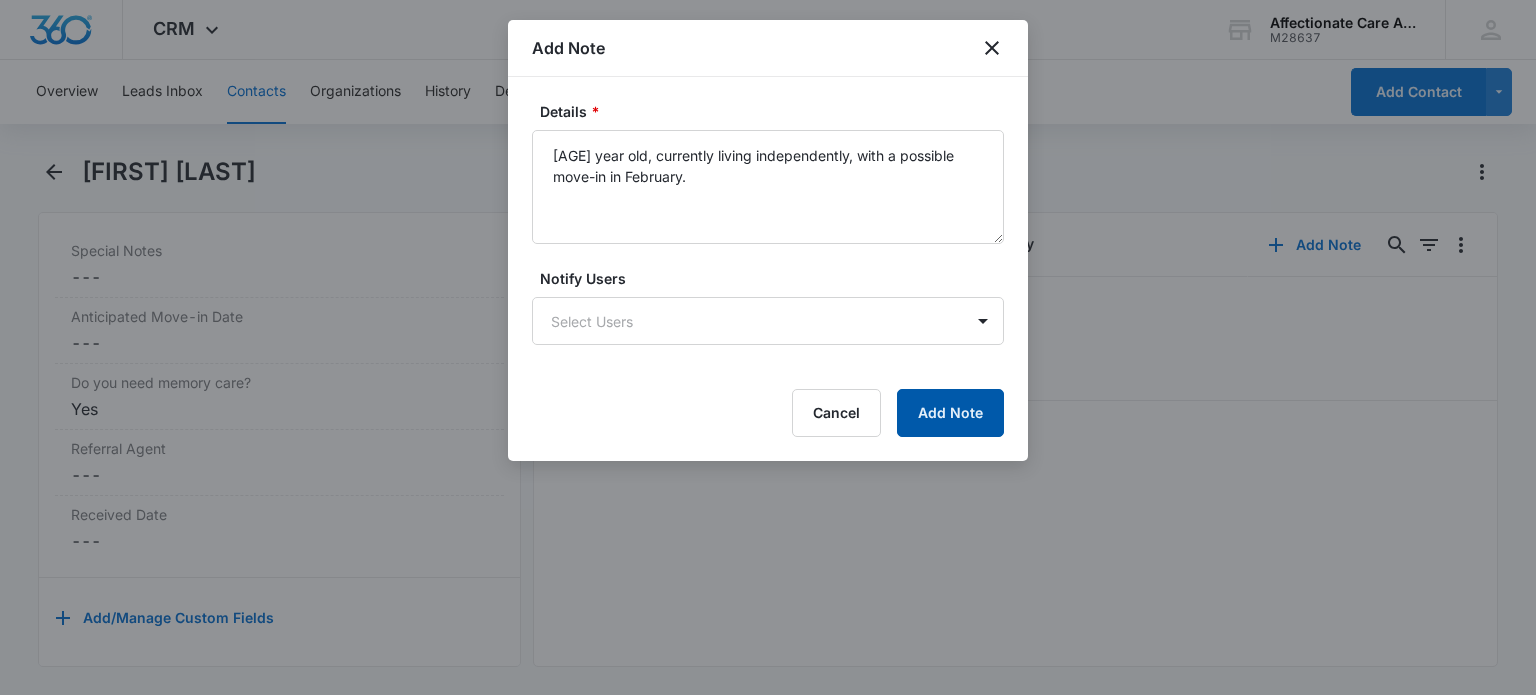 click on "Add Note" at bounding box center [950, 413] 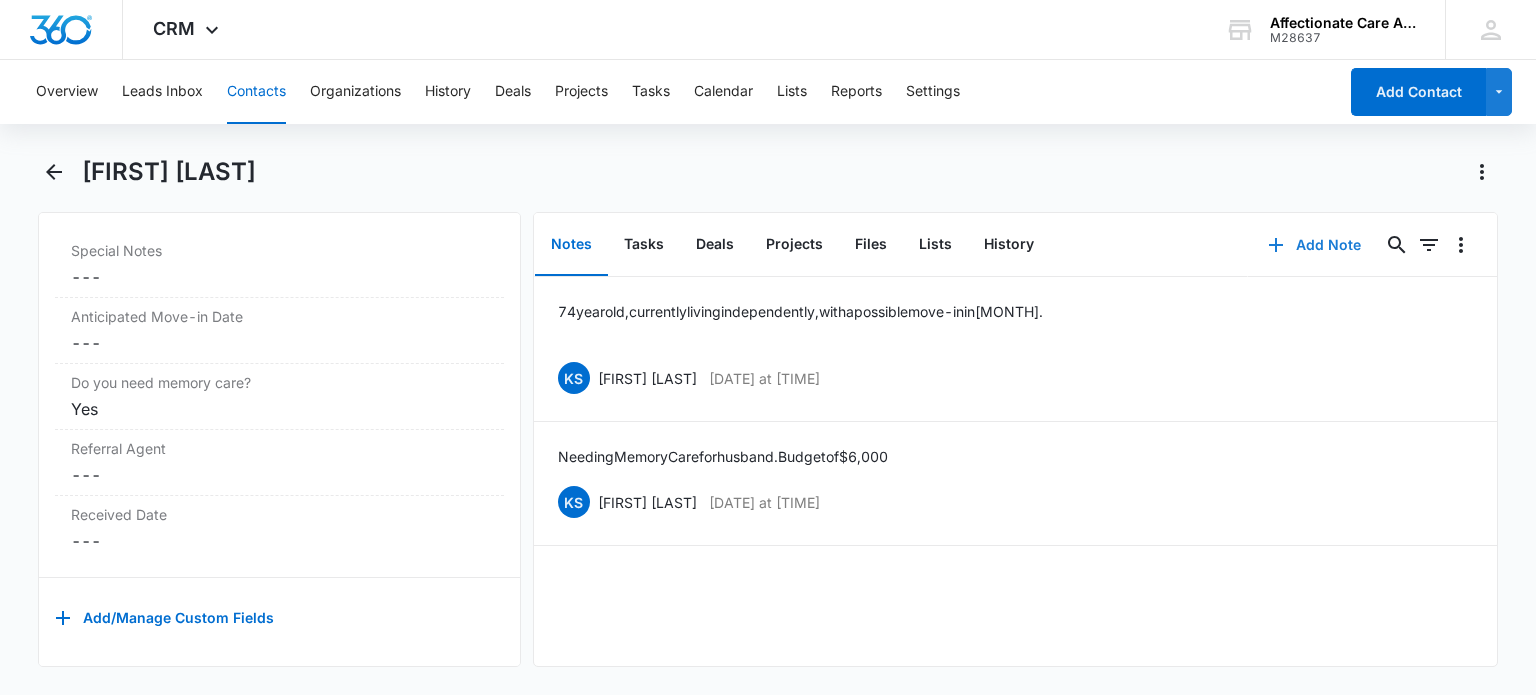 click on "Add Note" at bounding box center [1314, 245] 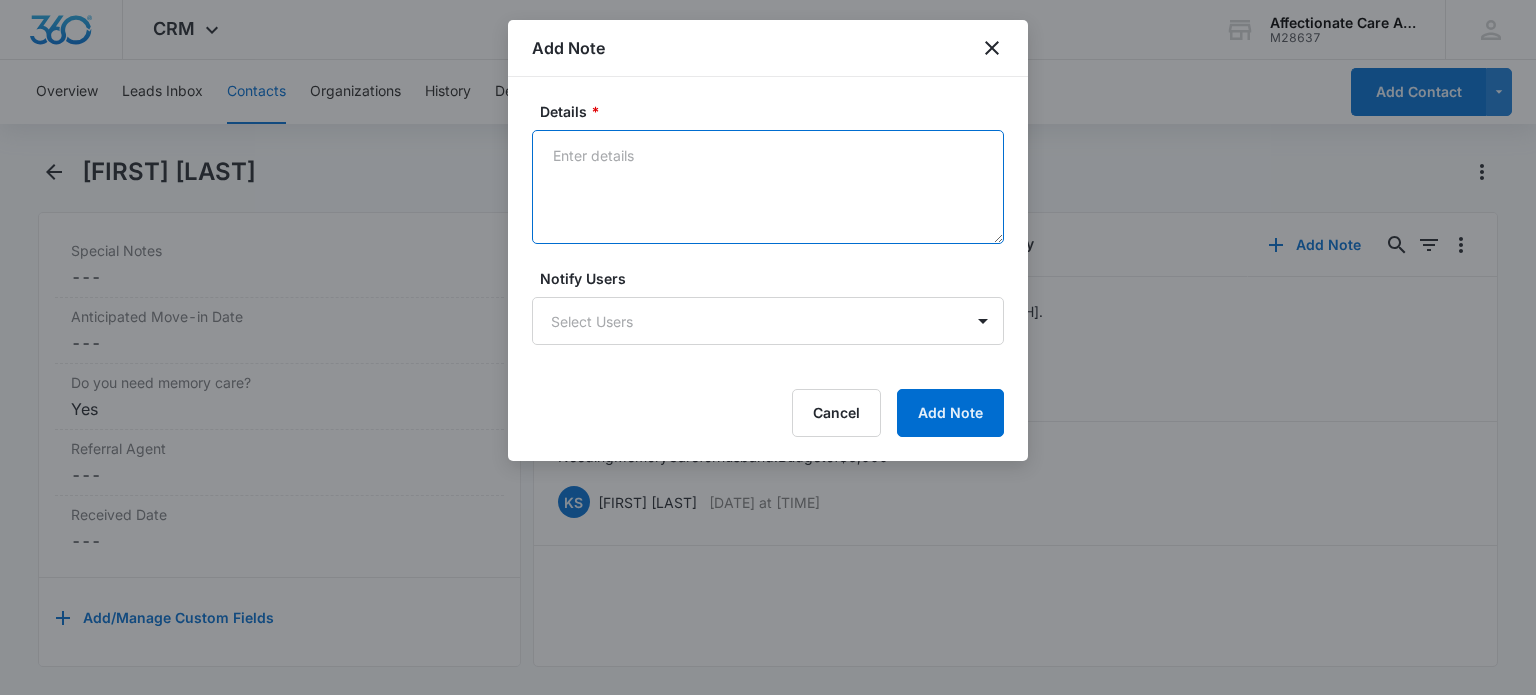 click on "Details *" at bounding box center (768, 187) 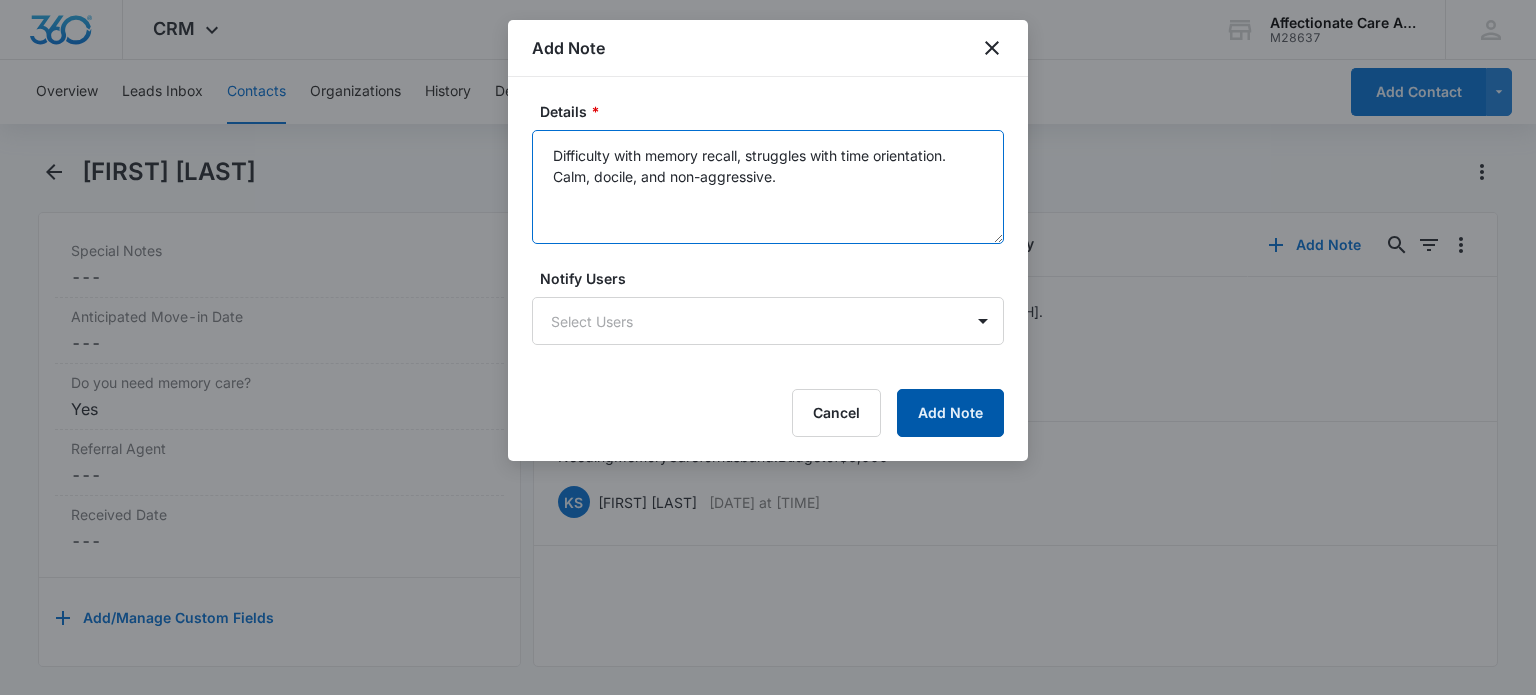 type on "Difficulty with memory recall, struggles with time orientation. Calm, docile, and non-aggressive." 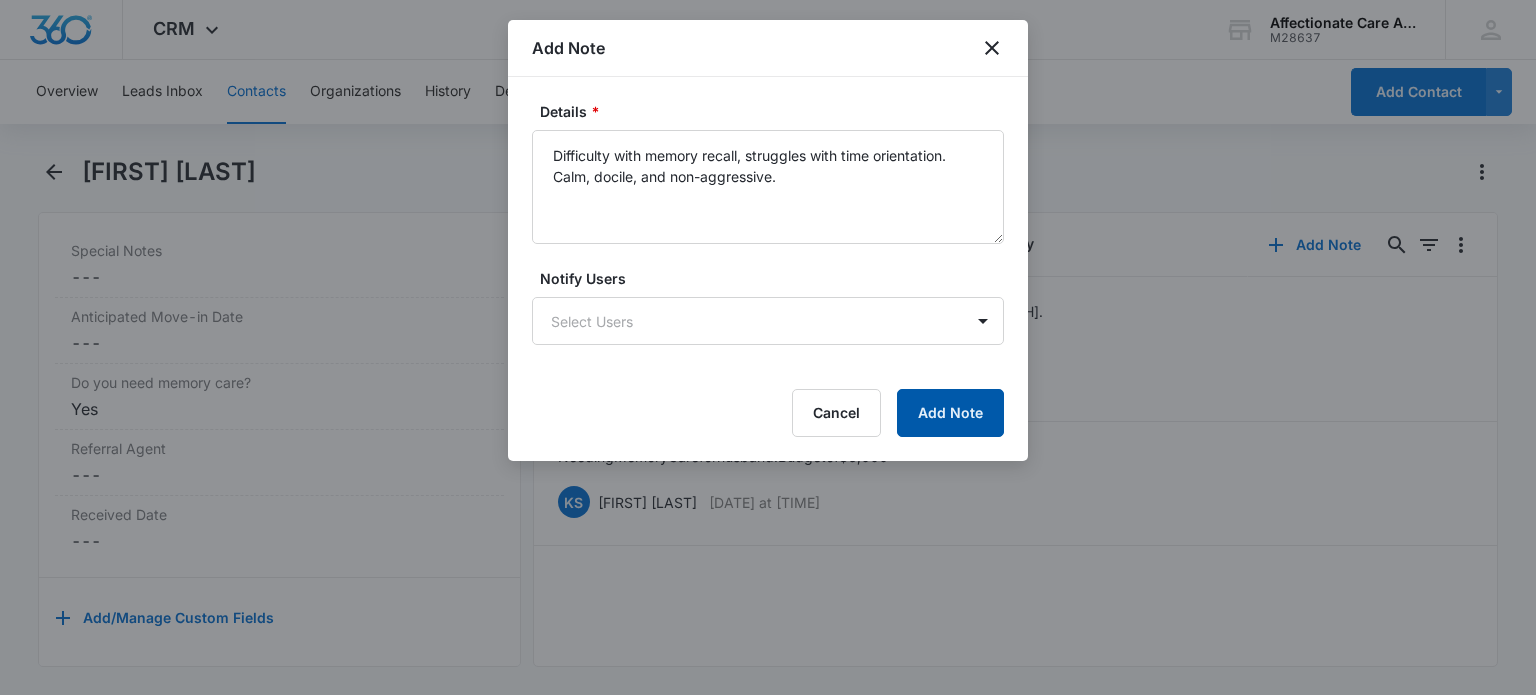 click on "Add Note" at bounding box center [950, 413] 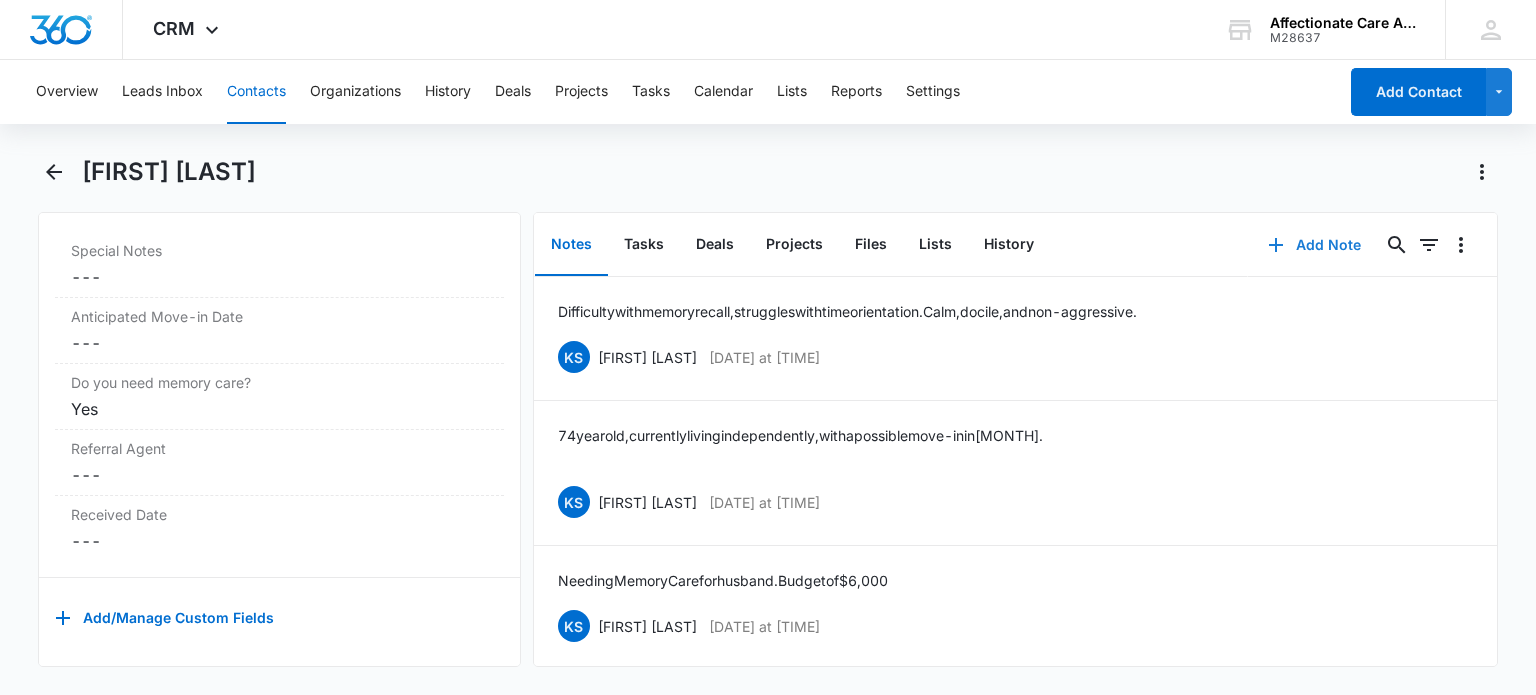 click on "Add Note" at bounding box center (1314, 245) 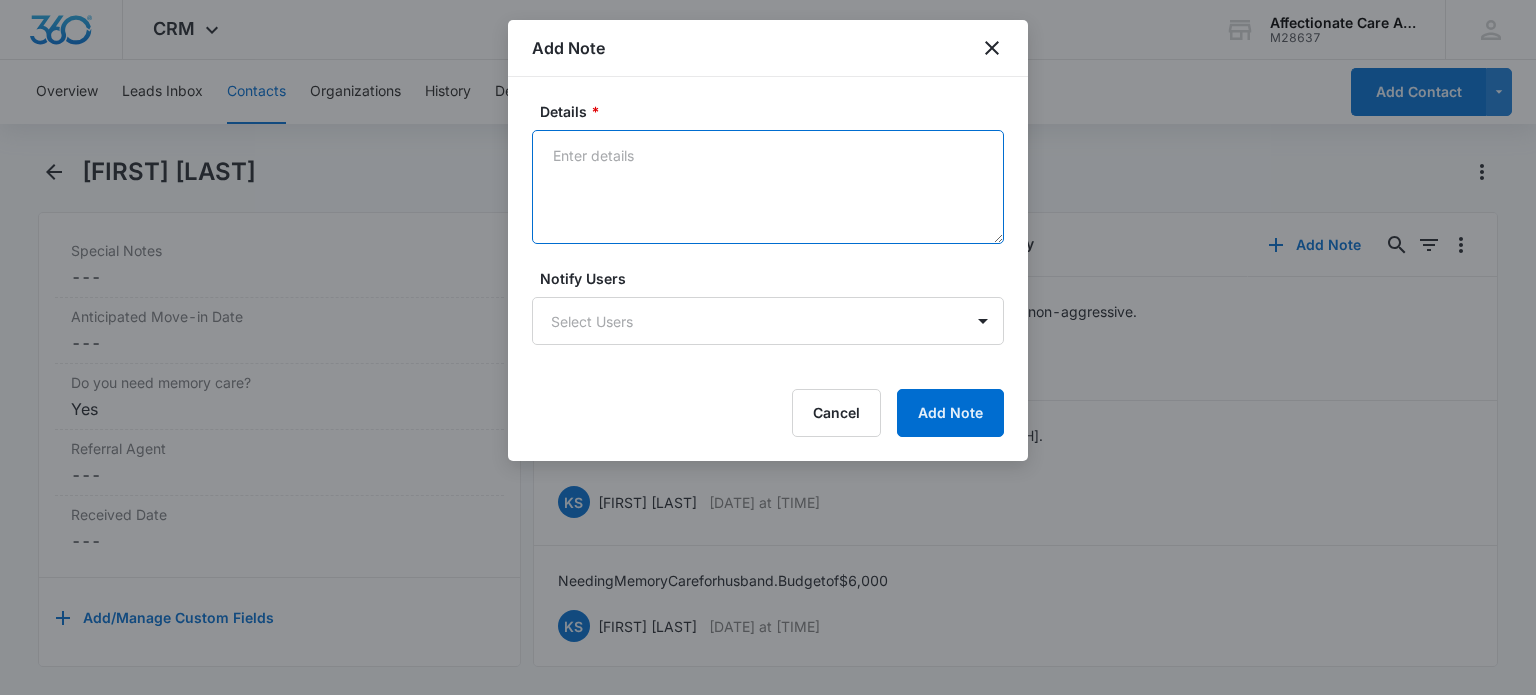 click on "Details *" at bounding box center [768, 187] 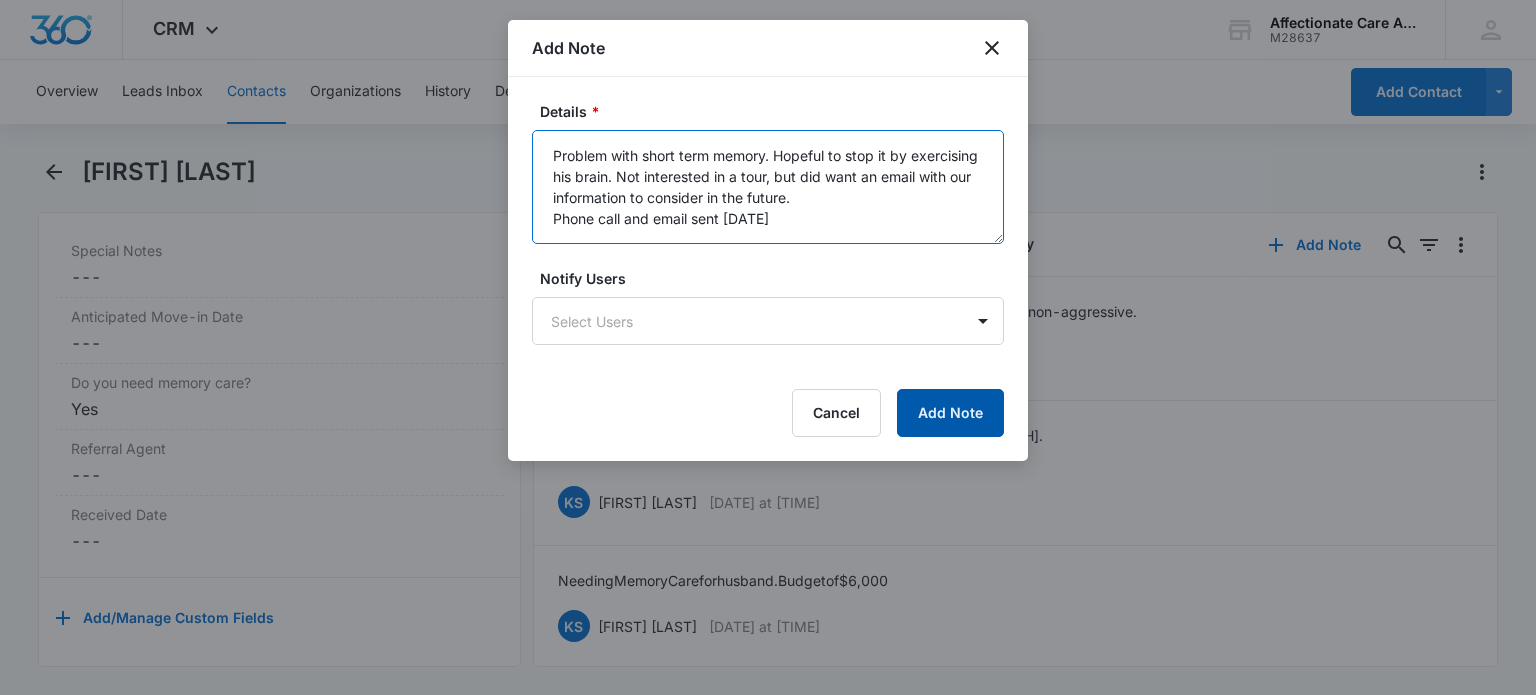 type on "Problem with short term memory. Hopeful to stop it by exercising his brain. Not interested in a tour, but did want an email with our information to consider in the future.
Phone call and email sent [DATE]" 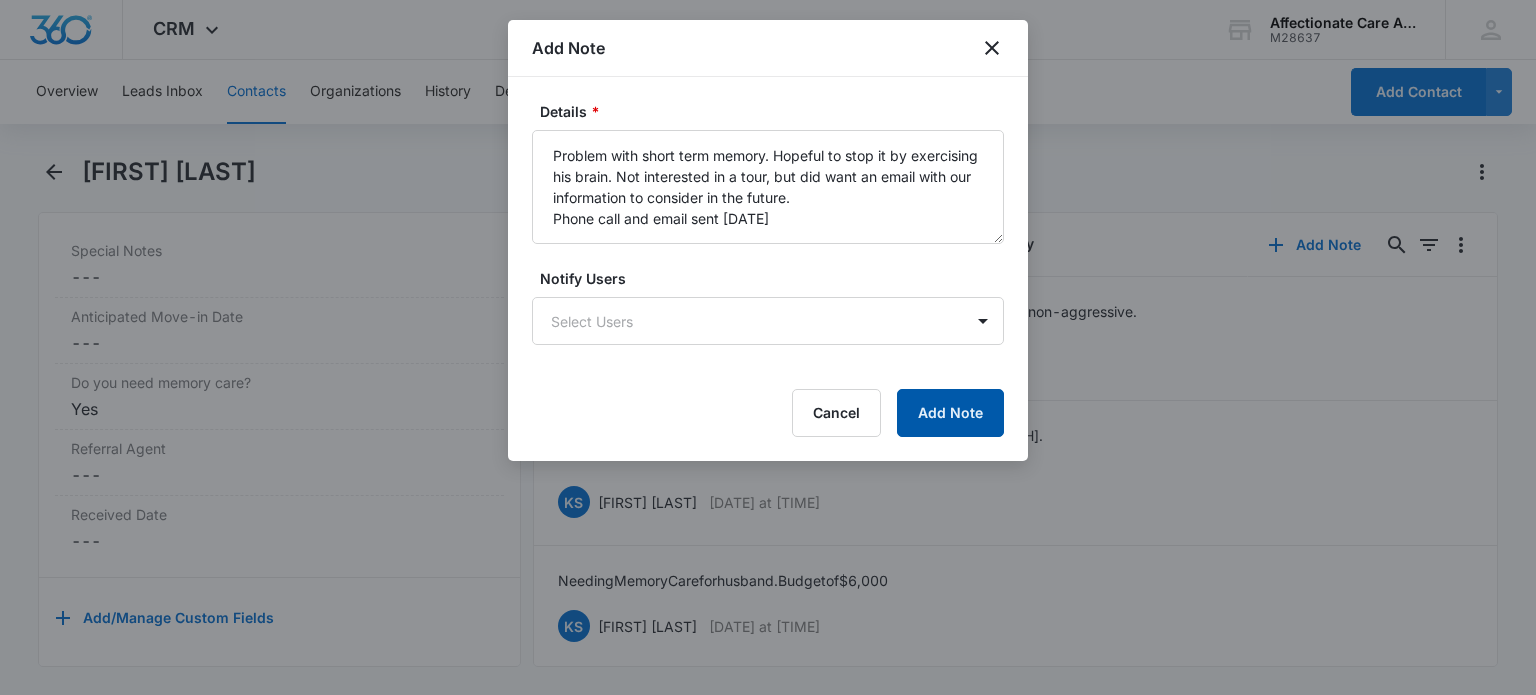 click on "Add Note" at bounding box center (950, 413) 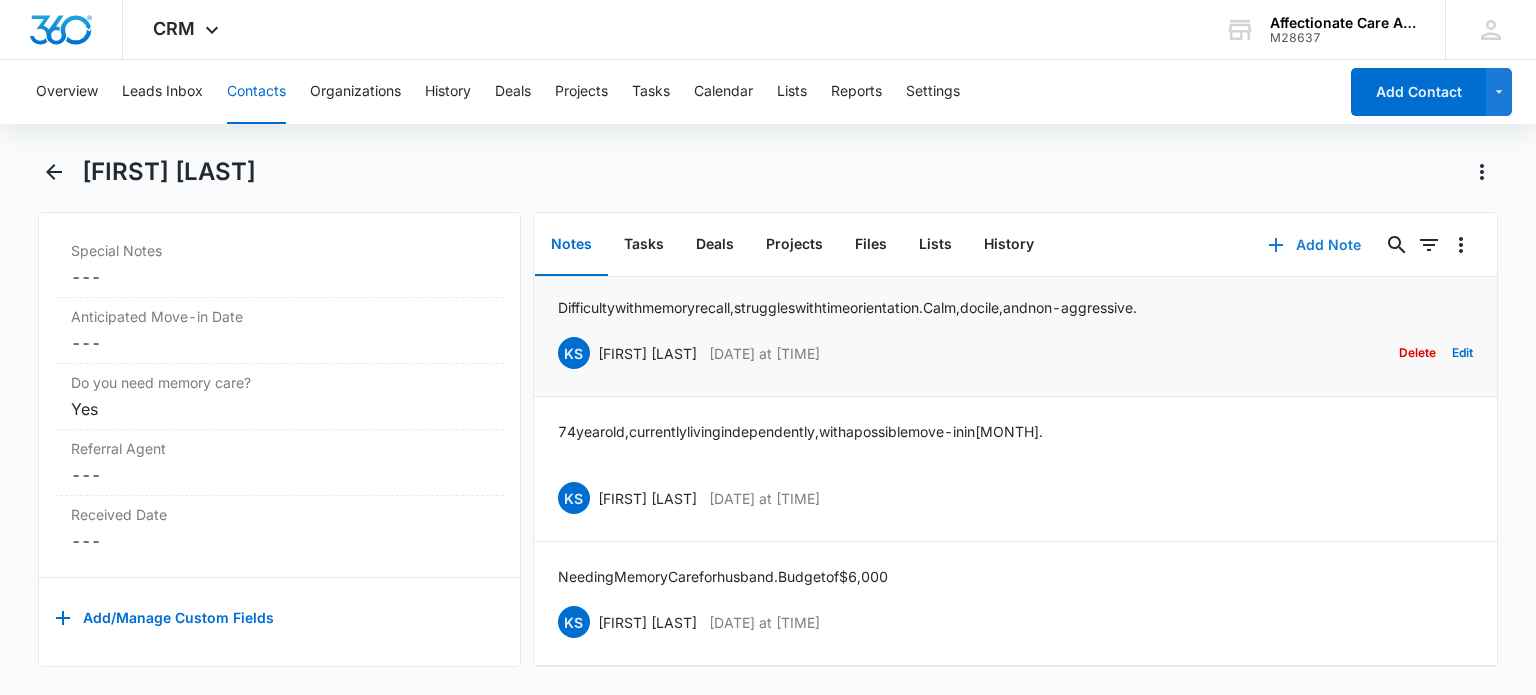scroll, scrollTop: 0, scrollLeft: 0, axis: both 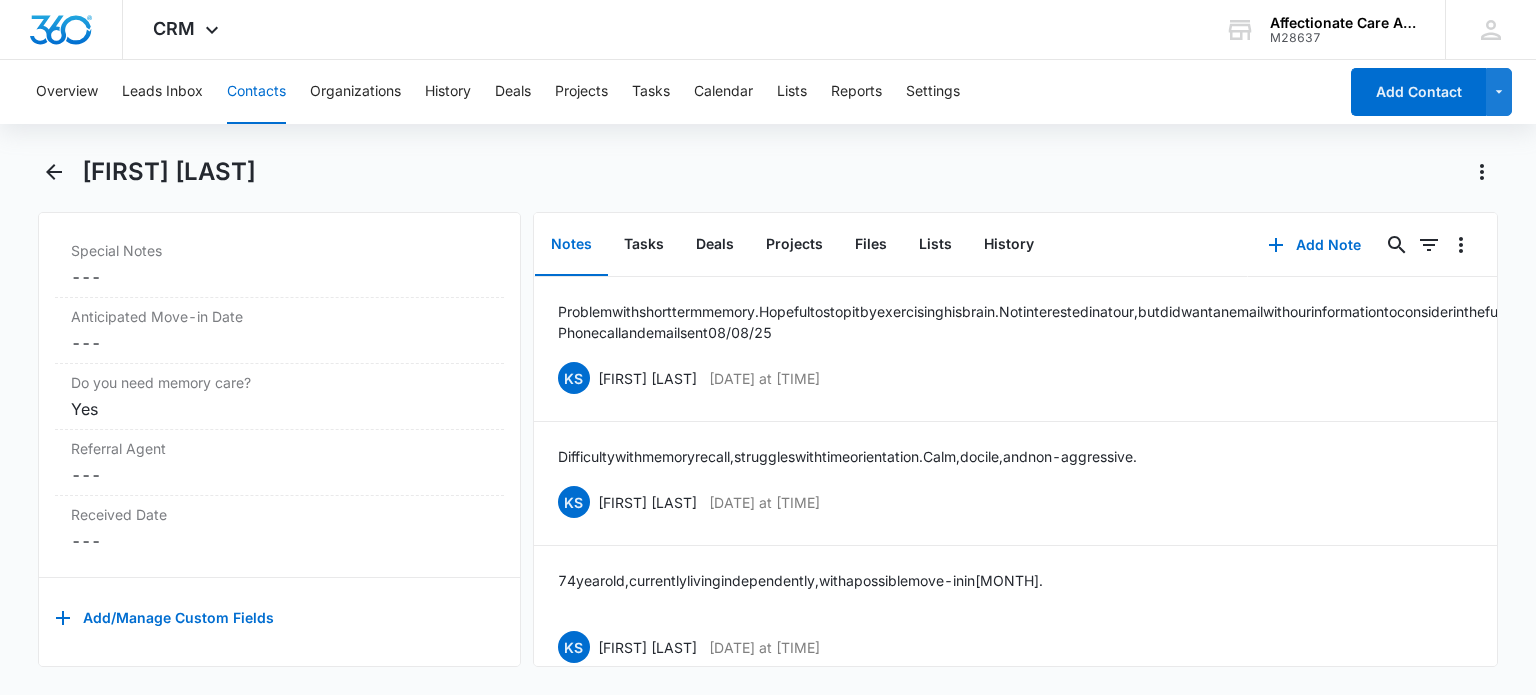 click on "Contacts" at bounding box center [256, 92] 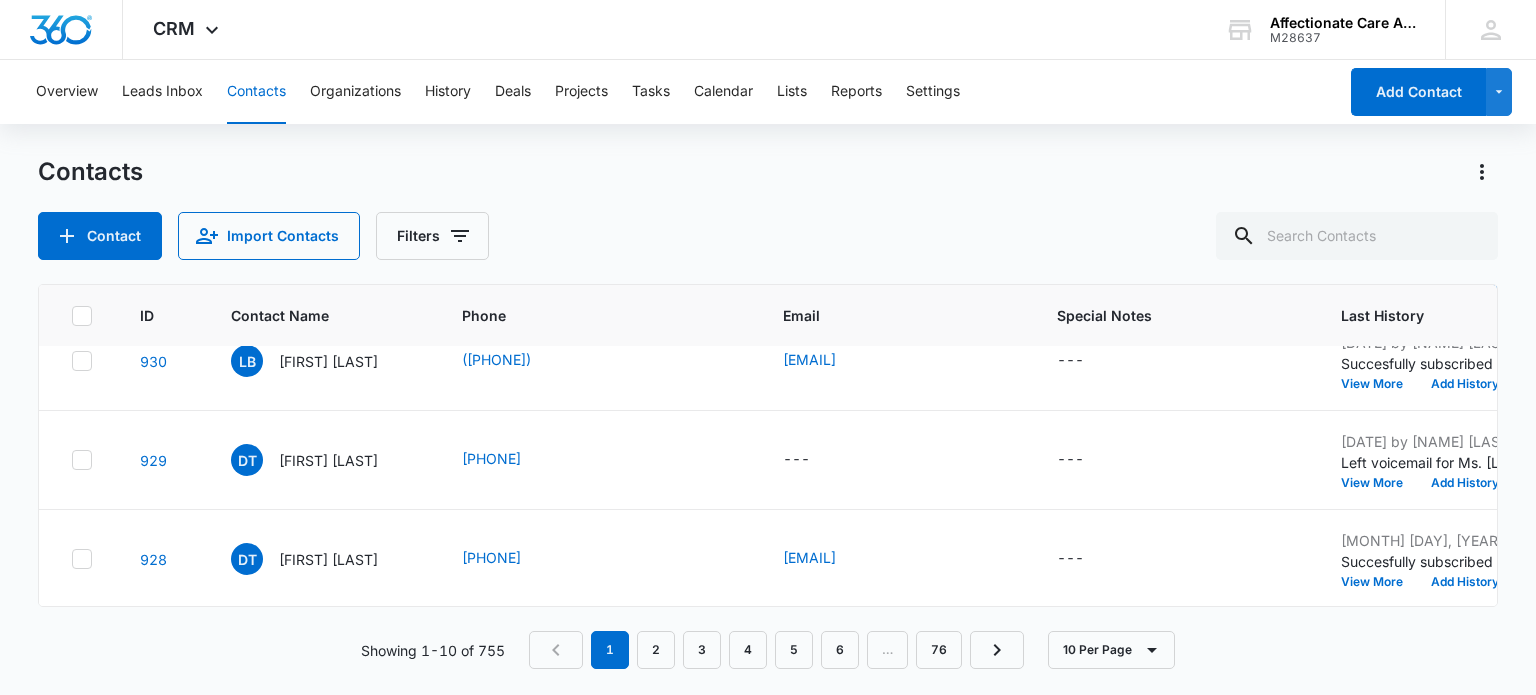 scroll, scrollTop: 742, scrollLeft: 0, axis: vertical 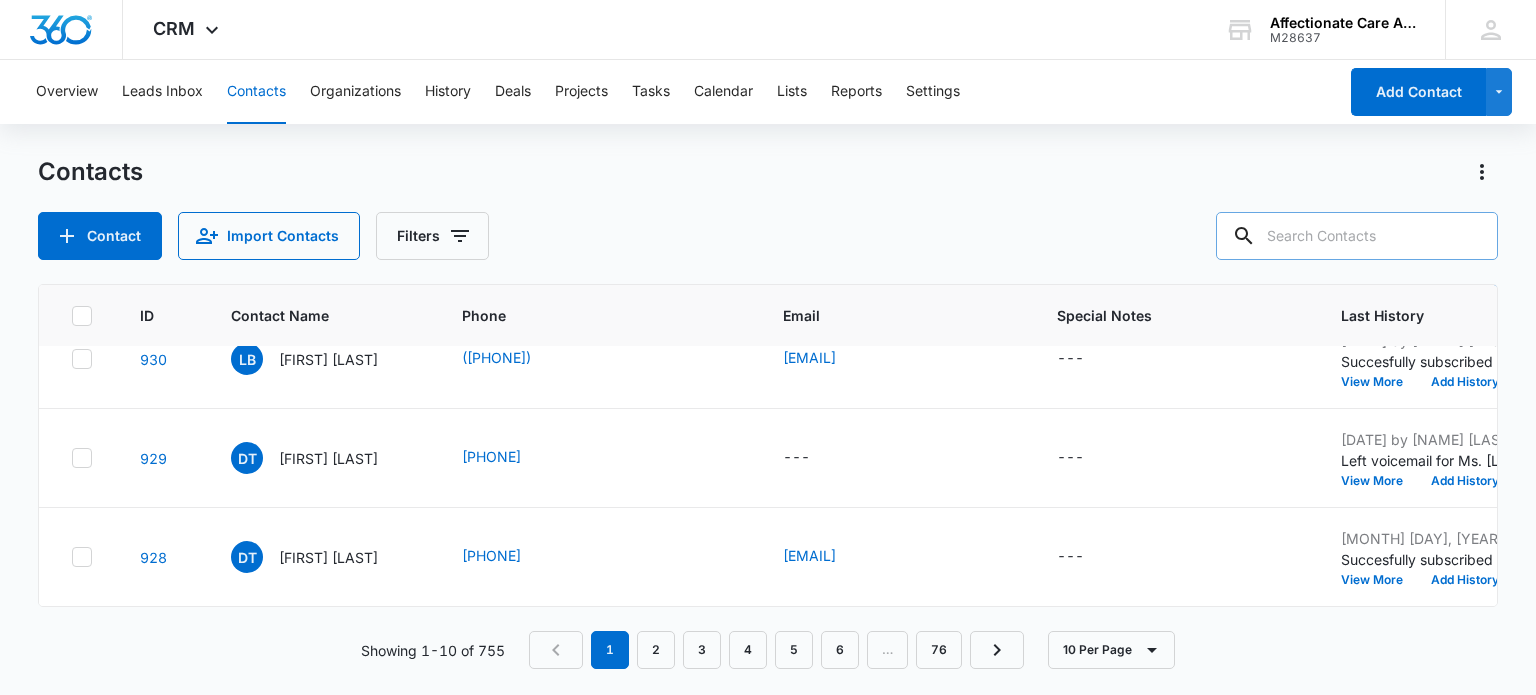 click at bounding box center [1357, 236] 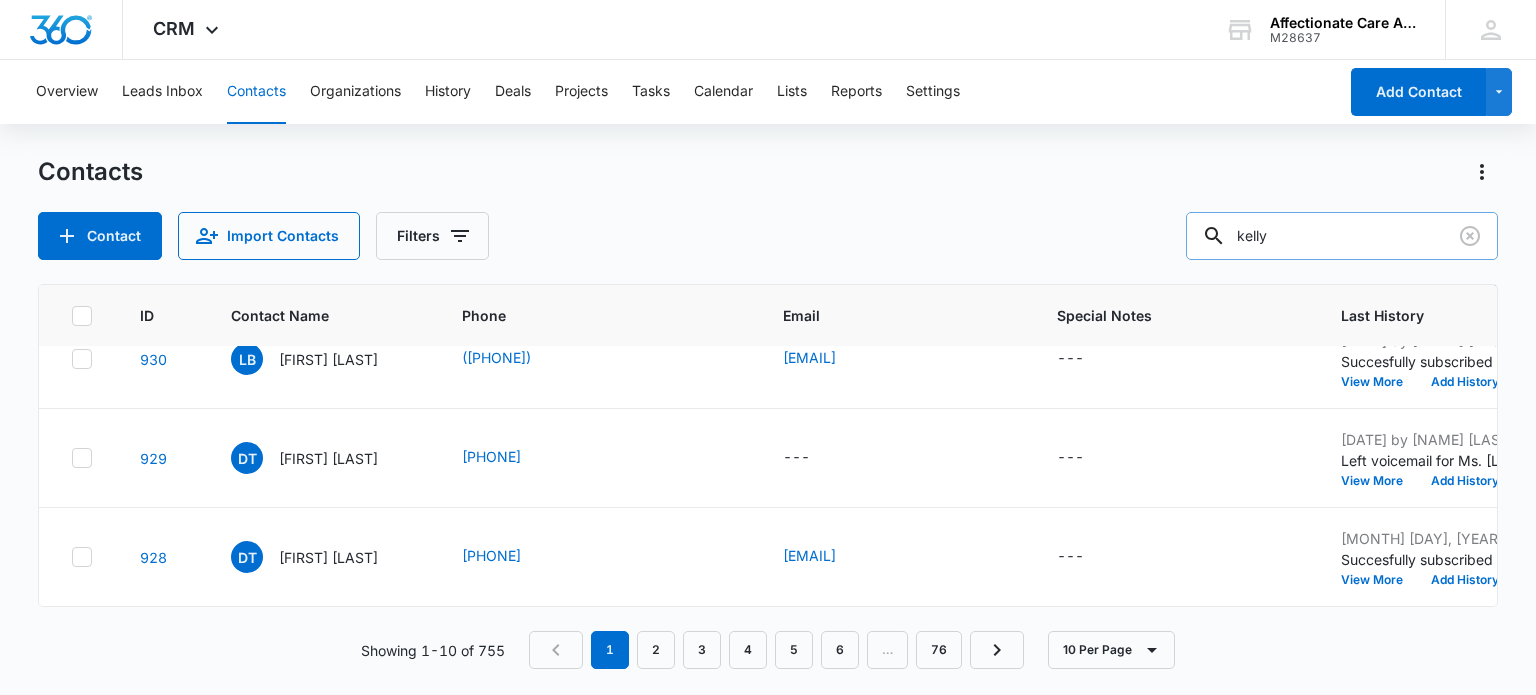 type on "kelly" 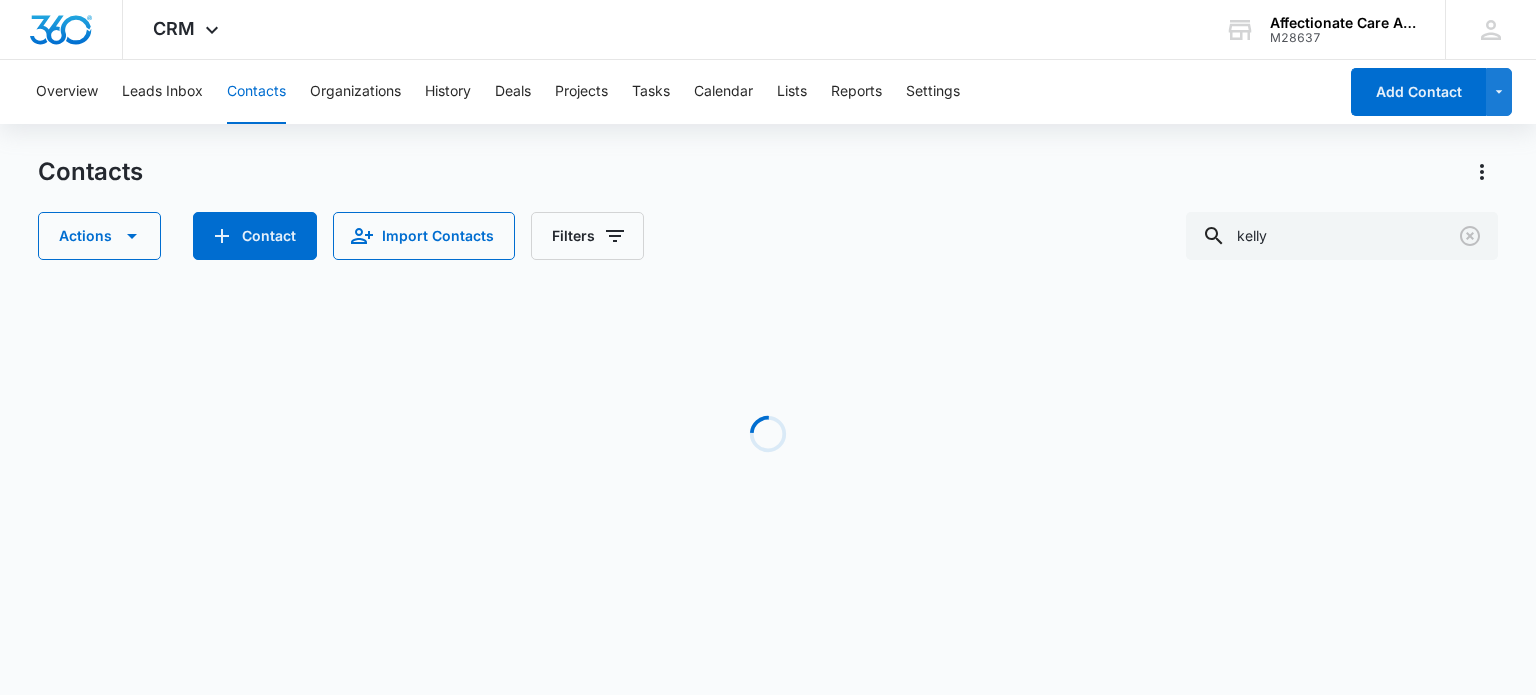 click on "Actions Contact Import Contacts Filters [NAME]" at bounding box center [767, 236] 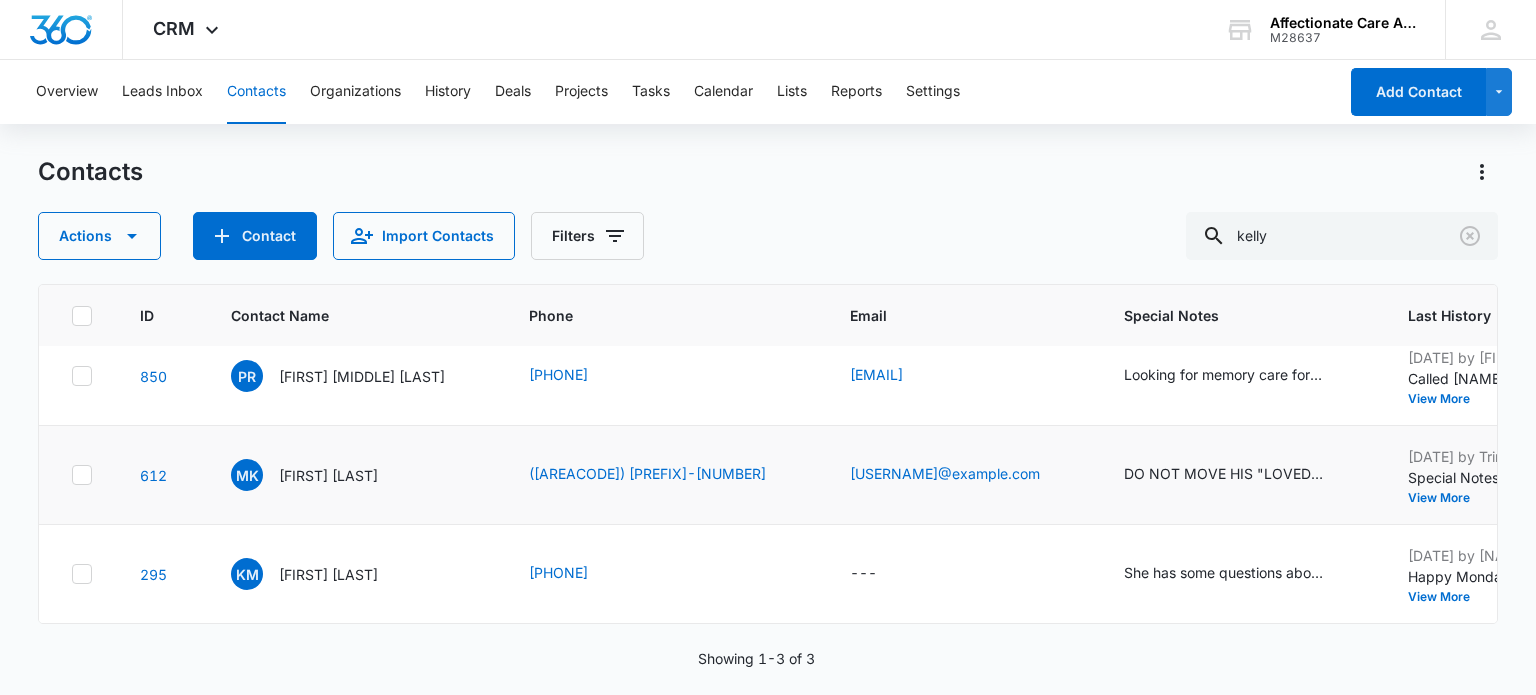 scroll, scrollTop: 0, scrollLeft: 0, axis: both 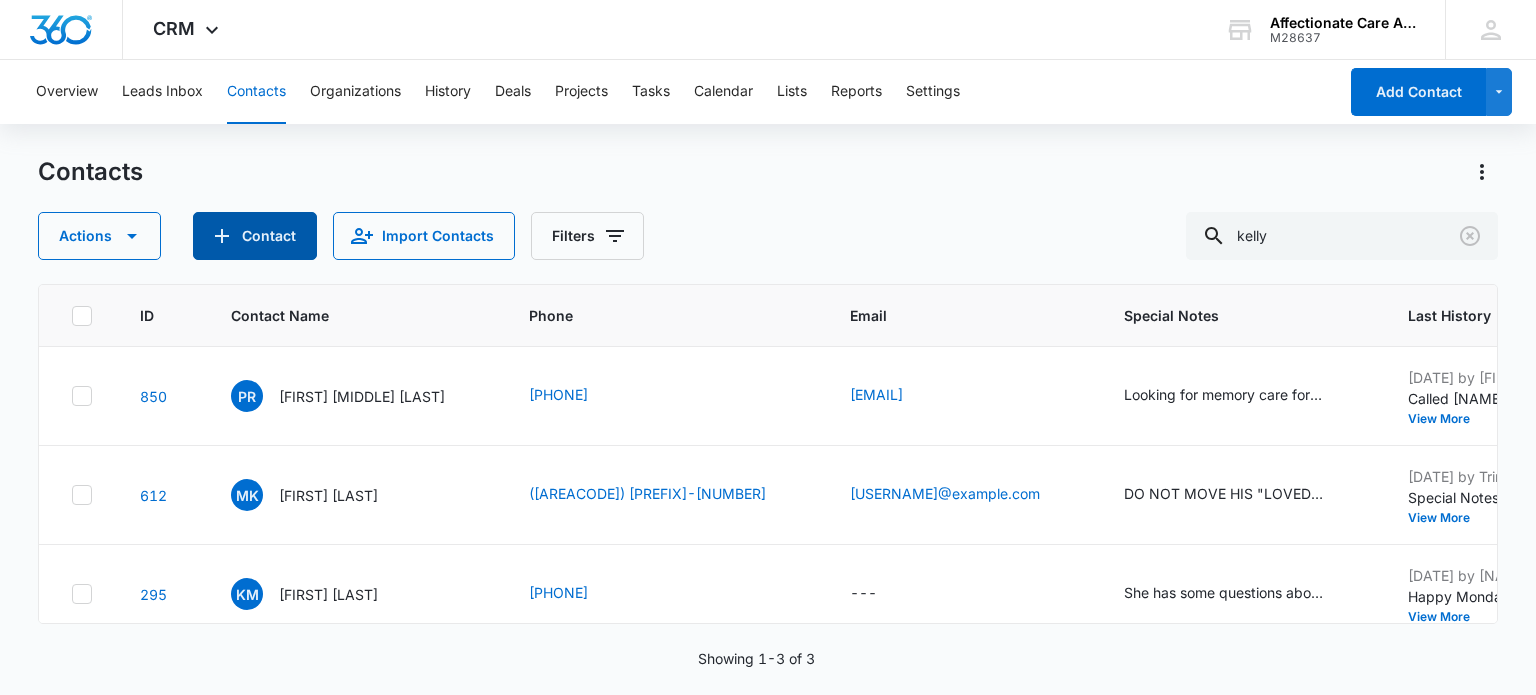 click on "Contact" at bounding box center [255, 236] 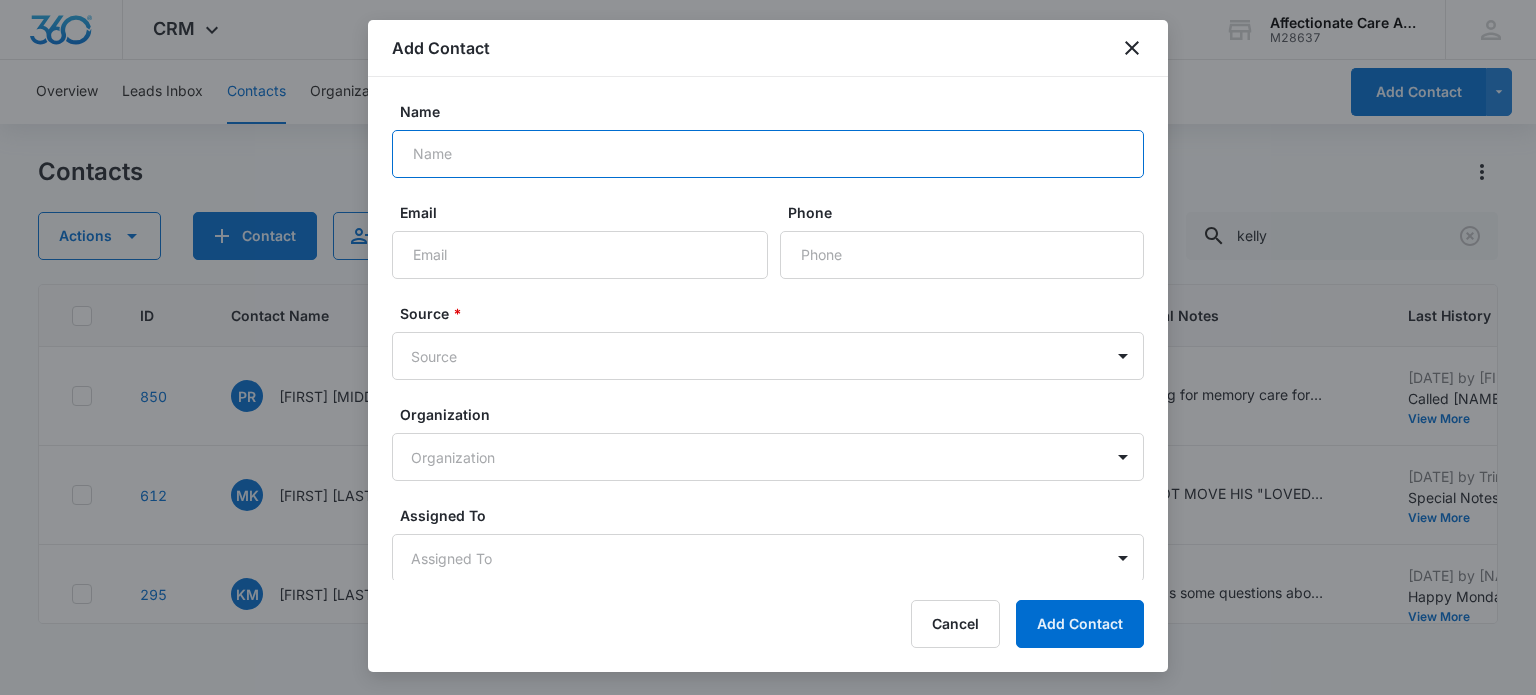 click on "Name" at bounding box center [768, 154] 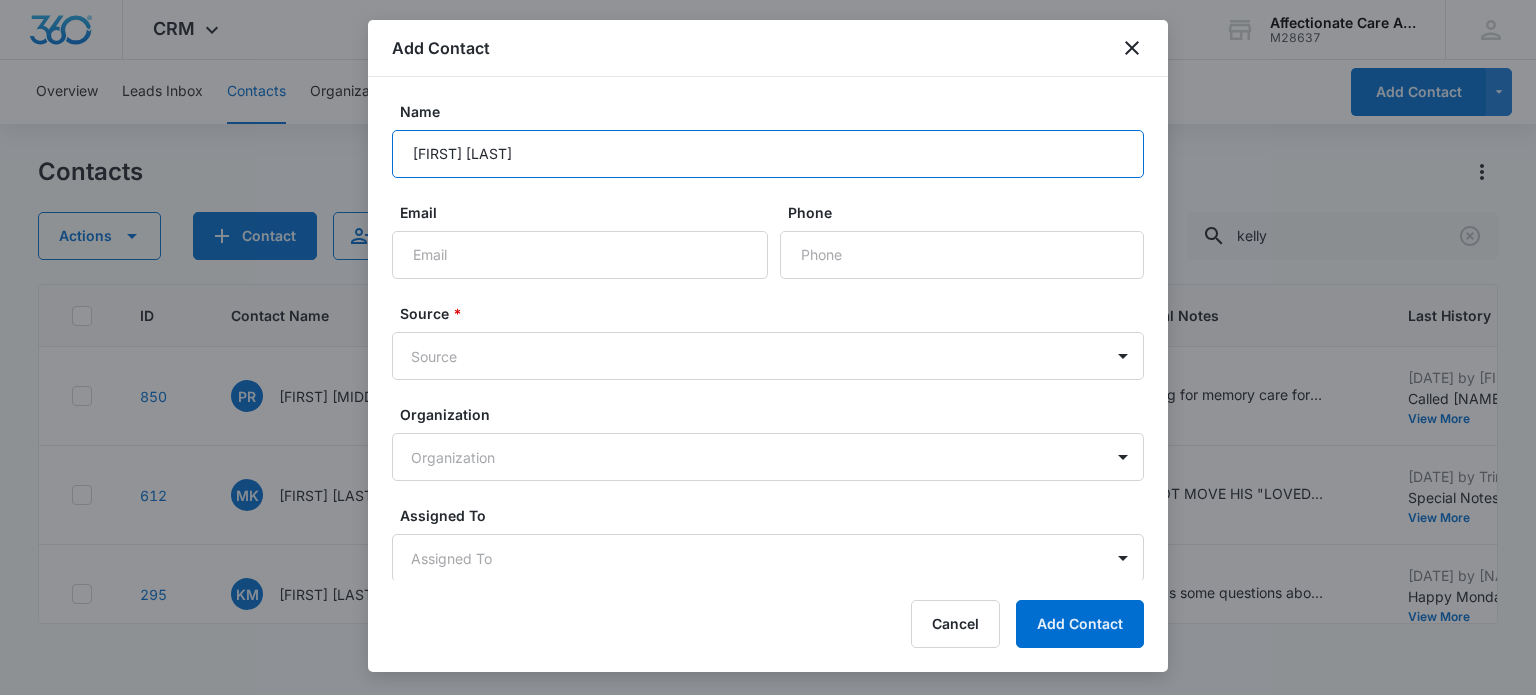 type on "[FIRST] [LAST]" 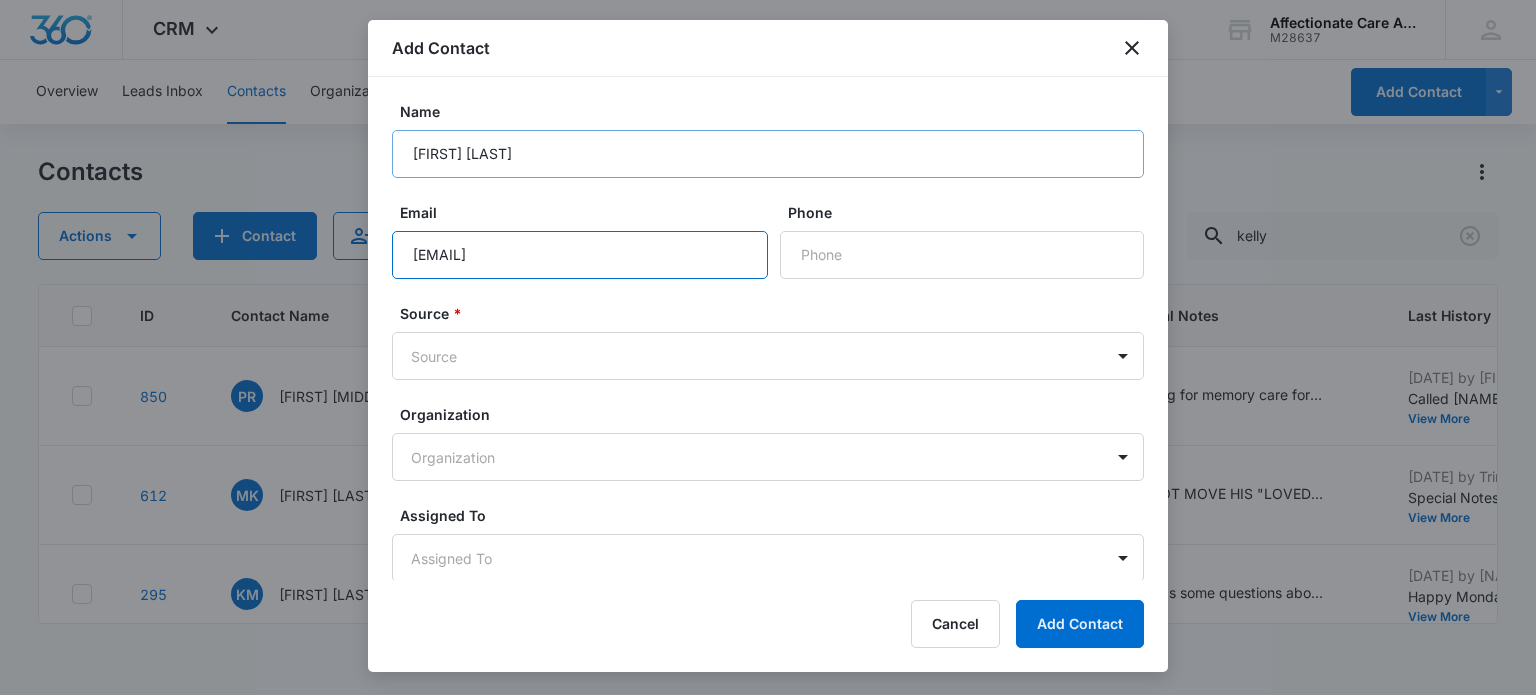 type on "[EMAIL]" 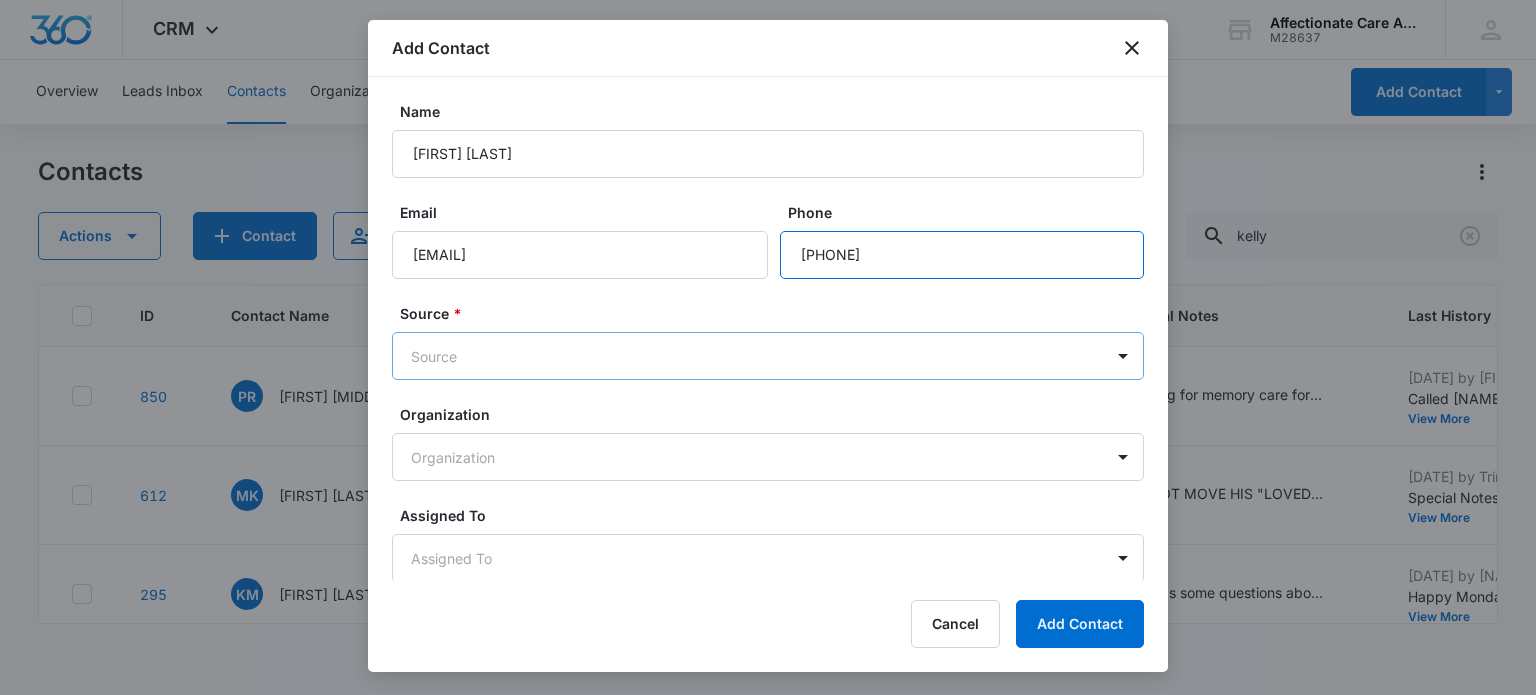 type on "[PHONE]" 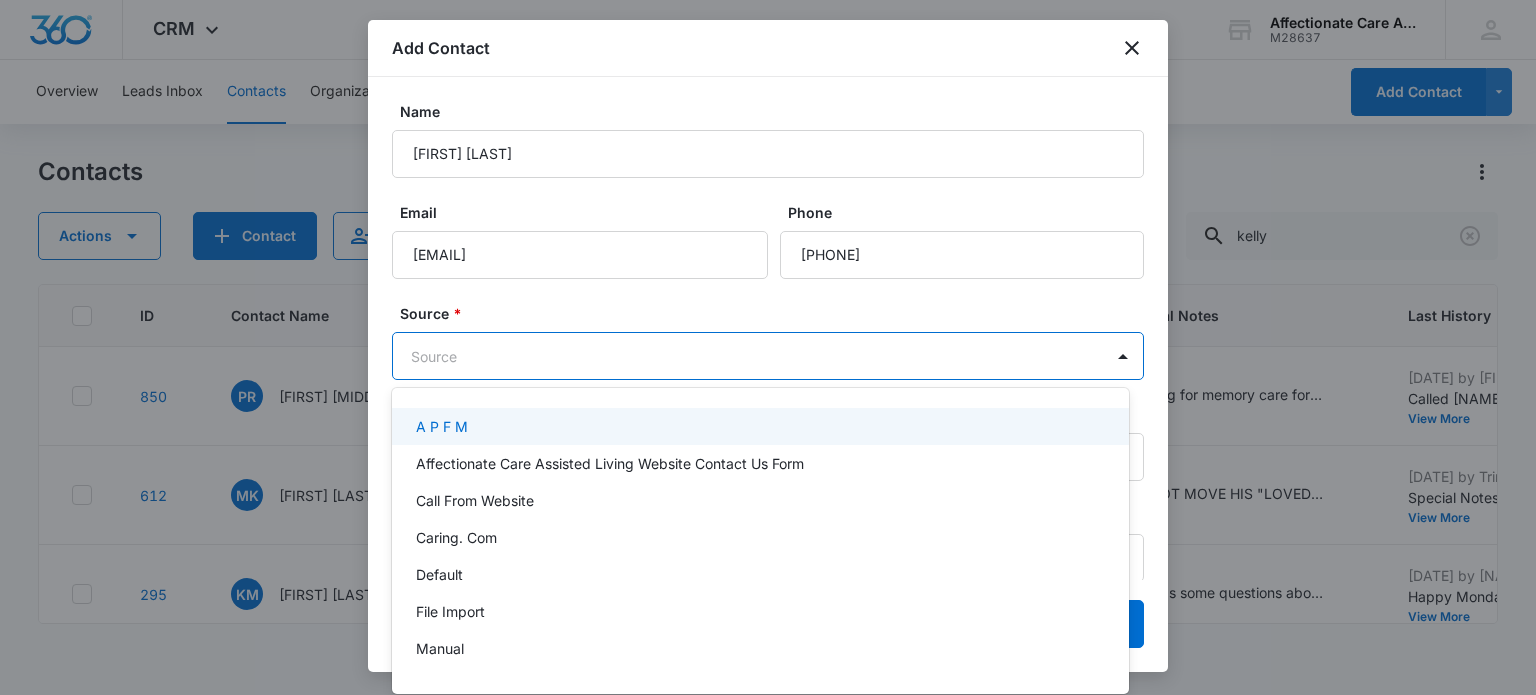 click on "CRM Apps Reputation Websites Forms CRM Email Social Shop Payments POS Content Ads Intelligence Files Brand Settings Affectionate Care Assisted Living M28637 Your Accounts View All KS [NAME] [EMAIL] My Profile Notifications Support Logout Terms & Conditions   •   Privacy Policy Overview Leads Inbox Contacts Organizations History Deals Projects Tasks Calendar Lists Reports Settings Add Contact Contacts Actions Contact Import Contacts Filters kelly ID Contact Name Phone Email Special Notes Last History Assigned To Contact Type Contact Status Organization Address 850 PR Patricia Reidy Reed ([PHONE]) [EMAIL] Looking for memory care for my brother. Referred by the Marco family. (Kelly) [DATE] by Mary Schlegel Called Patricia to follow up. LVM. View More Add History --- None General Interest and Questions --- --- 612 MK Mike Kelly ([PHONE]) [EMAIL] DO NOT MOVE HIS "LOVED ONE" INTO AFFECTIONATE CARE [DATE] by Trina Cameron View More KM" at bounding box center (768, 347) 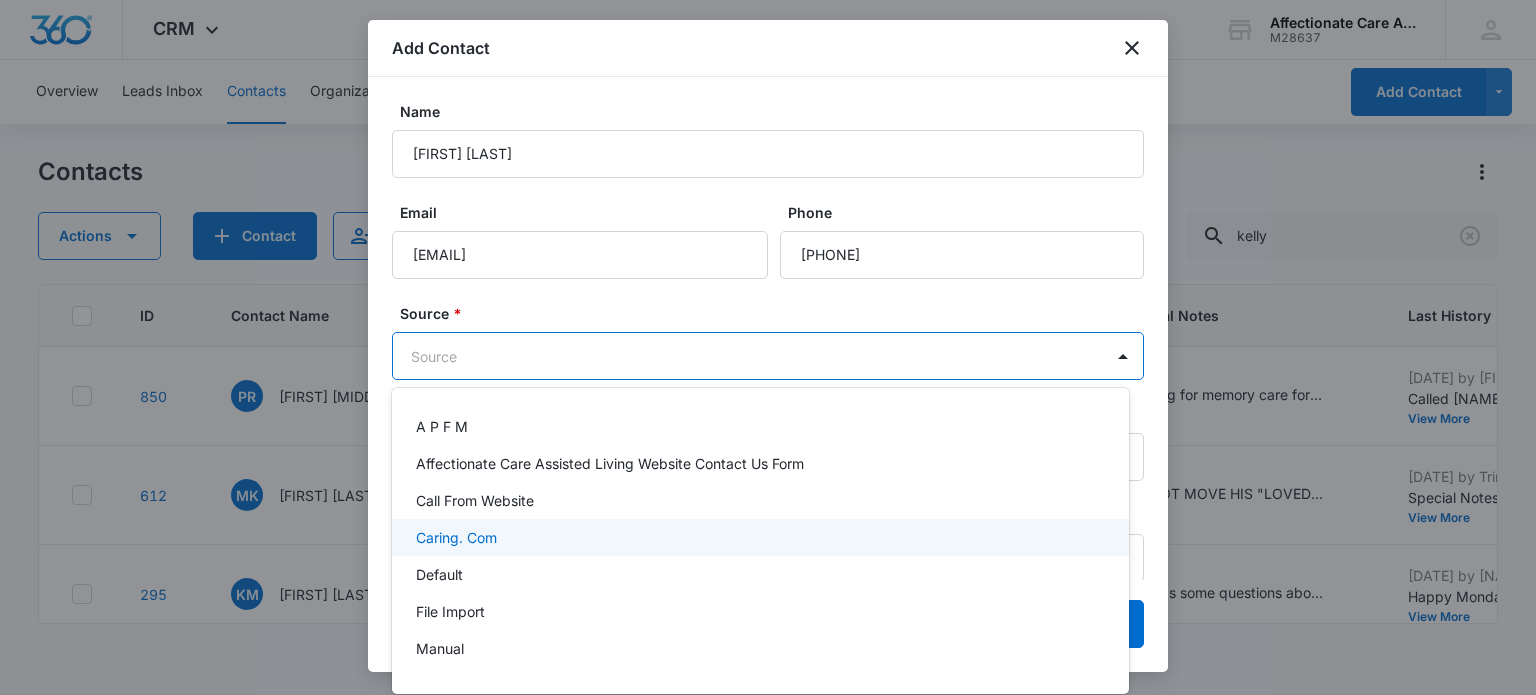 click on "Caring. Com" at bounding box center [456, 537] 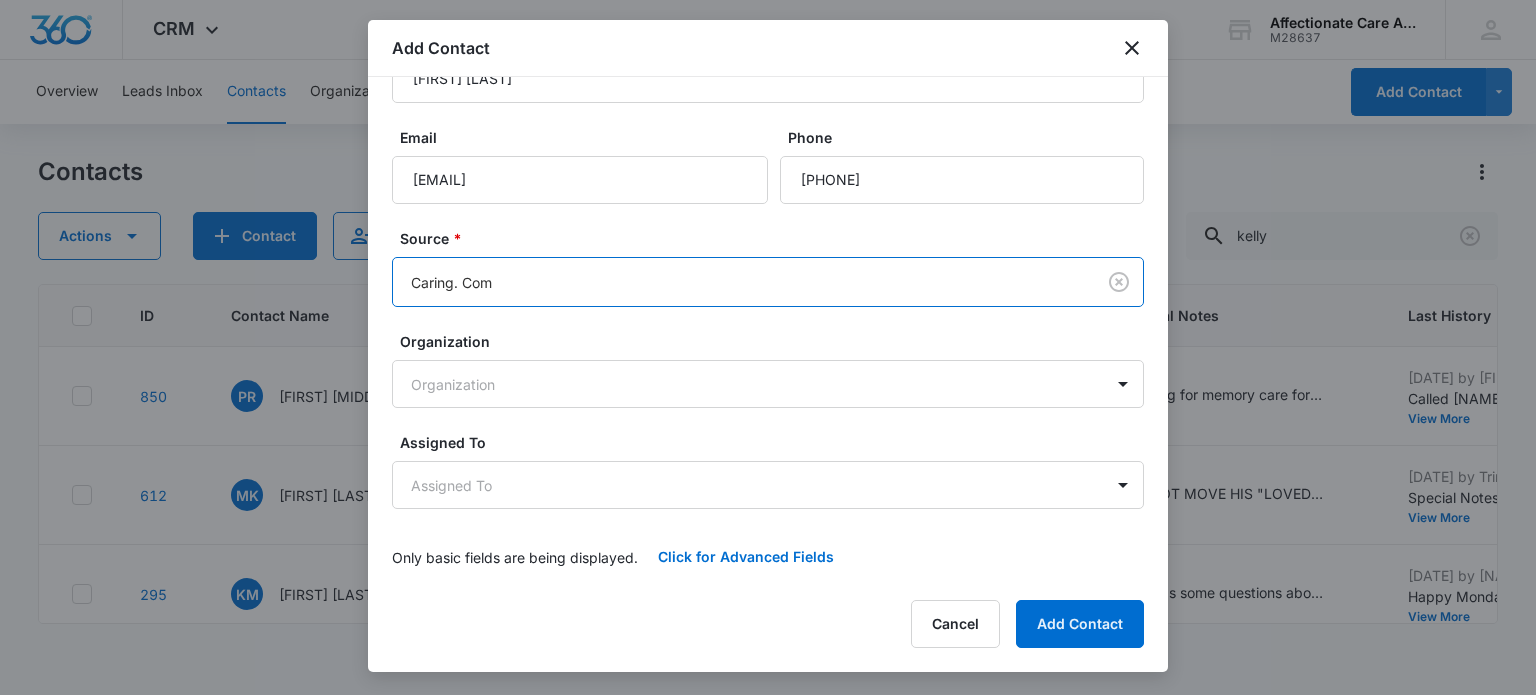 scroll, scrollTop: 73, scrollLeft: 0, axis: vertical 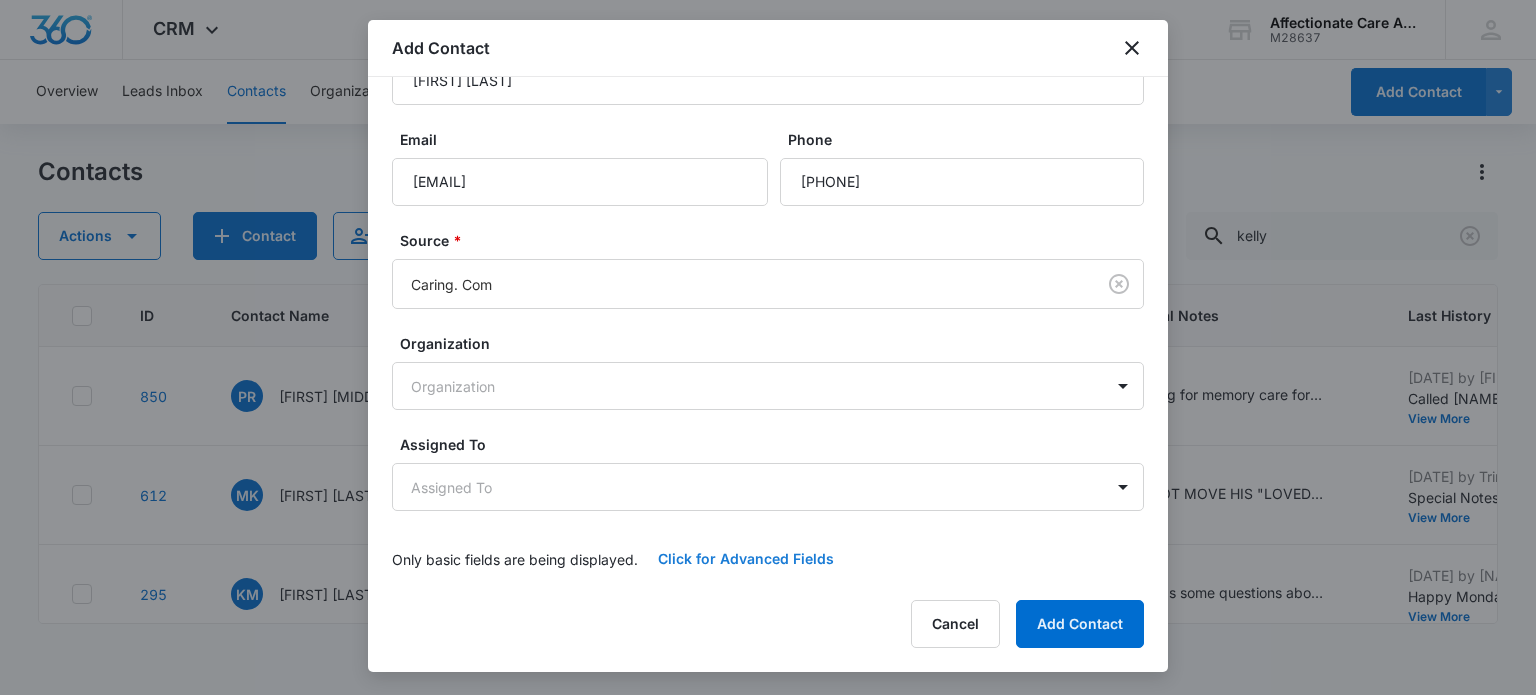 click on "Click for Advanced Fields" at bounding box center (746, 559) 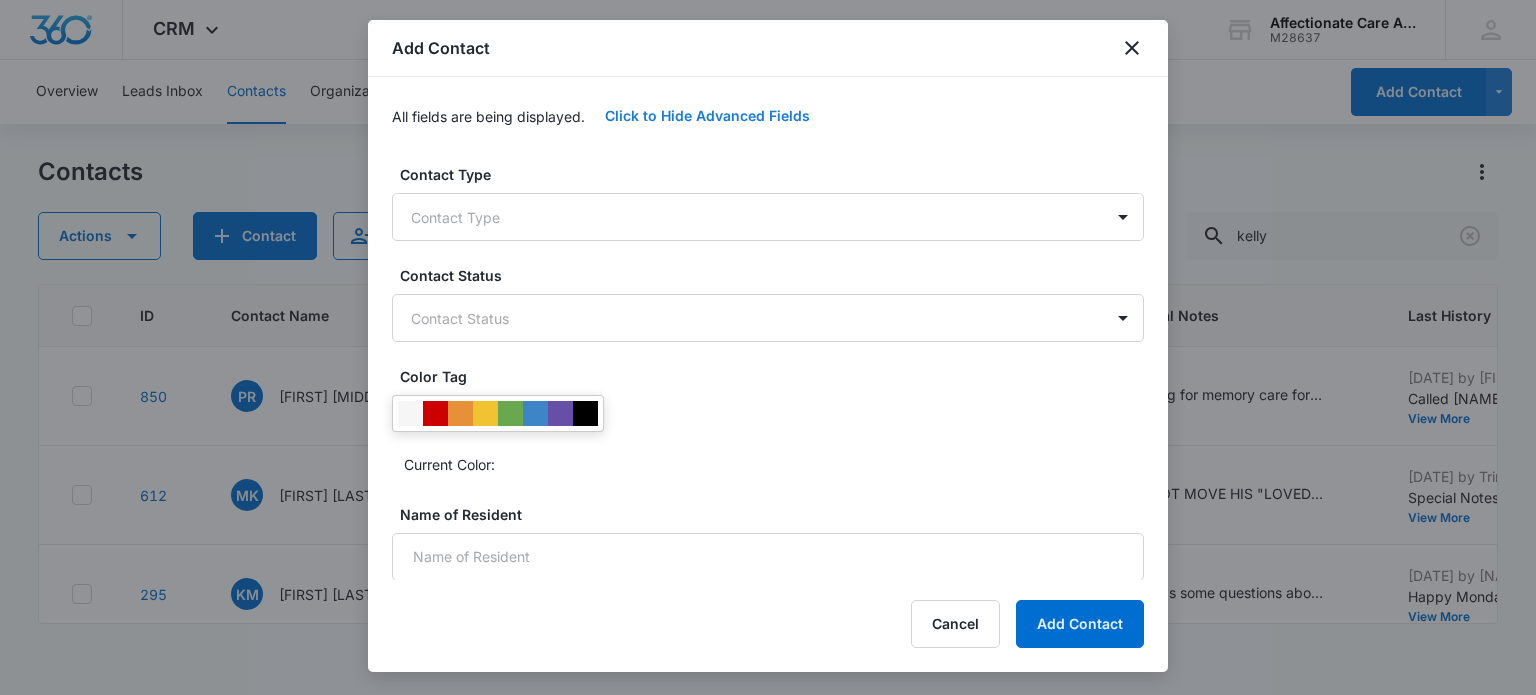 scroll, scrollTop: 517, scrollLeft: 0, axis: vertical 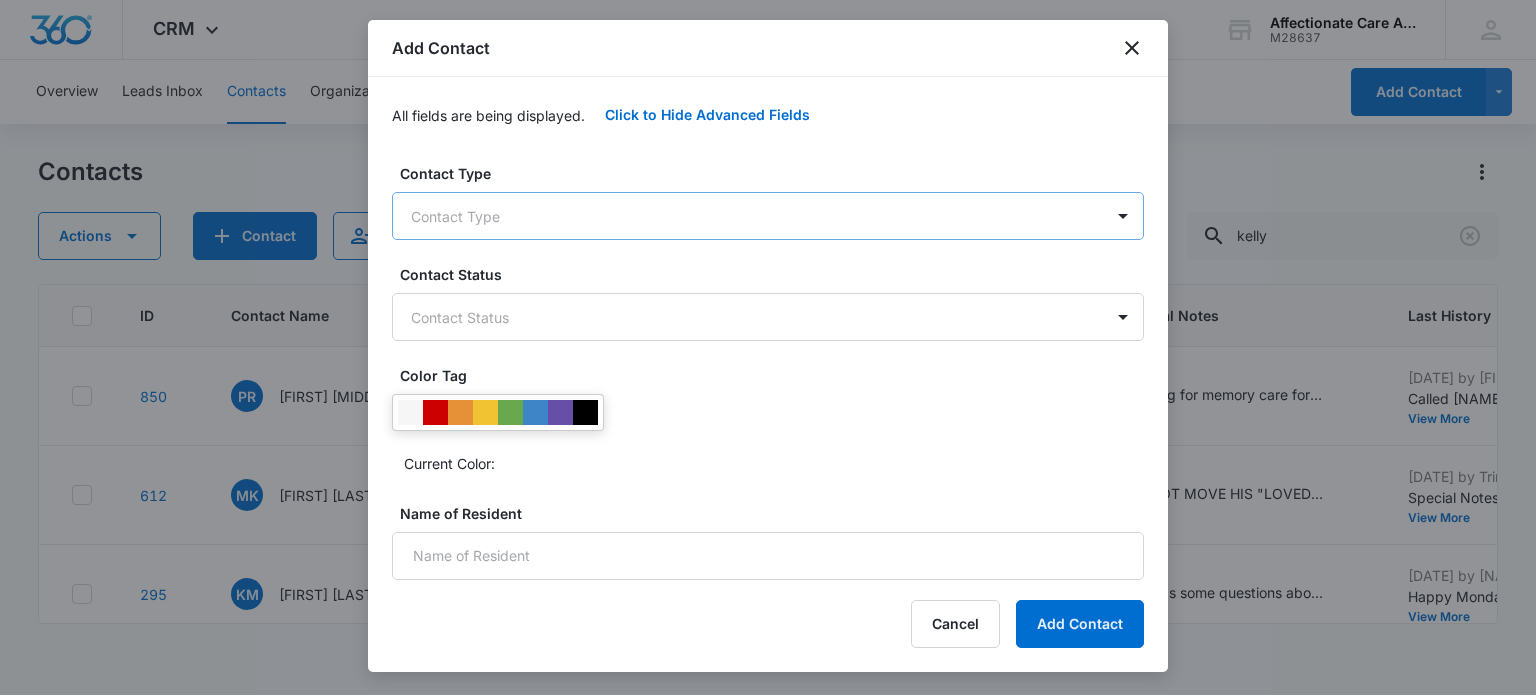 click on "CRM Apps Reputation Websites Forms CRM Email Social Shop Payments POS Content Ads Intelligence Files Brand Settings Affectionate Care Assisted Living M28637 Your Accounts View All KS [NAME] [EMAIL] My Profile Notifications Support Logout Terms & Conditions   •   Privacy Policy Overview Leads Inbox Contacts Organizations History Deals Projects Tasks Calendar Lists Reports Settings Add Contact Contacts Actions Contact Import Contacts Filters kelly ID Contact Name Phone Email Special Notes Last History Assigned To Contact Type Contact Status Organization Address 850 PR Patricia Reidy Reed ([PHONE]) [EMAIL] Looking for memory care for my brother. Referred by the Marco family. (Kelly) [DATE] by Mary Schlegel Called Patricia to follow up. LVM. View More Add History --- None General Interest and Questions --- --- 612 MK Mike Kelly ([PHONE]) [EMAIL] DO NOT MOVE HIS "LOVED ONE" INTO AFFECTIONATE CARE [DATE] by Trina Cameron View More KM" at bounding box center (768, 347) 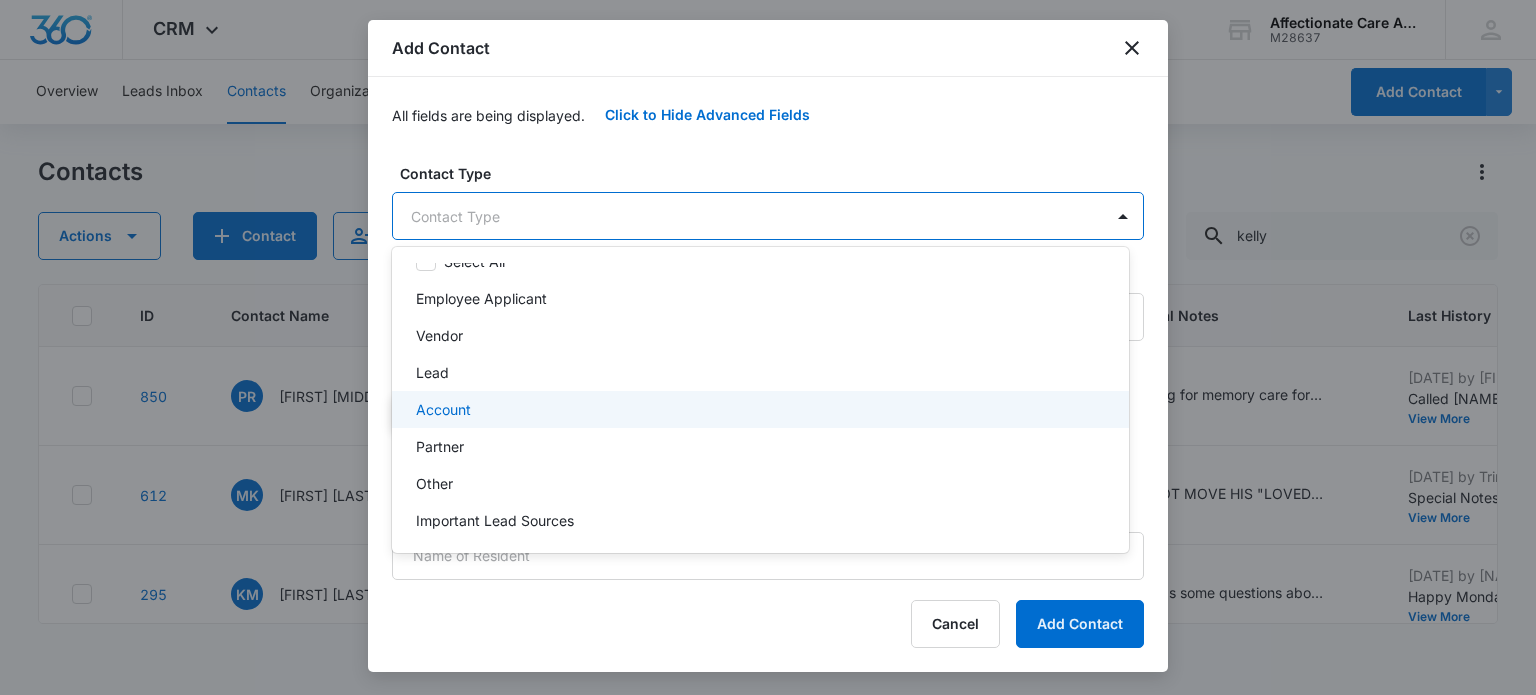 scroll, scrollTop: 38, scrollLeft: 0, axis: vertical 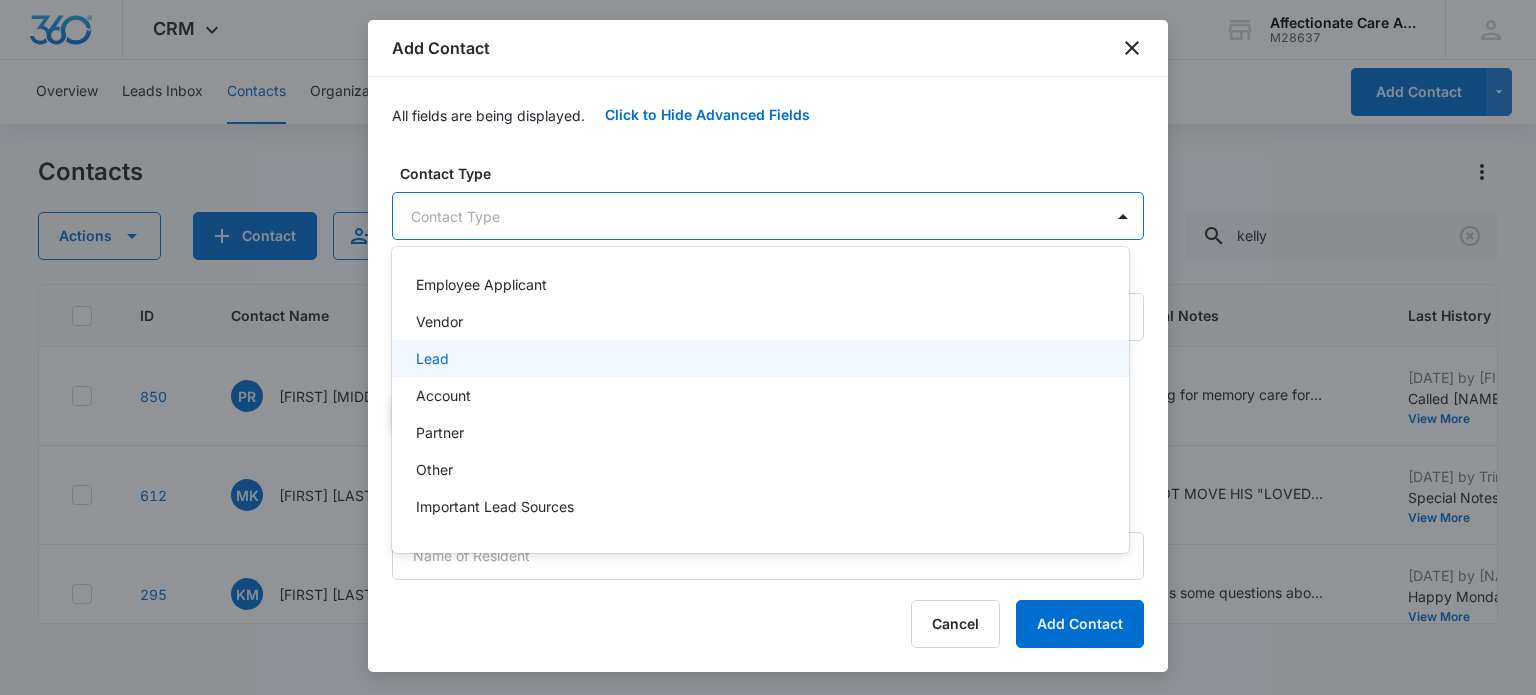 click on "Lead" at bounding box center [758, 358] 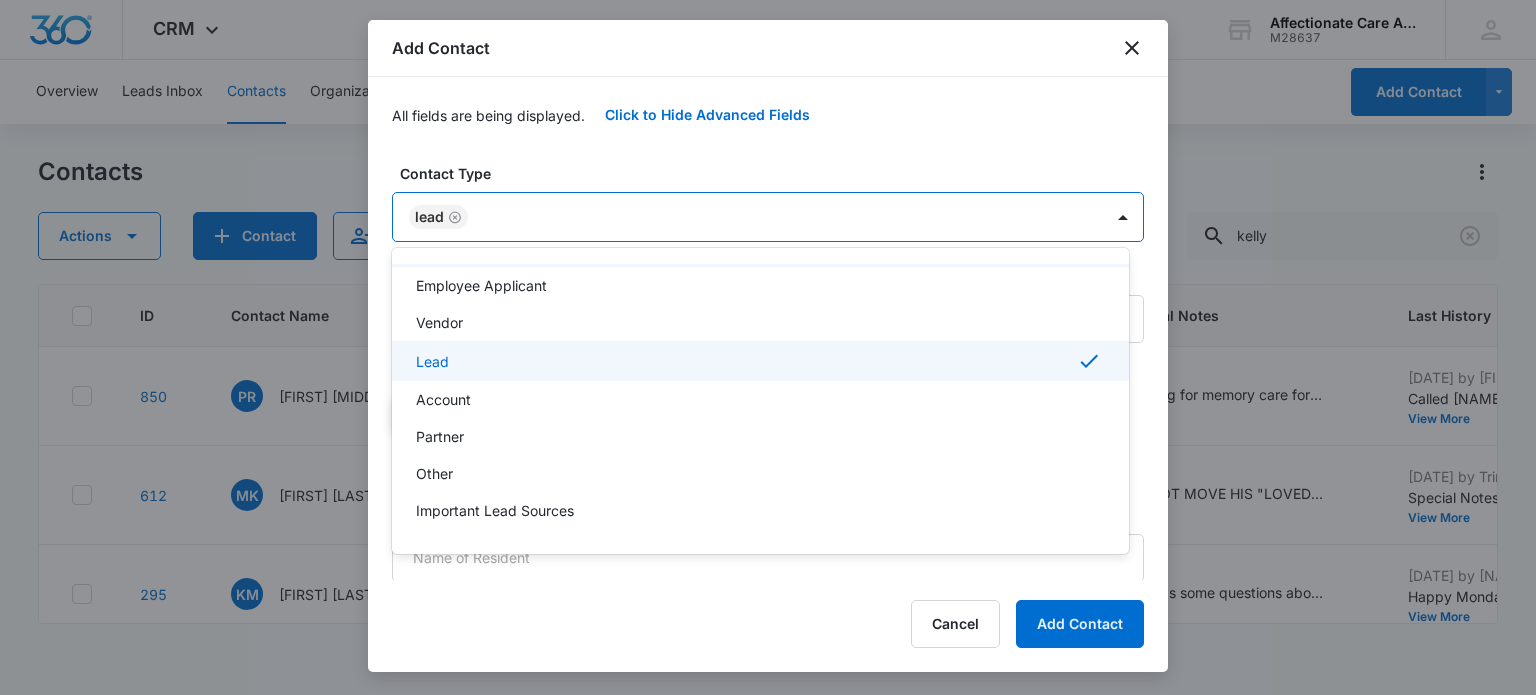 click at bounding box center (768, 347) 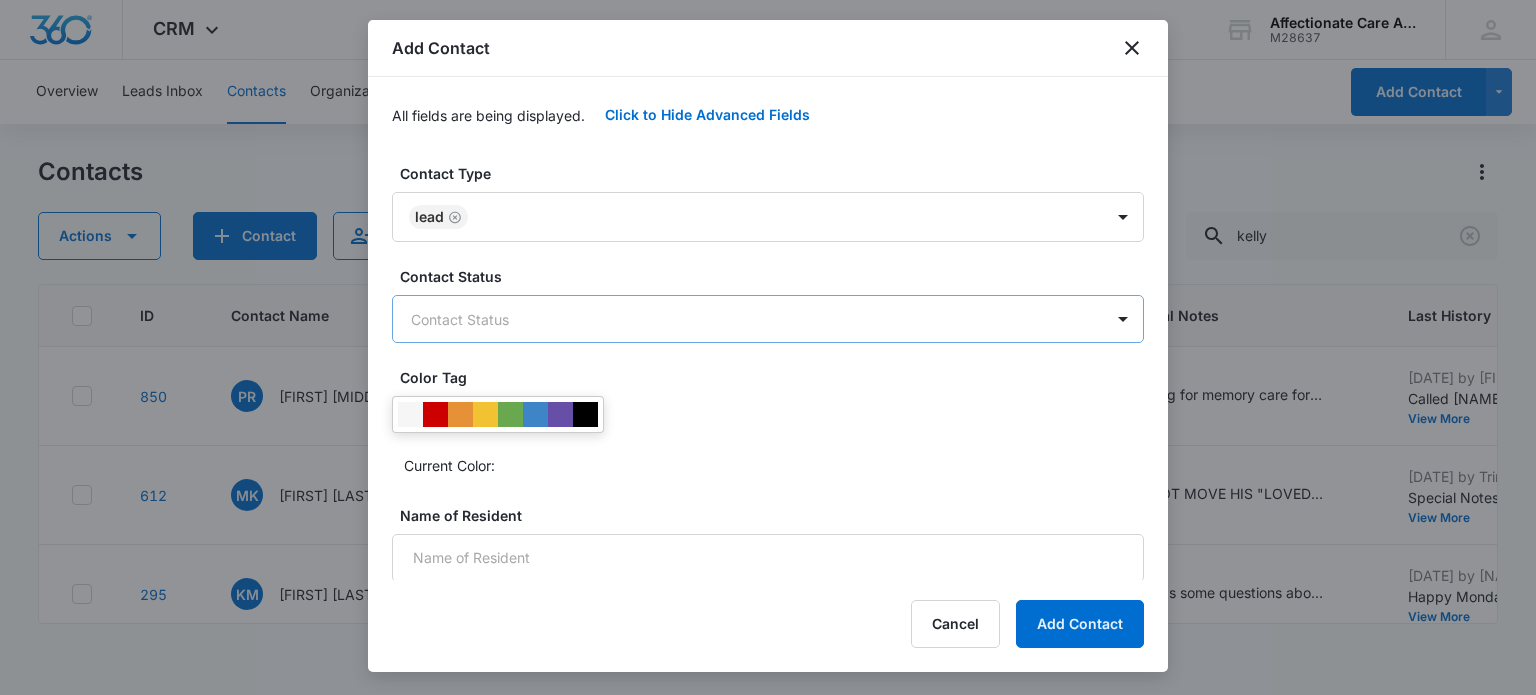 click on "CRM Apps Reputation Websites Forms CRM Email Social Shop Payments POS Content Ads Intelligence Files Brand Settings Affectionate Care Assisted Living M28637 Your Accounts View All KS [NAME] [EMAIL] My Profile Notifications Support Logout Terms & Conditions   •   Privacy Policy Overview Leads Inbox Contacts Organizations History Deals Projects Tasks Calendar Lists Reports Settings Add Contact Contacts Actions Contact Import Contacts Filters kelly ID Contact Name Phone Email Special Notes Last History Assigned To Contact Type Contact Status Organization Address 850 PR Patricia Reidy Reed ([PHONE]) [EMAIL] Looking for memory care for my brother. Referred by the Marco family. (Kelly) [DATE] by Mary Schlegel Called Patricia to follow up. LVM. View More Add History --- None General Interest and Questions --- --- 612 MK Mike Kelly ([PHONE]) [EMAIL] DO NOT MOVE HIS "LOVED ONE" INTO AFFECTIONATE CARE [DATE] by Trina Cameron View More KM" at bounding box center (768, 347) 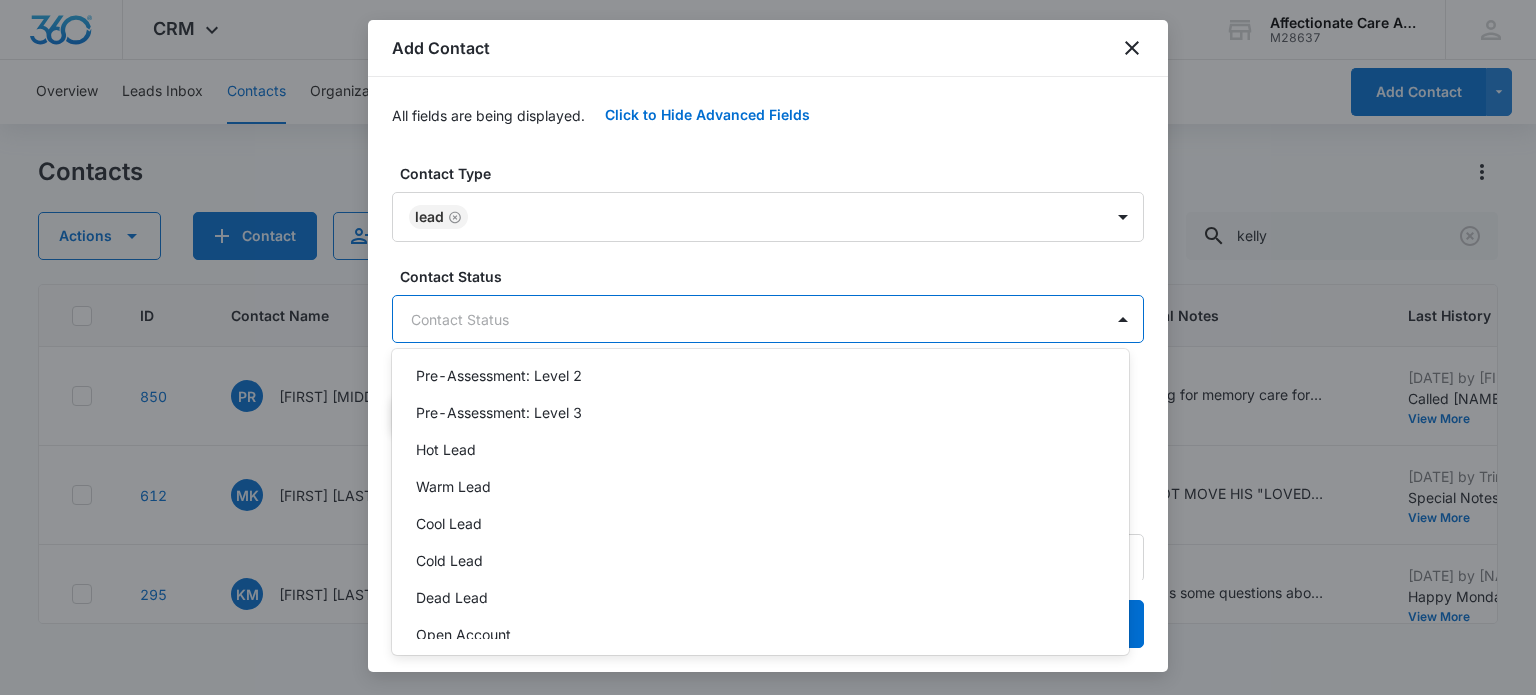 scroll, scrollTop: 168, scrollLeft: 0, axis: vertical 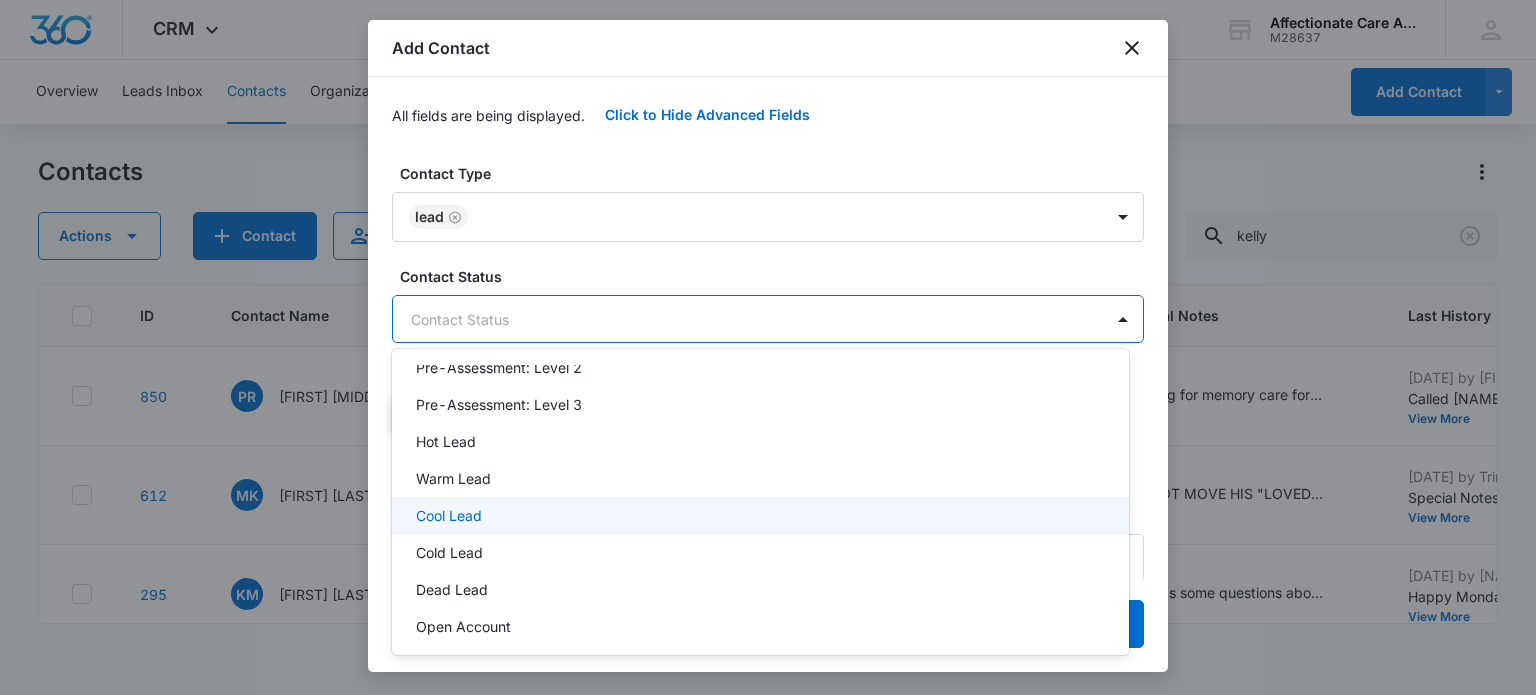 click on "Cool Lead" at bounding box center [760, 515] 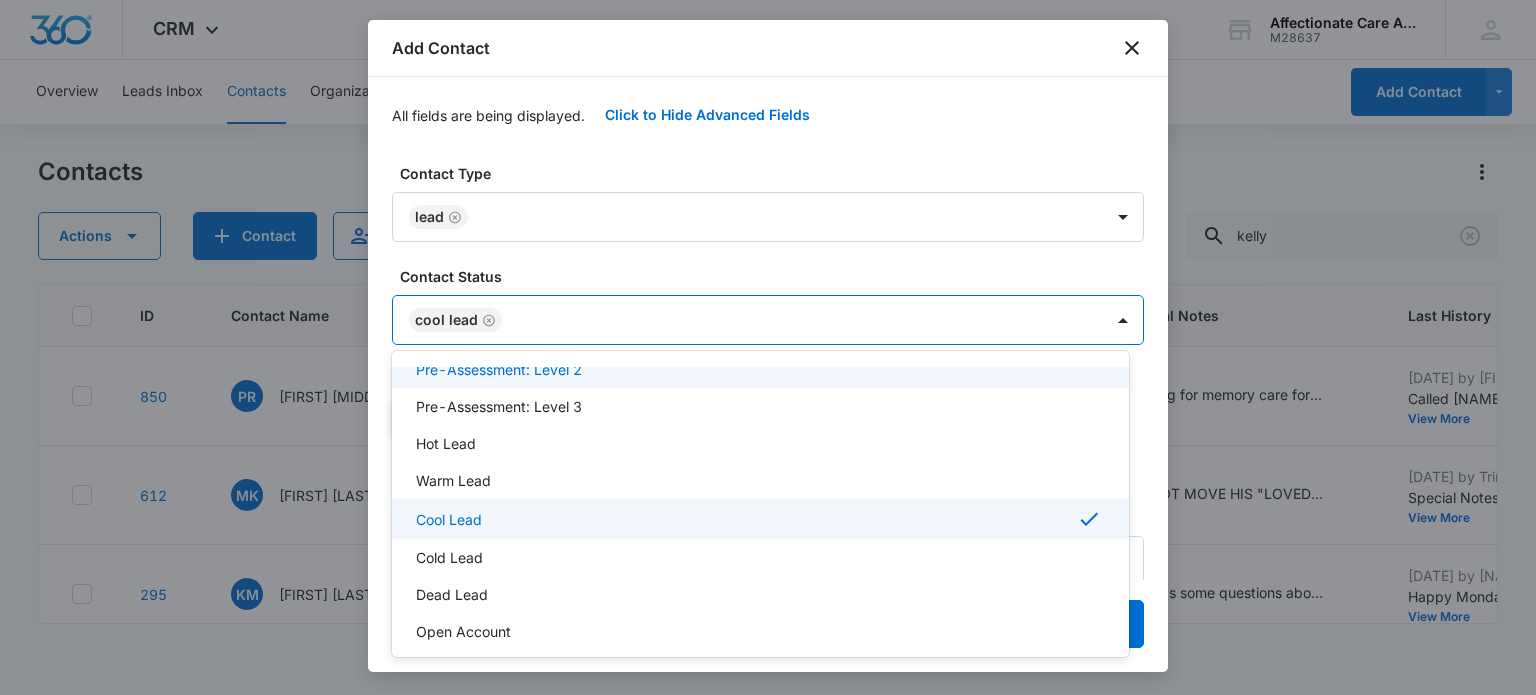 click at bounding box center [768, 347] 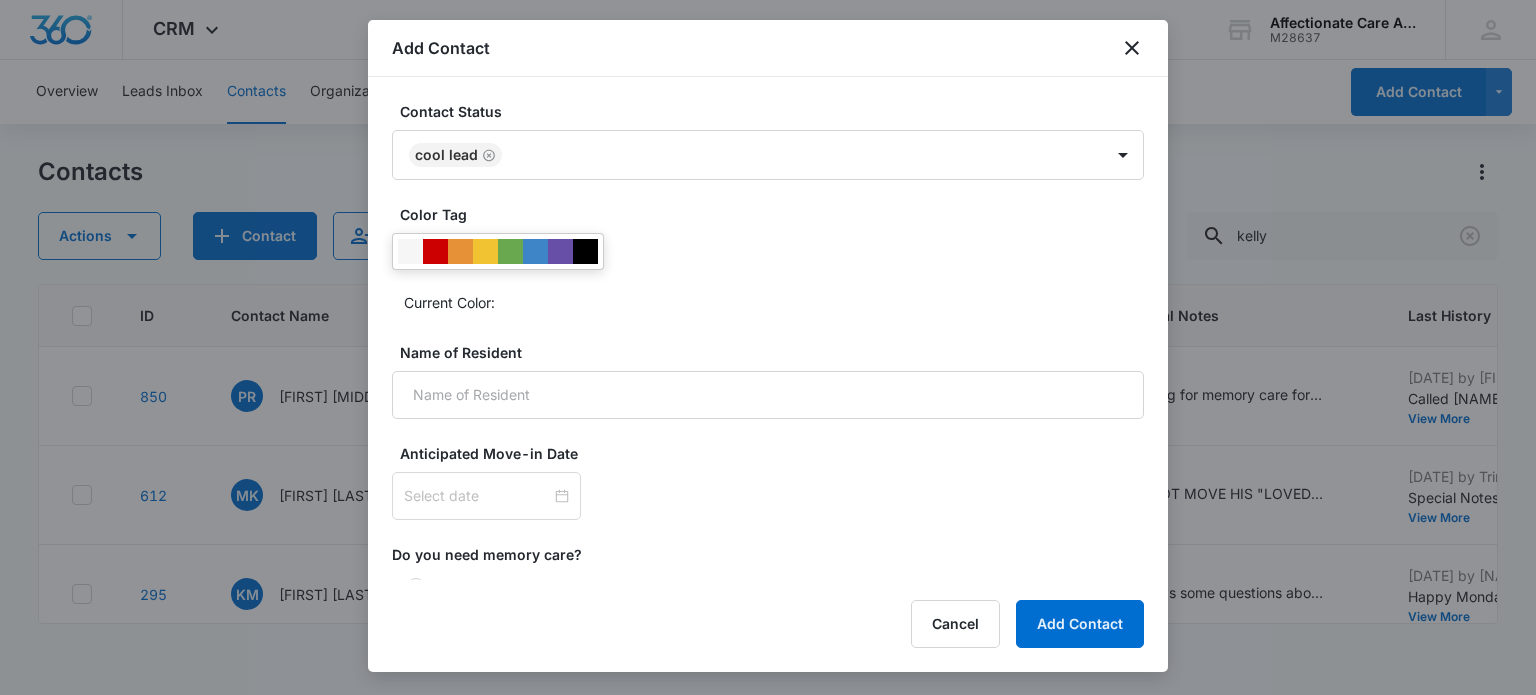 scroll, scrollTop: 755, scrollLeft: 0, axis: vertical 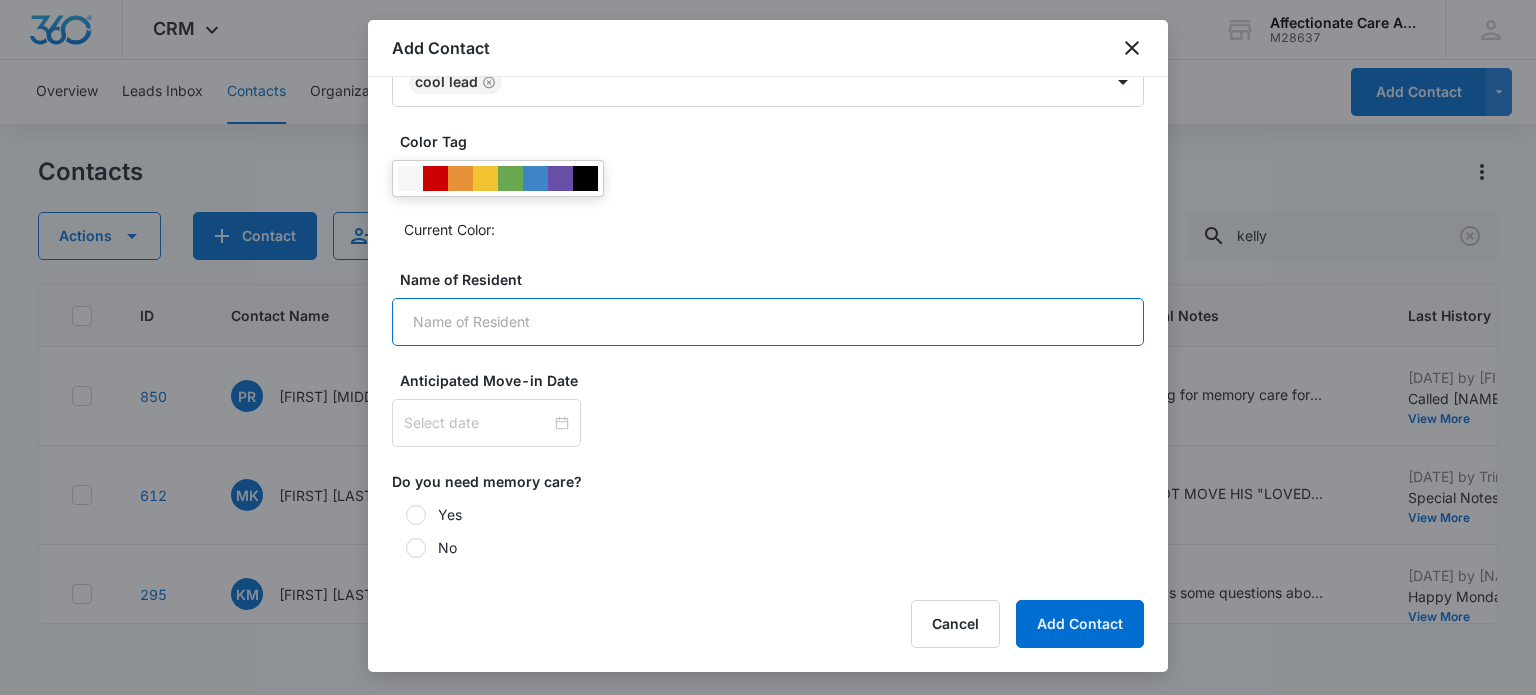 click on "Name of Resident" at bounding box center (768, 322) 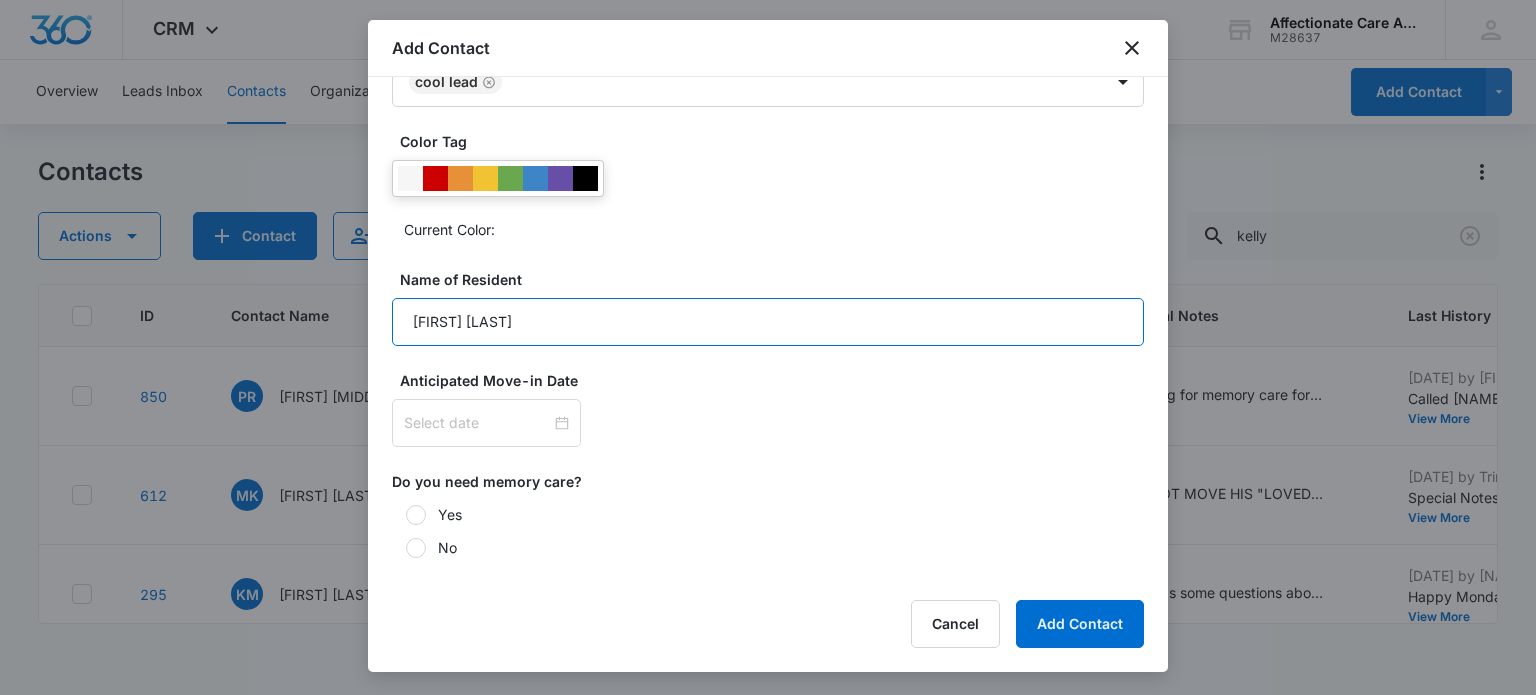 type on "[FIRST] [LAST]" 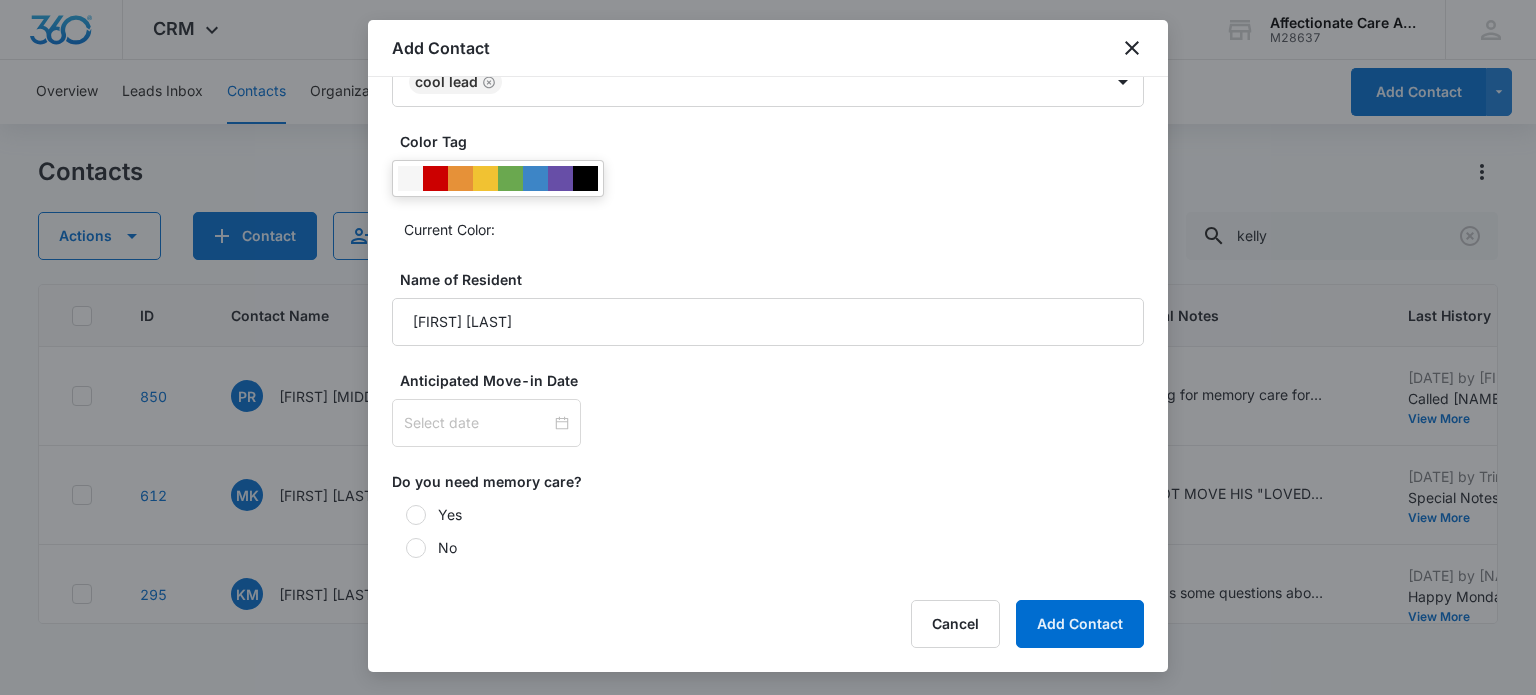 click on "Contact Type Lead Contact Status Cool Lead Color Tag Current Color: Name of Resident [FIRST] [LAST] Anticipated Move-in Date Do you need memory care?   Yes   No" at bounding box center (768, 241) 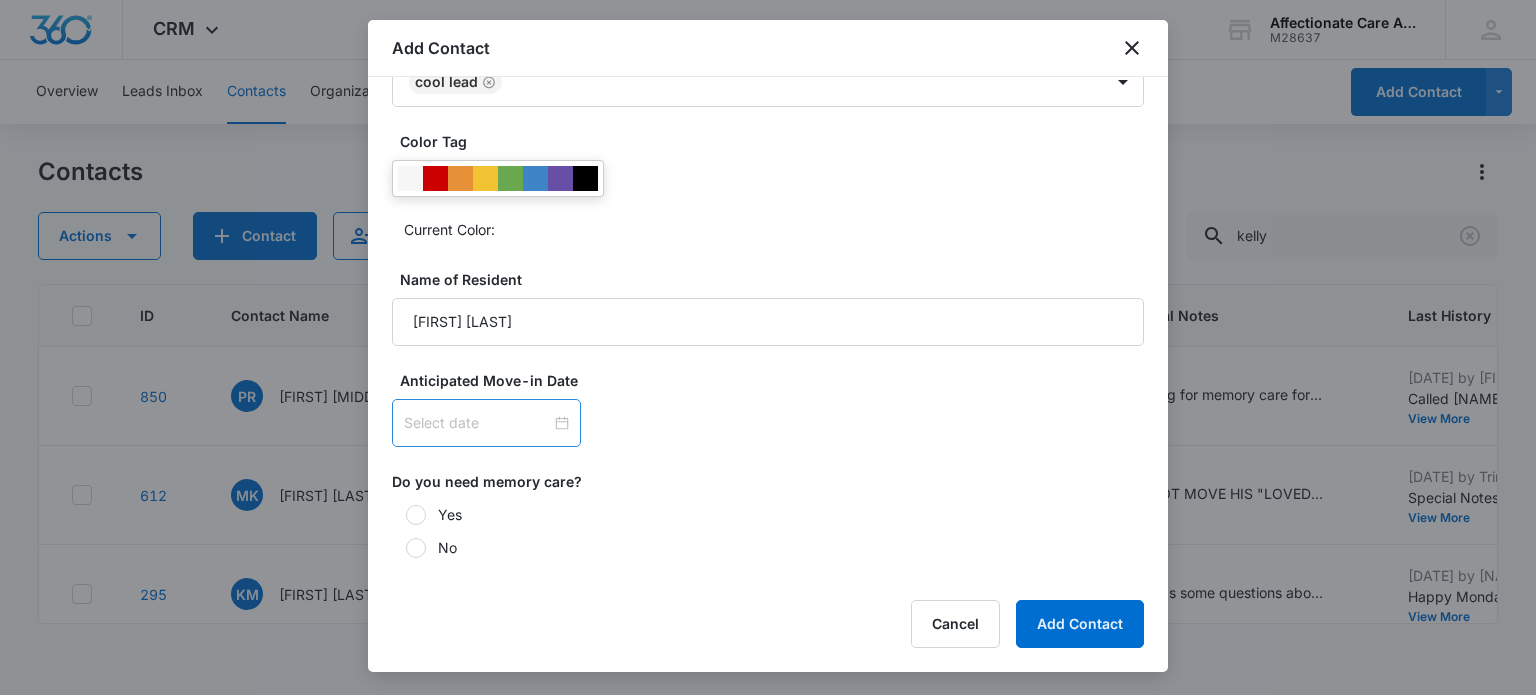 click at bounding box center [477, 423] 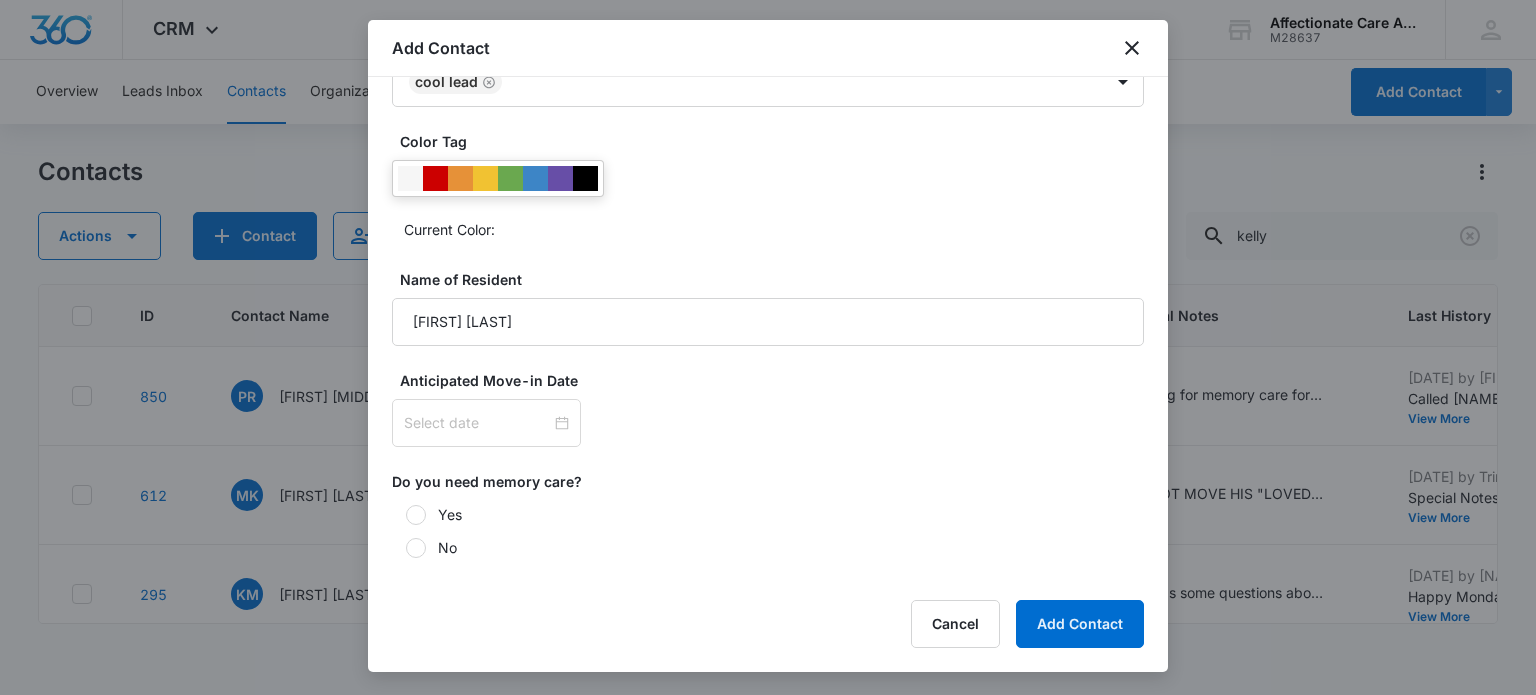 click on "Aug 2025 Su Mo Tu We Th Fr Sa 27 28 29 30 31 1 2 3 4 5 6 7 8 9 10 11 12 13 14 15 16 17 18 19 20 21 22 23 24 25 26 27 28 29 30 31 1 2 3 4 5 6 Today" at bounding box center (768, 423) 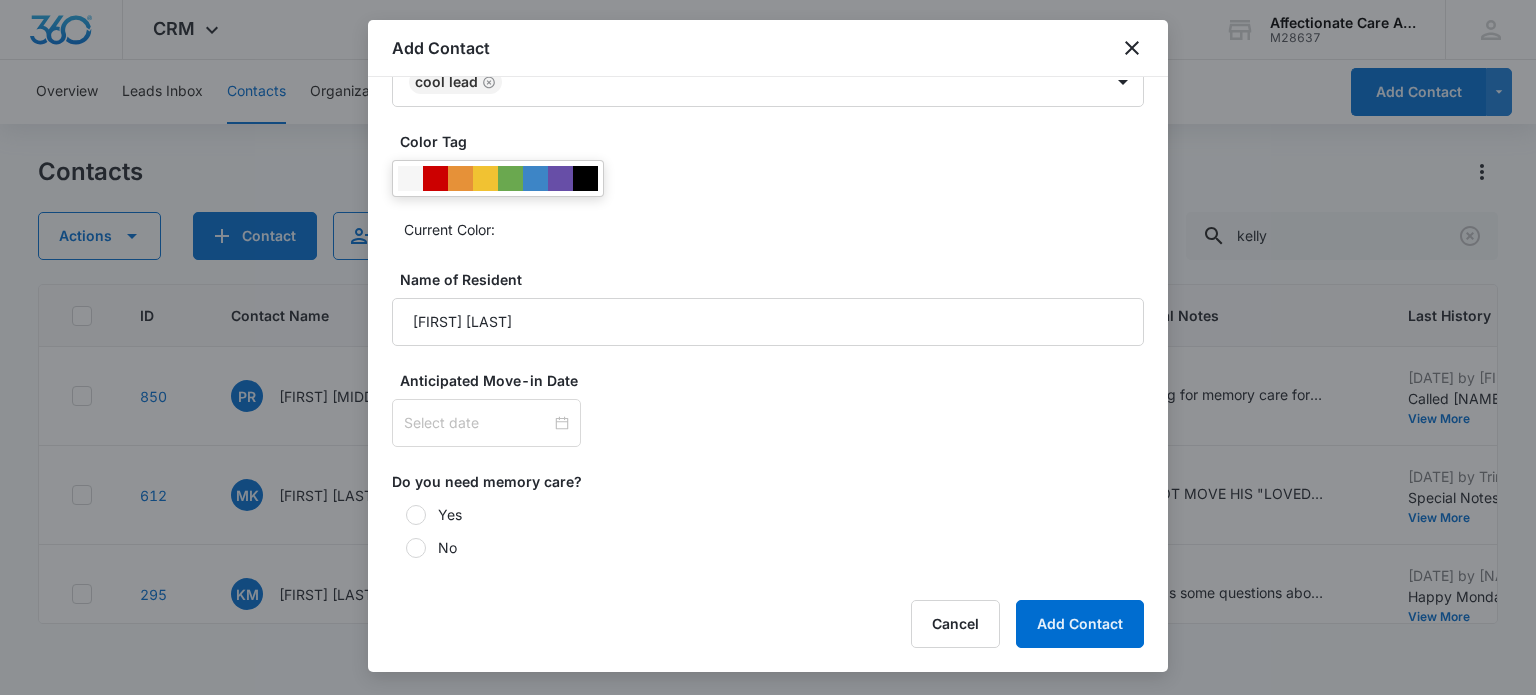 click at bounding box center (416, 515) 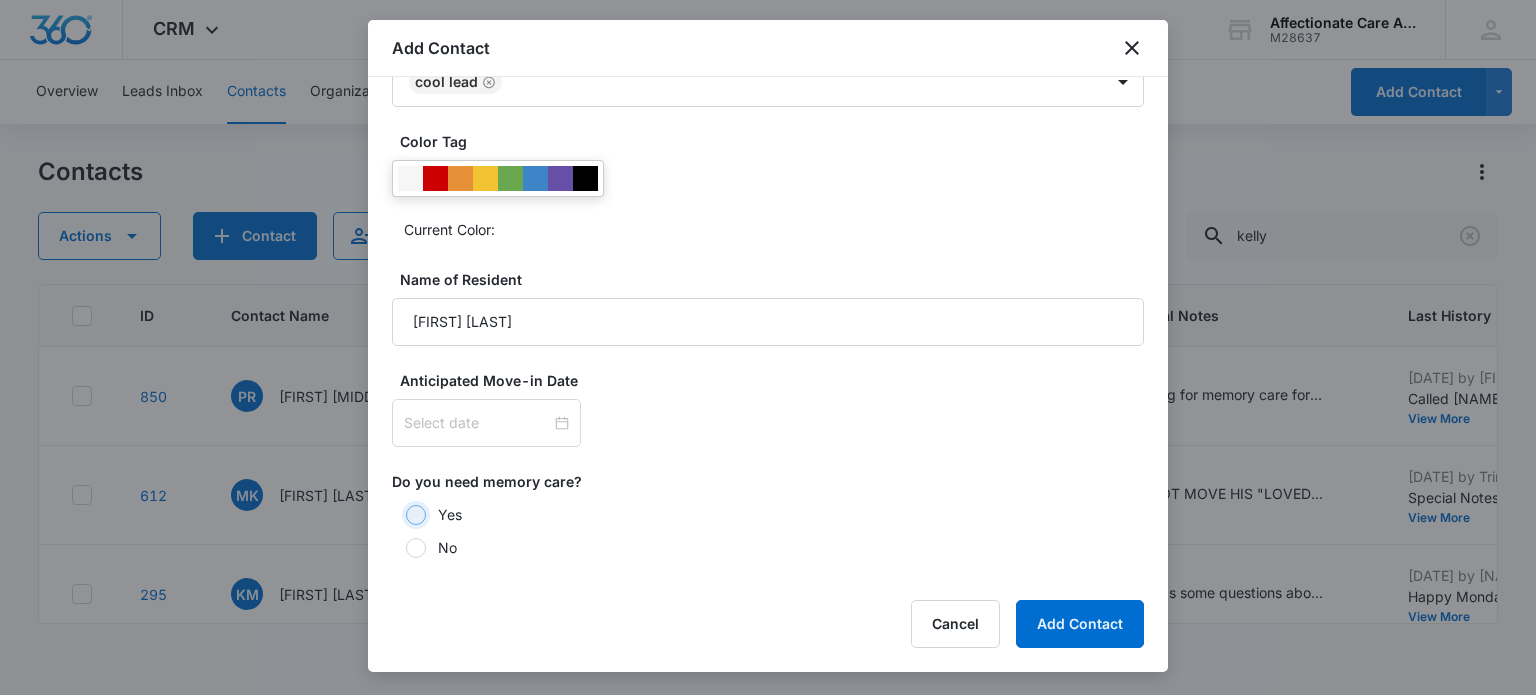 click on "Yes" at bounding box center (399, 515) 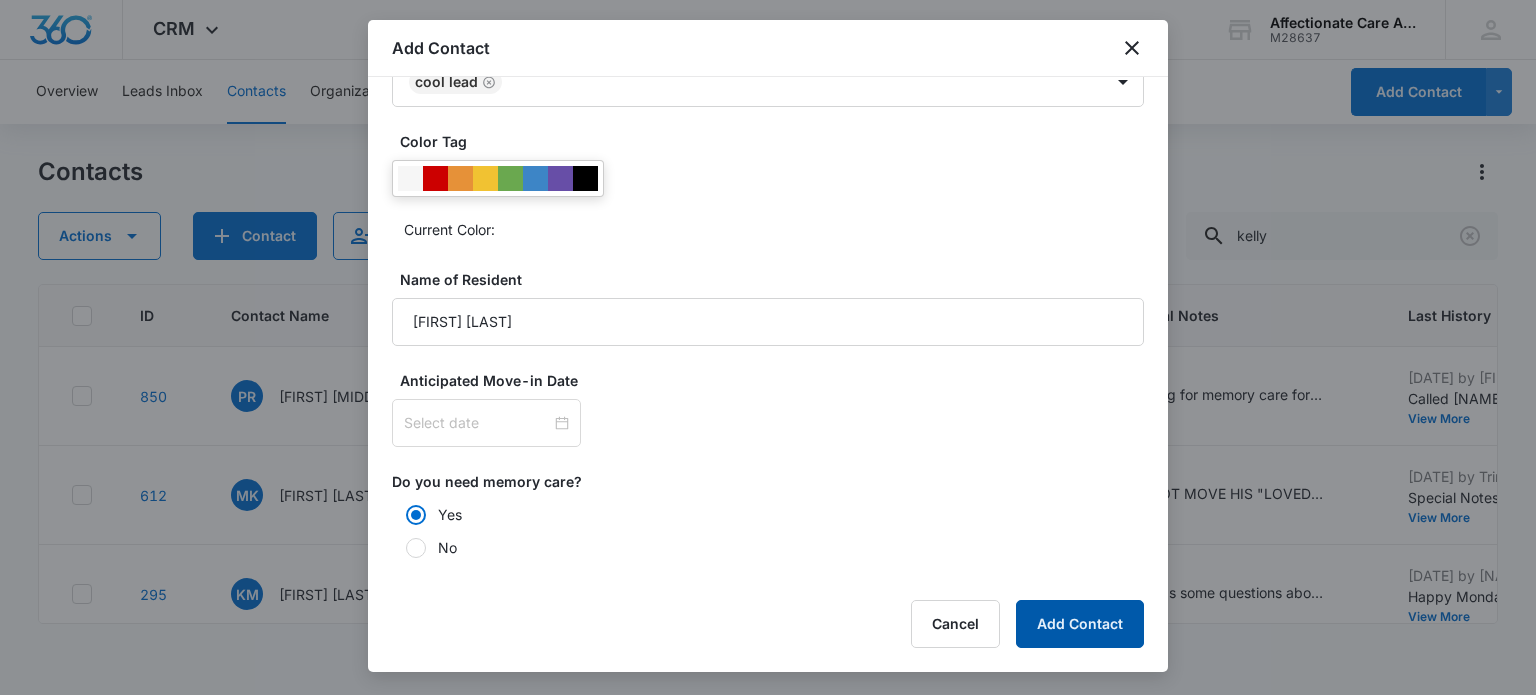 click on "Add Contact" at bounding box center [1080, 624] 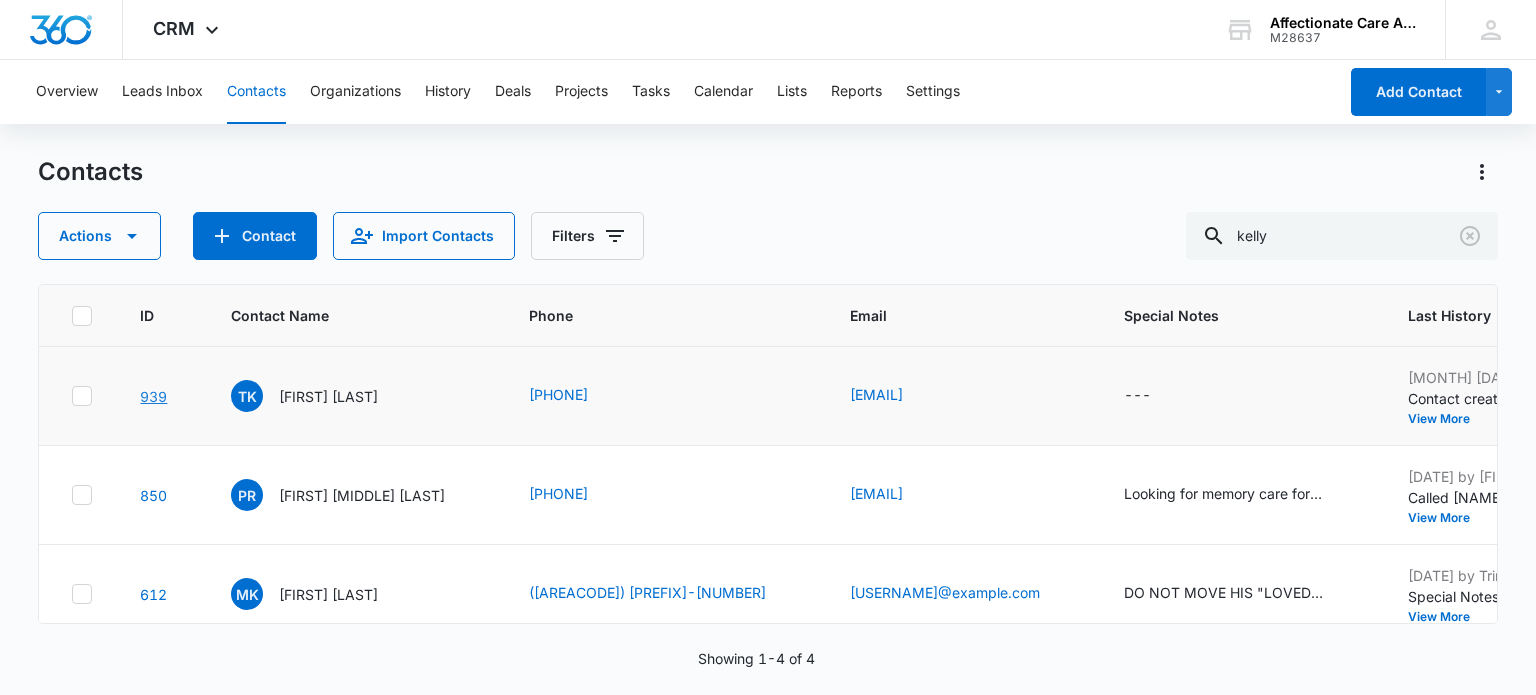 click on "939" at bounding box center (153, 396) 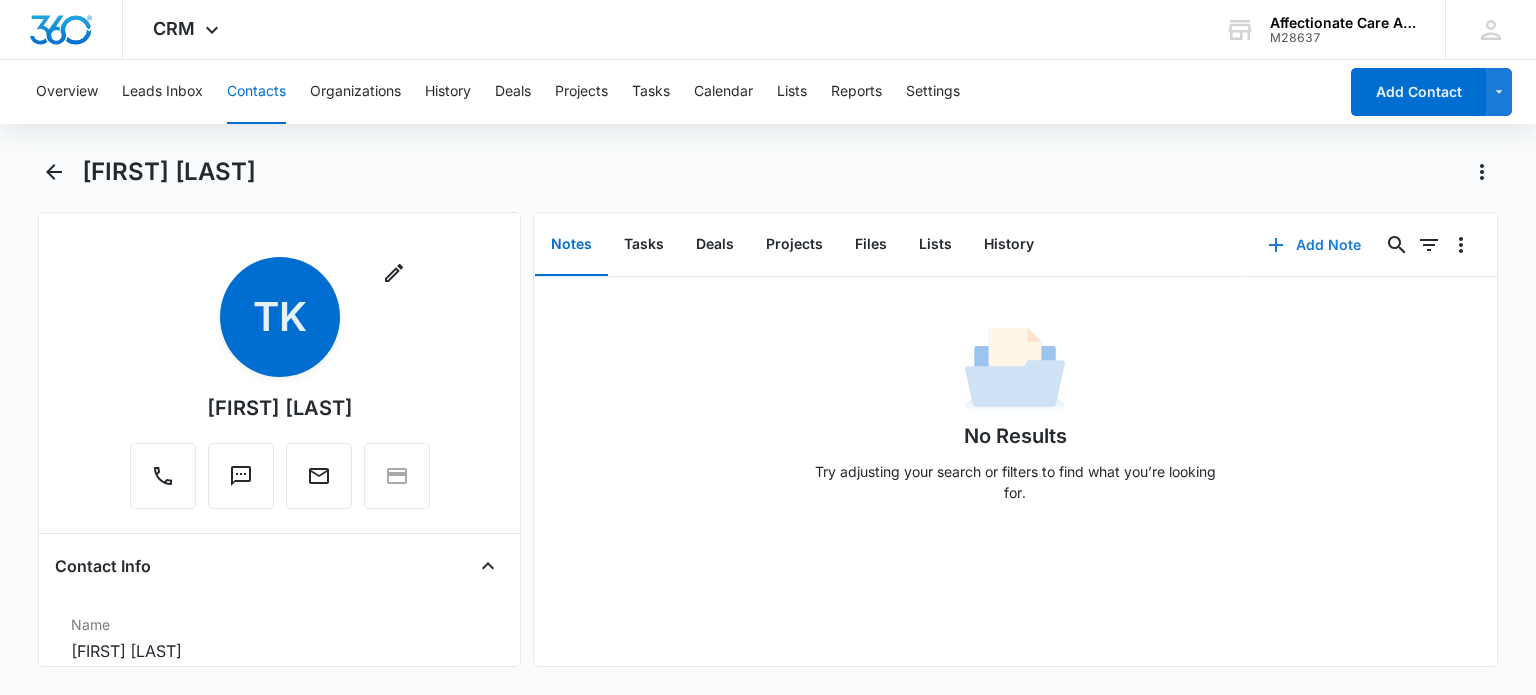 click on "Add Note" at bounding box center (1314, 245) 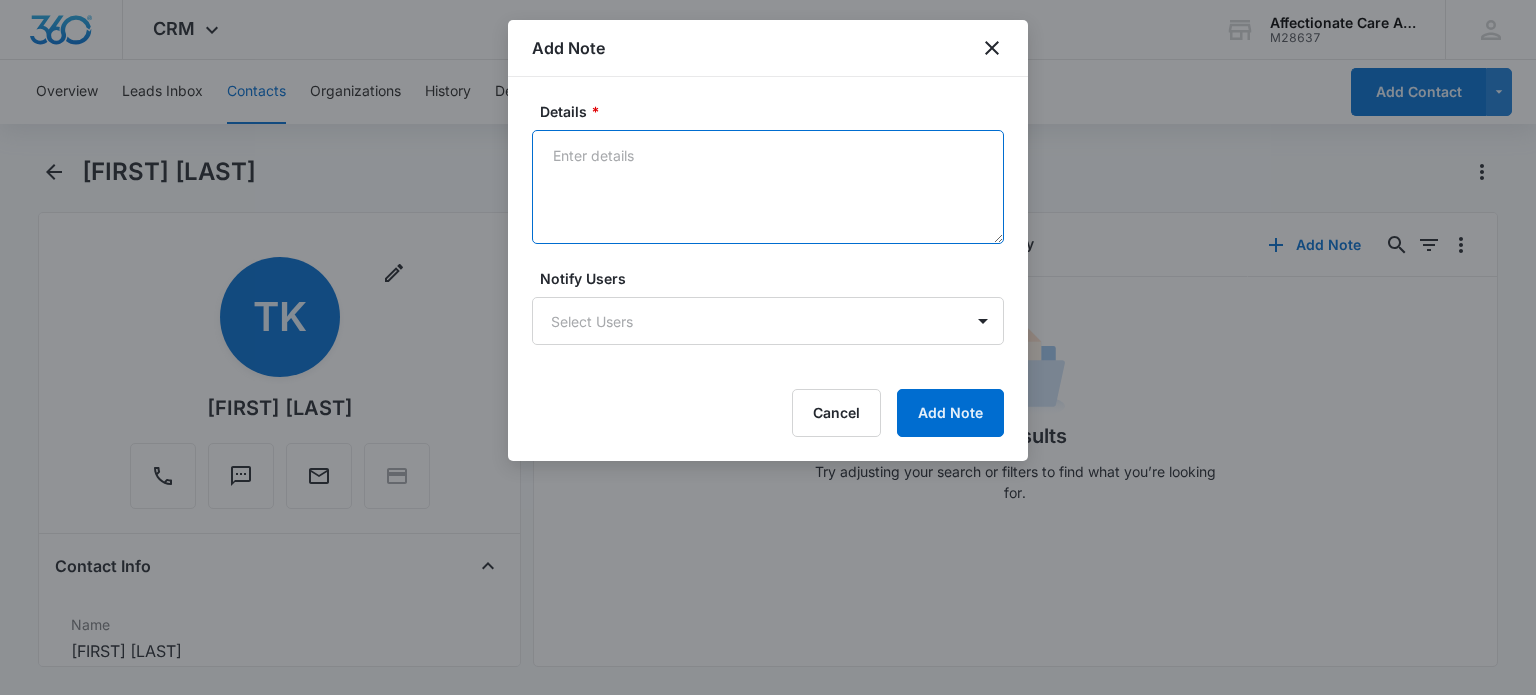 click on "Details *" at bounding box center [768, 187] 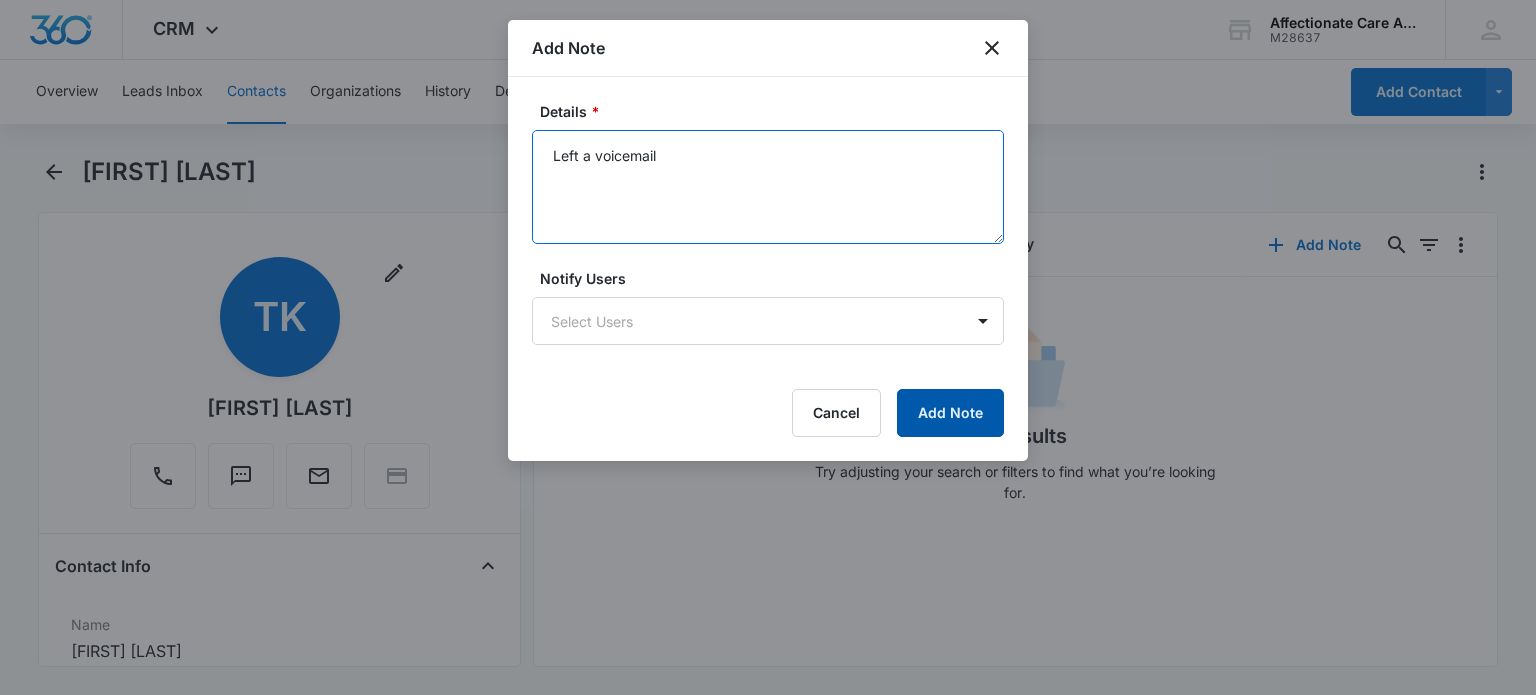 type on "Left a voicemail" 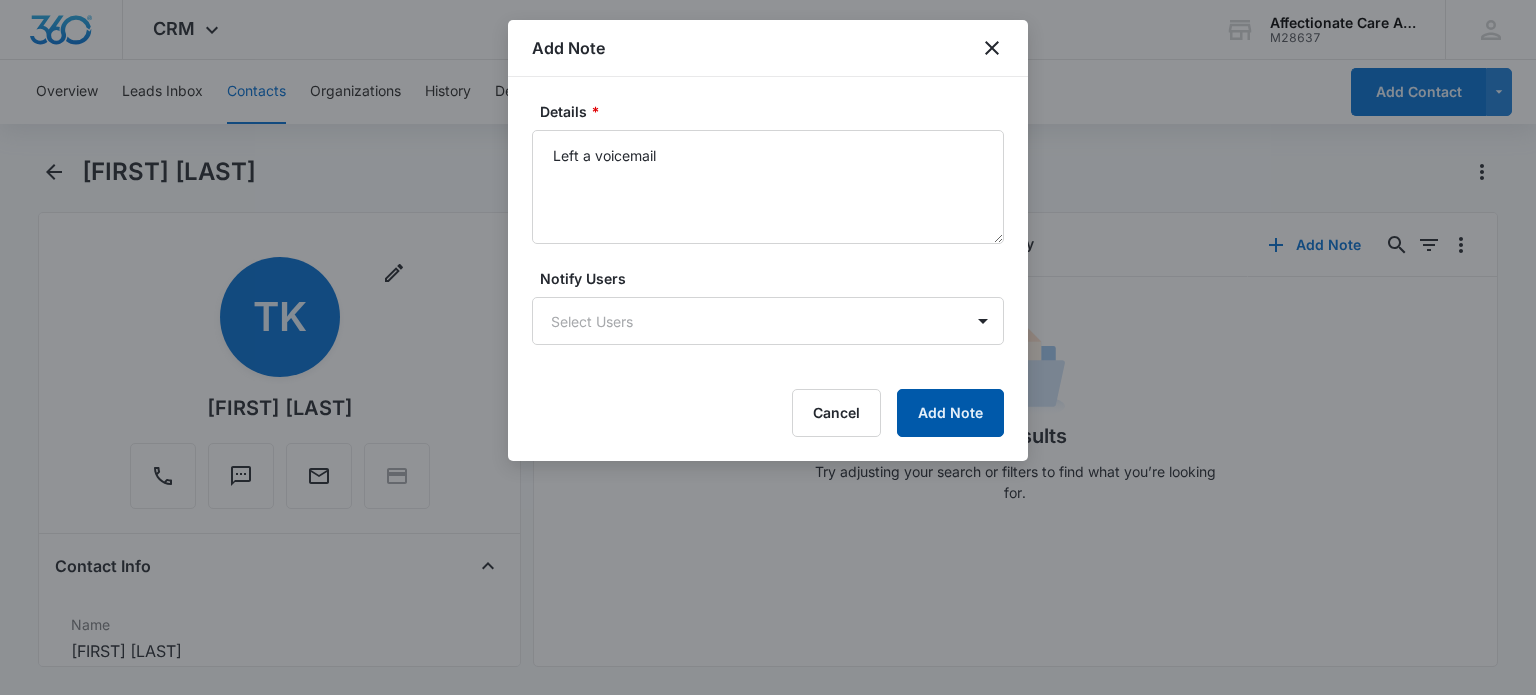 click on "Add Note" at bounding box center [950, 413] 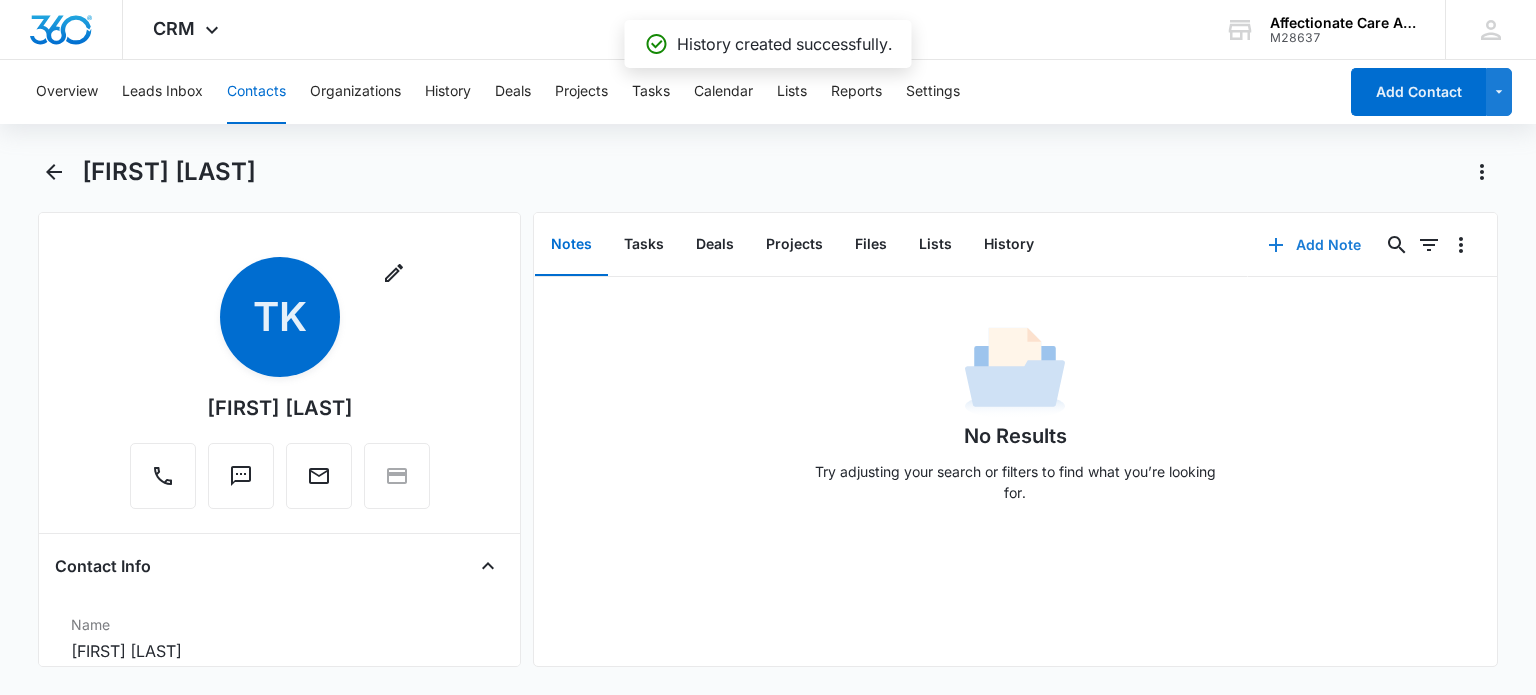 click on "Add Note" at bounding box center [1314, 245] 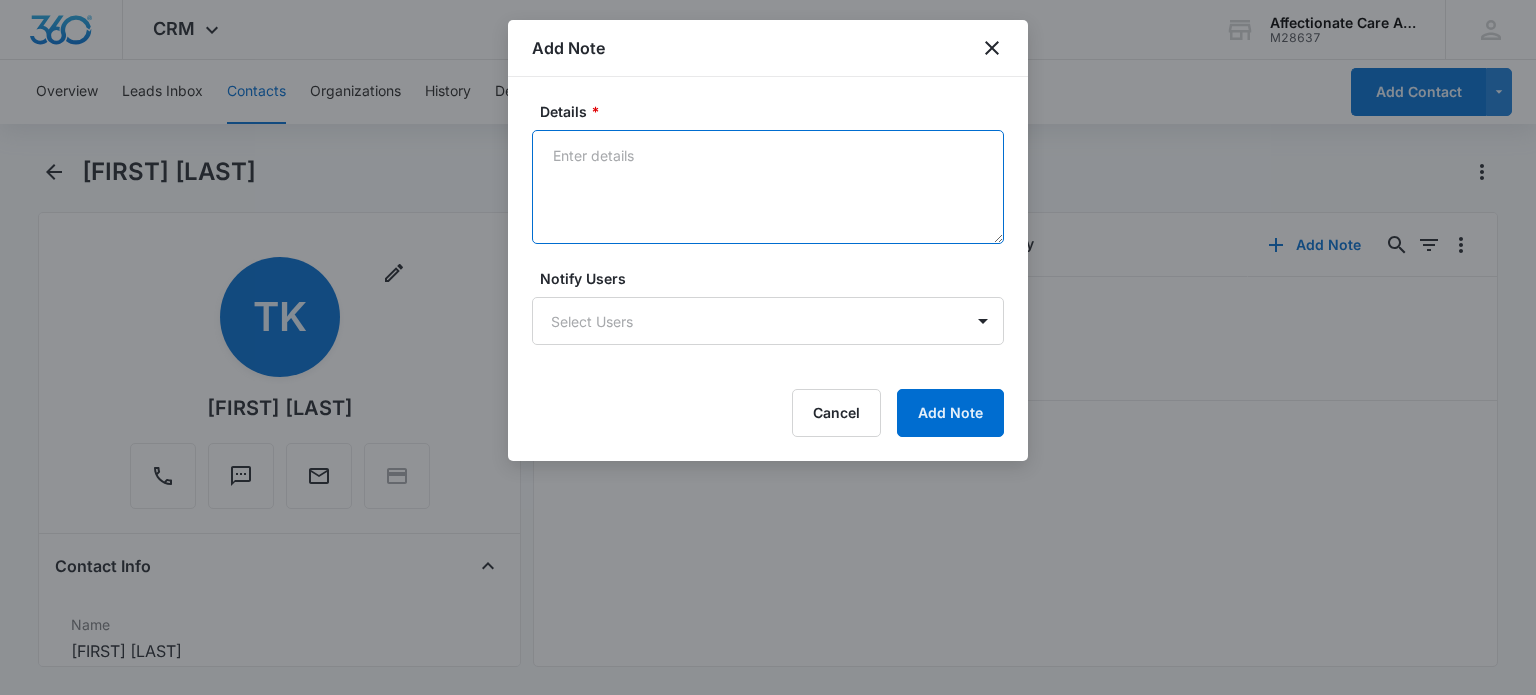 click on "Details *" at bounding box center (768, 187) 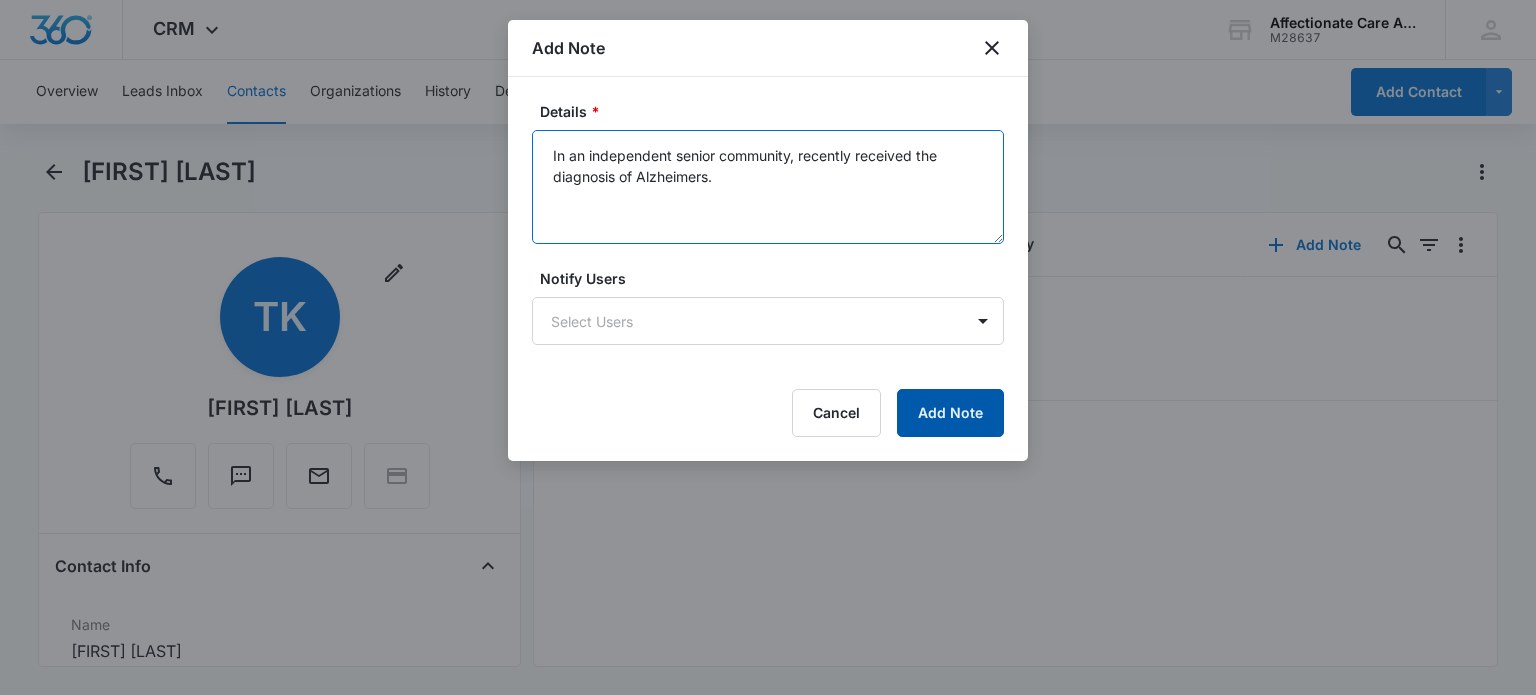 type on "In an independent senior community, recently received the diagnosis of Alzheimers." 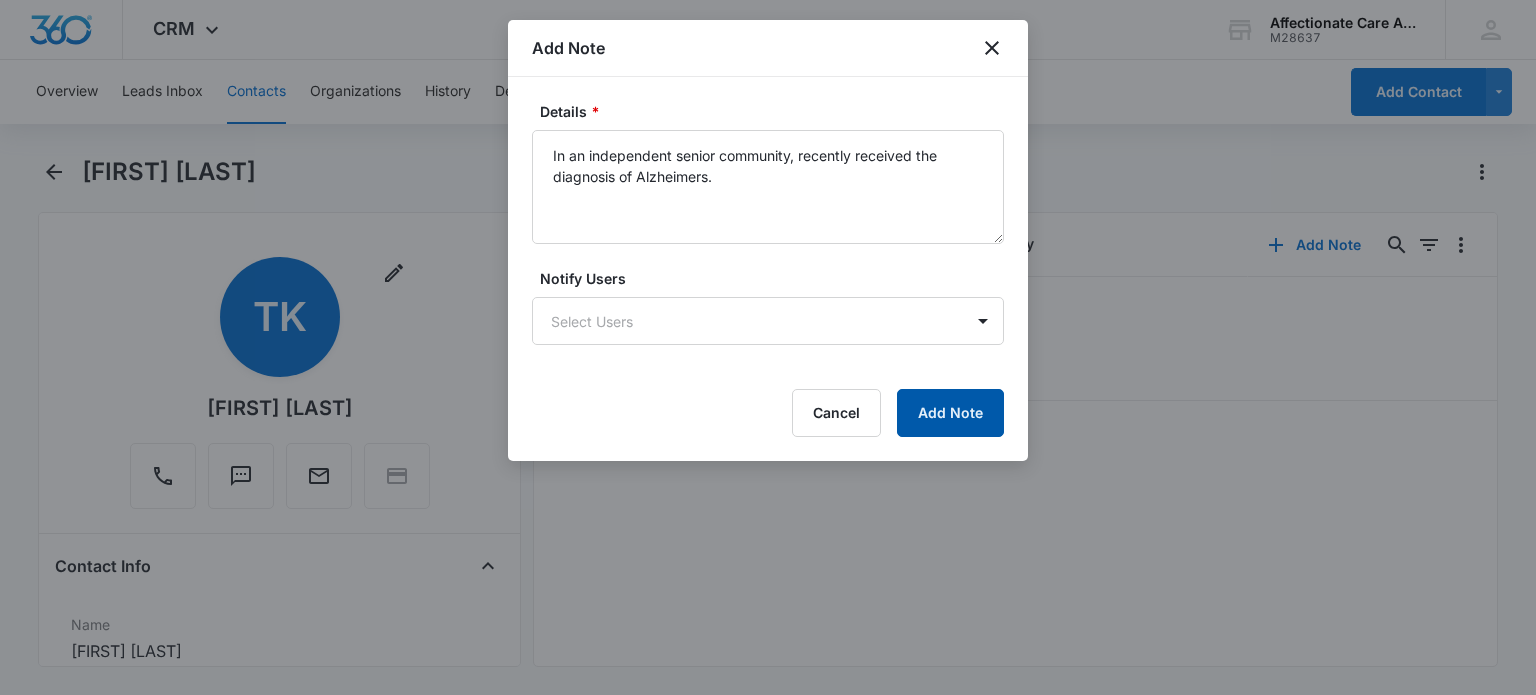 click on "Add Note" at bounding box center [950, 413] 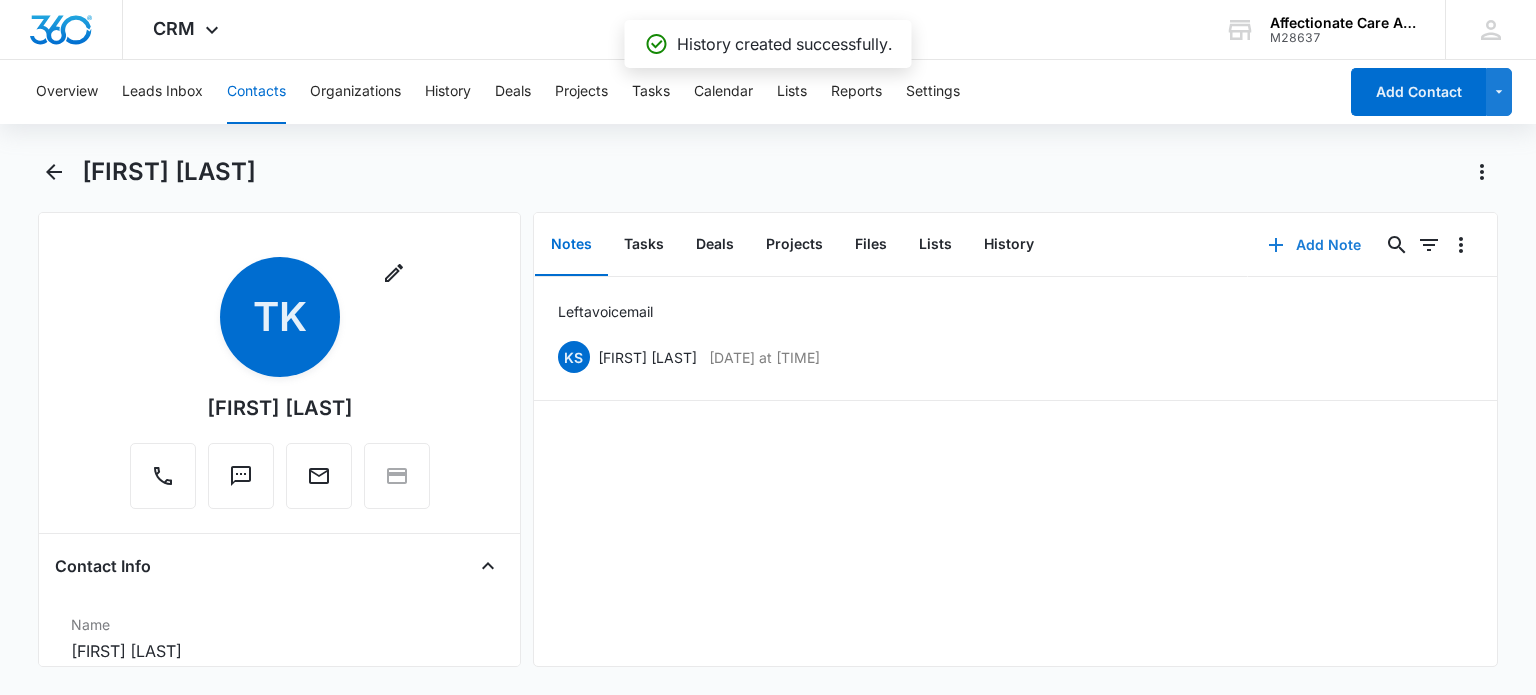 click on "Add Note" at bounding box center (1314, 245) 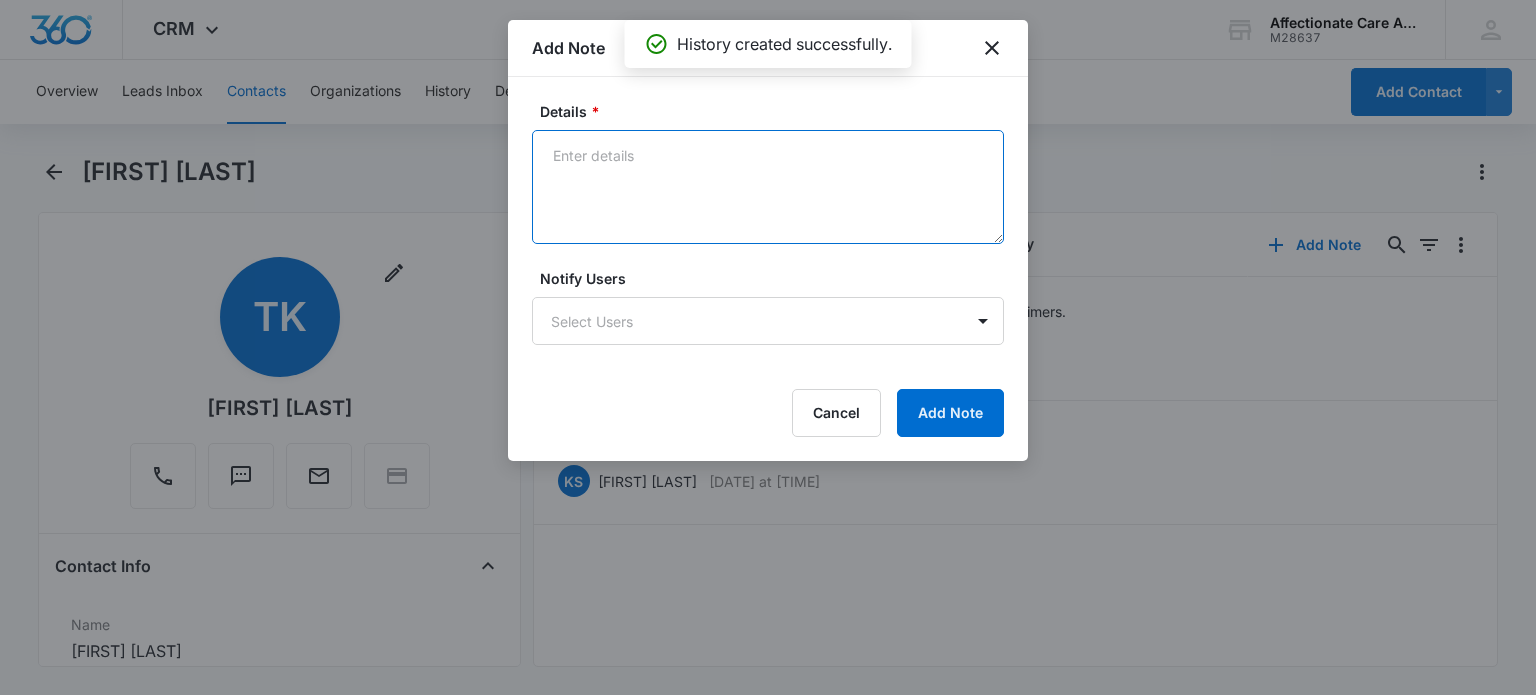 click on "Details *" at bounding box center [768, 187] 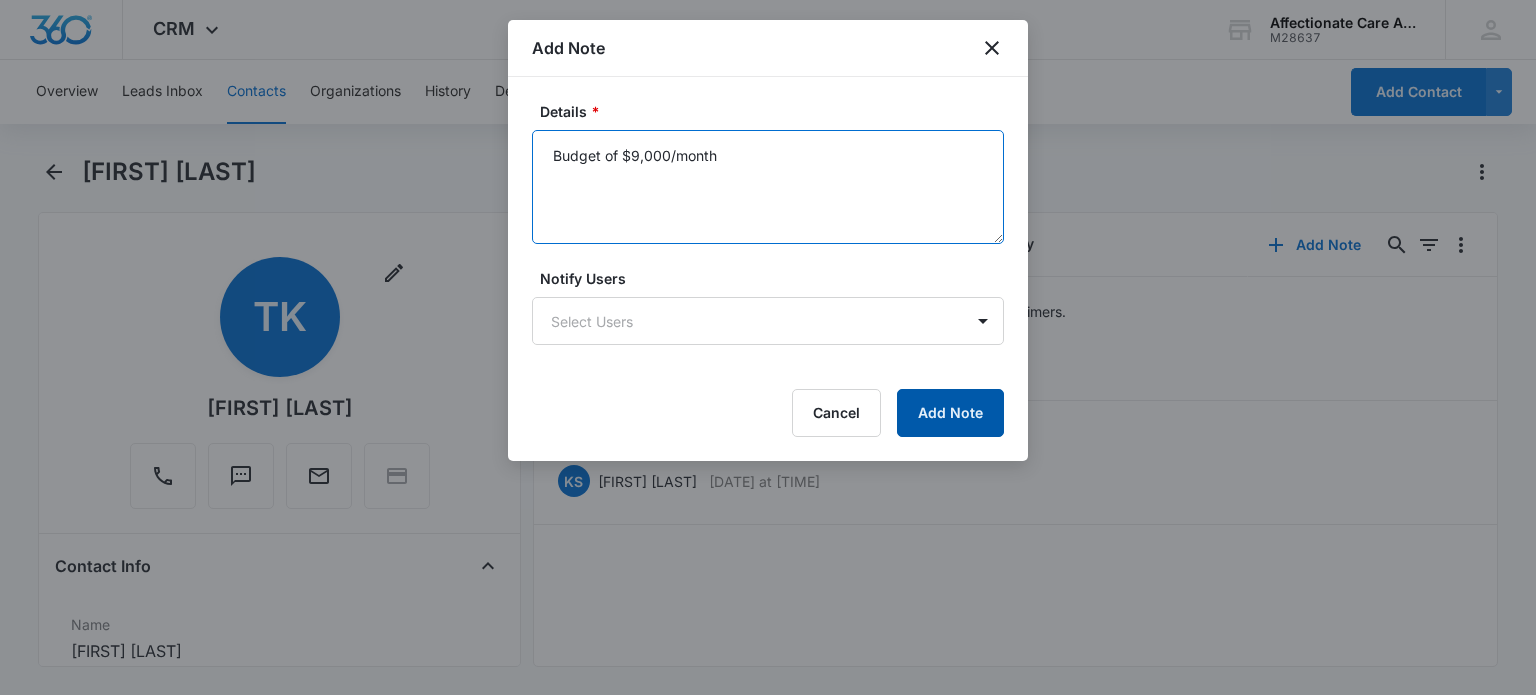 type on "Budget of $9,000/month" 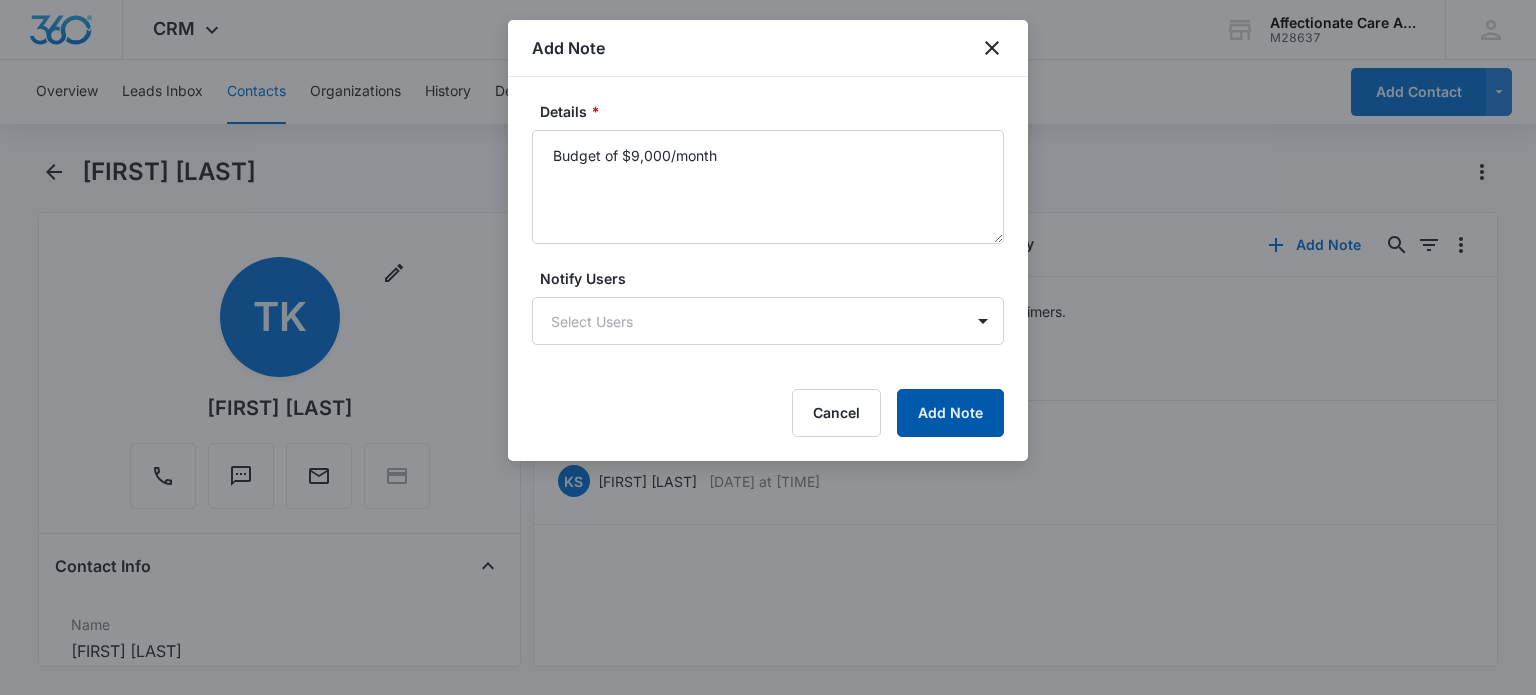 click on "Add Note" at bounding box center (950, 413) 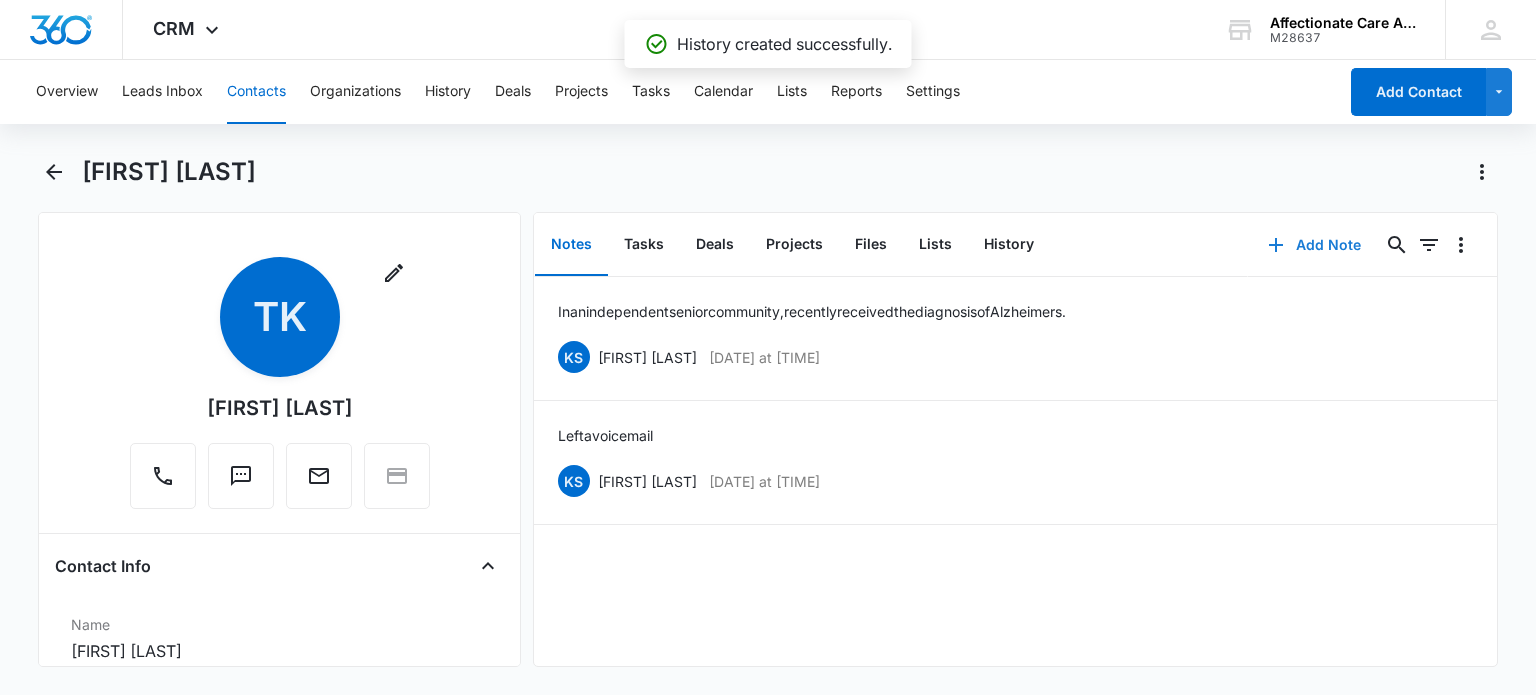 click on "Add Note" at bounding box center (1314, 245) 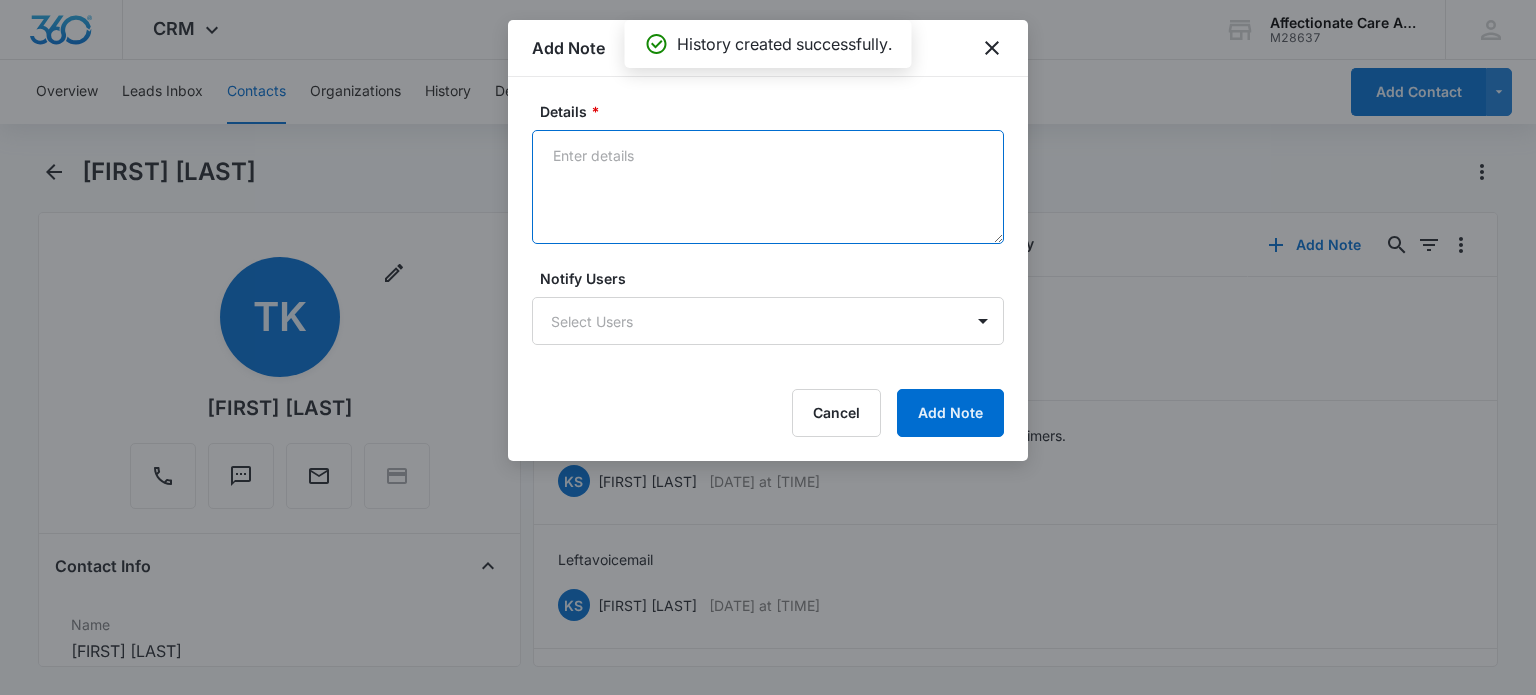 click on "Details *" at bounding box center (768, 187) 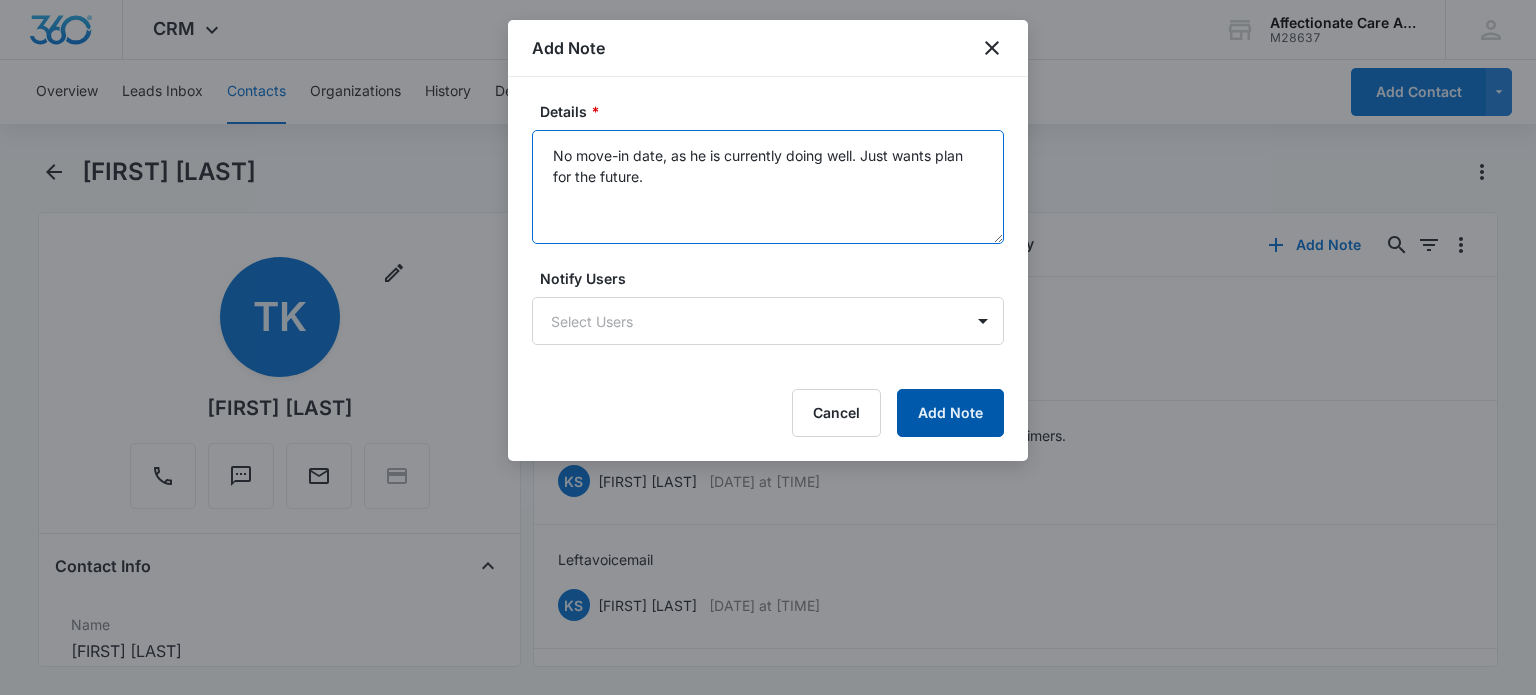 type on "No move-in date, as he is currently doing well. Just wants plan for the future." 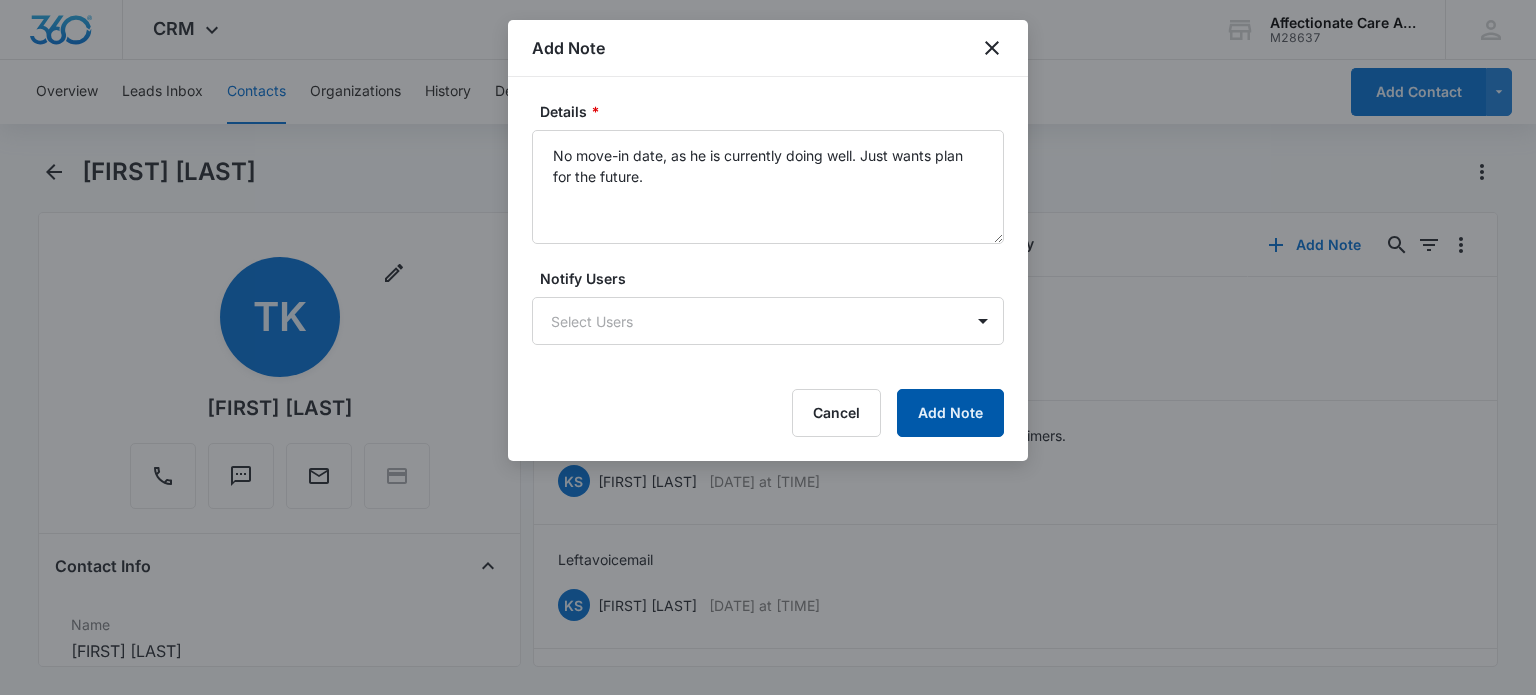 click on "Add Note" at bounding box center (950, 413) 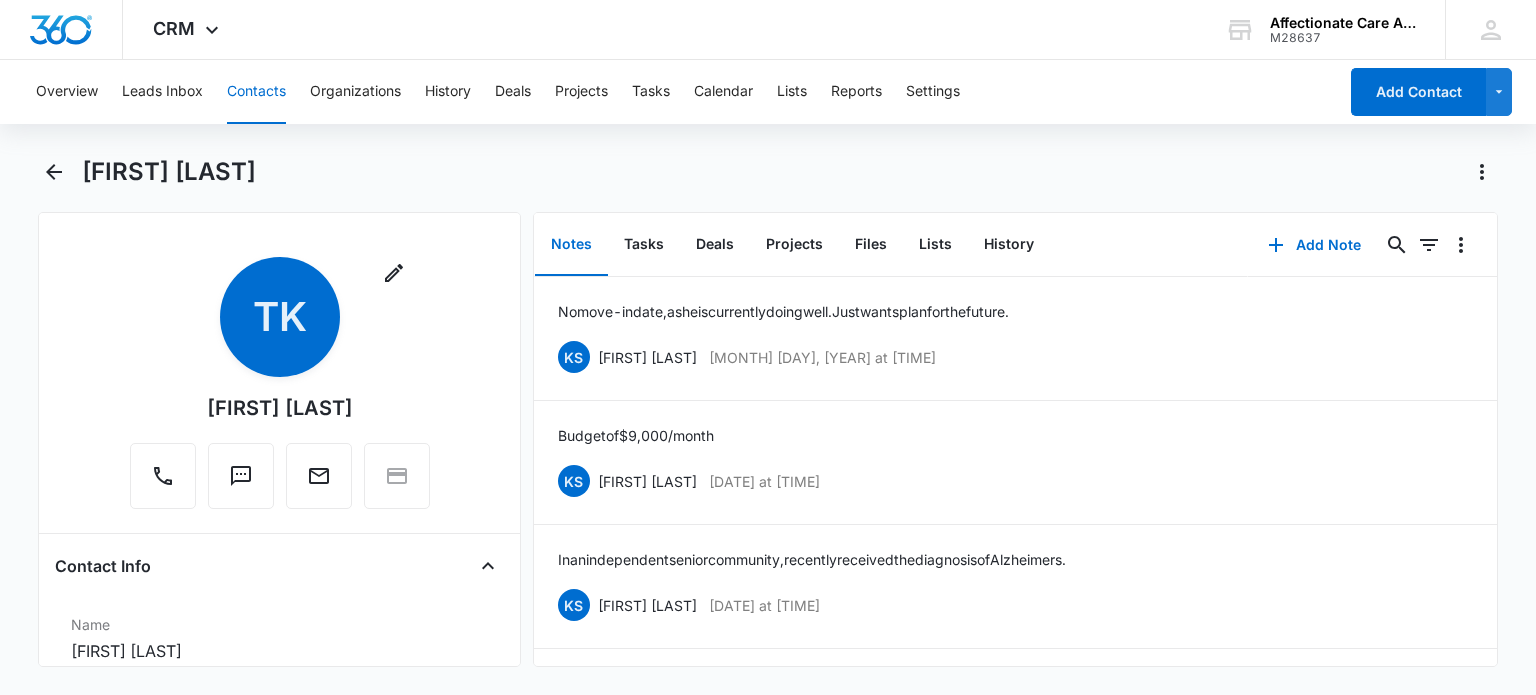 click on "Contacts" at bounding box center [256, 92] 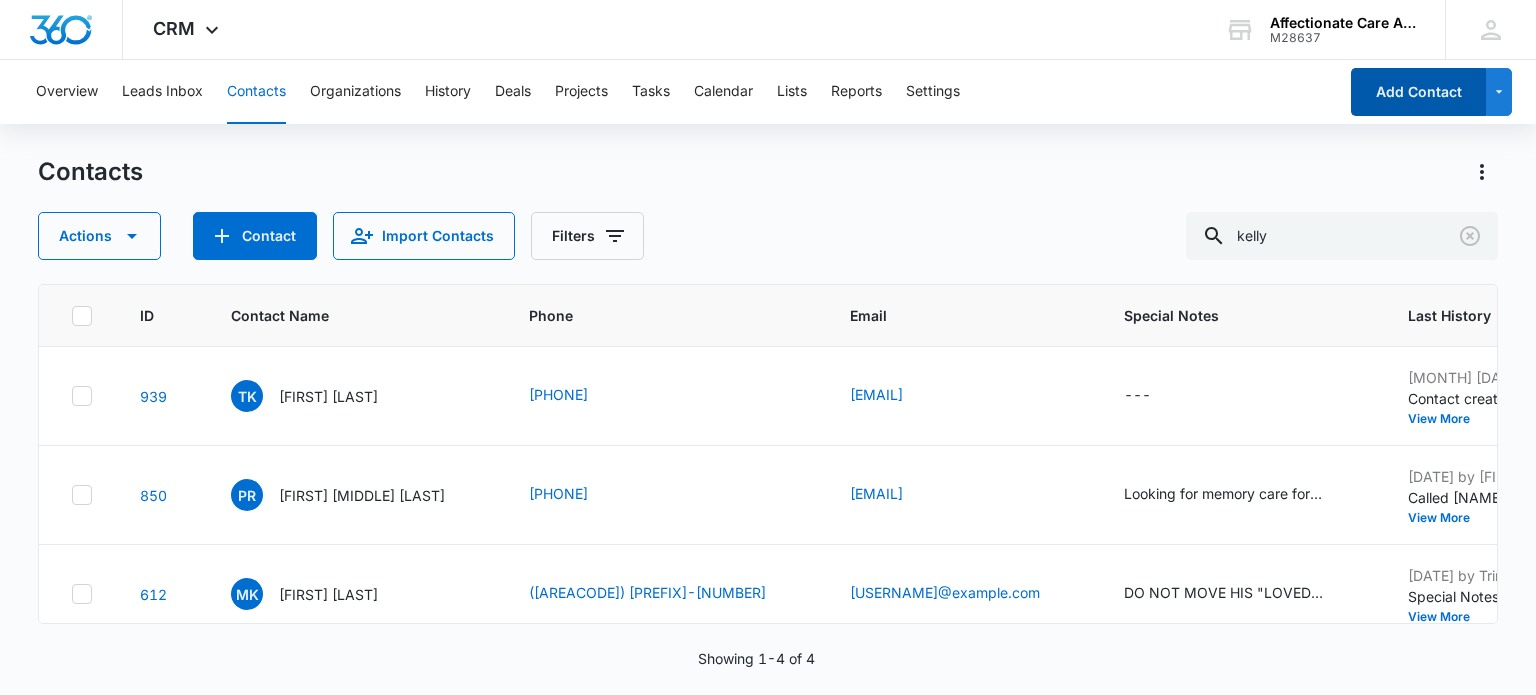 click on "Add Contact" at bounding box center (1418, 92) 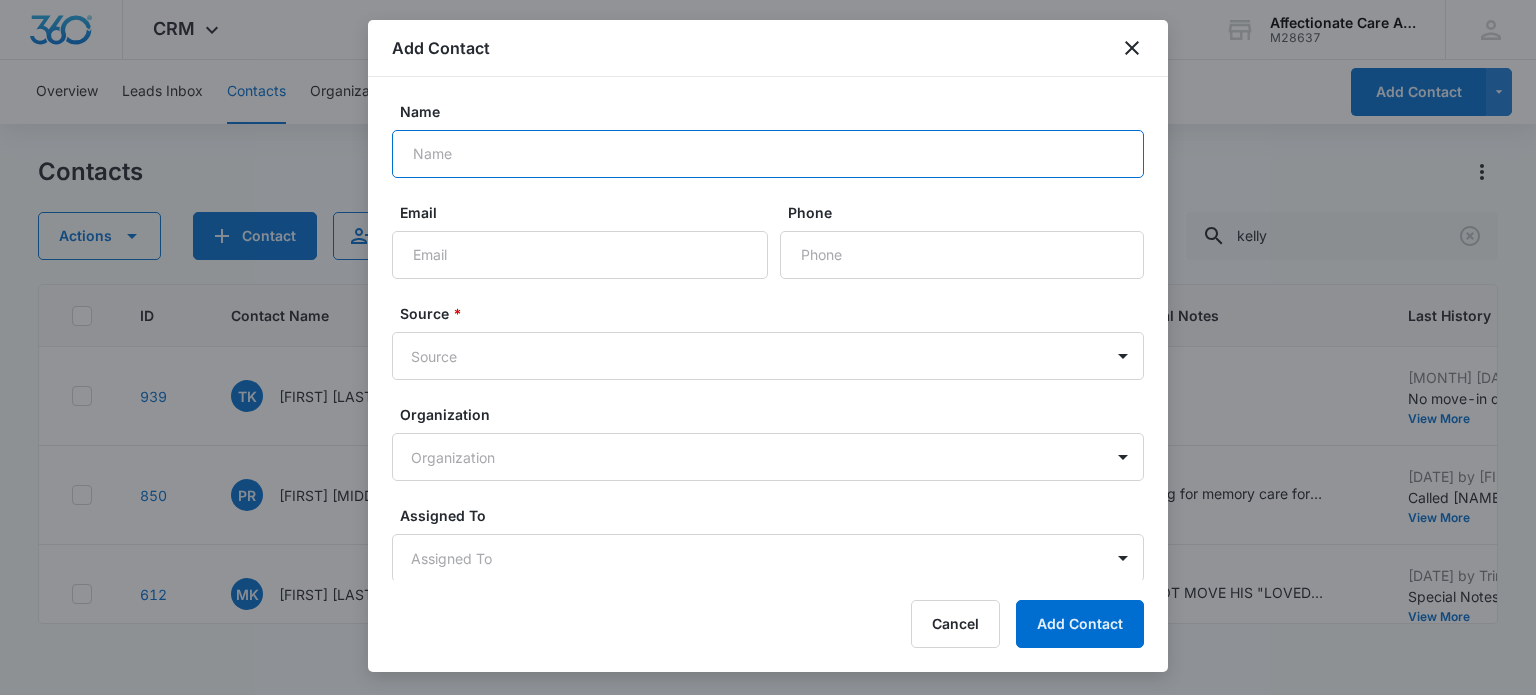 click on "Name" at bounding box center (768, 154) 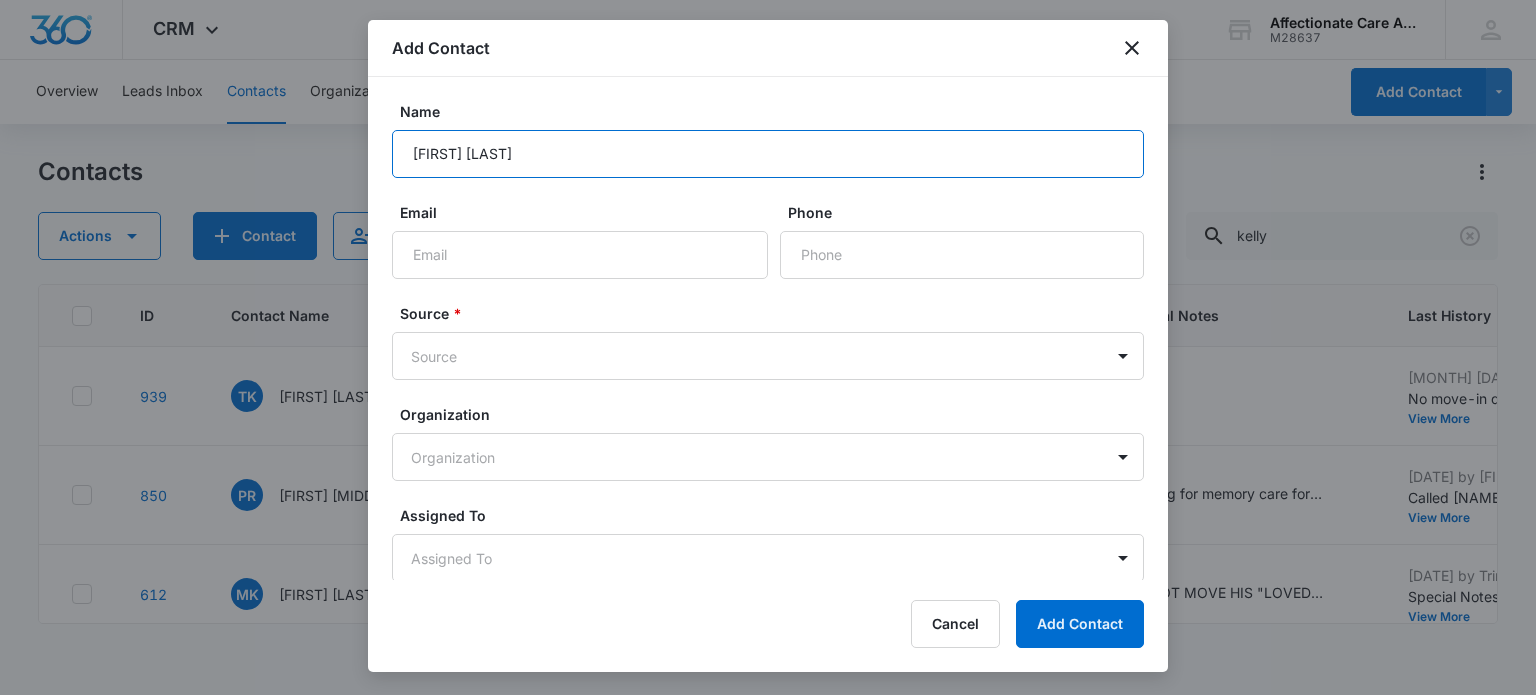 type on "[FIRST] [LAST]" 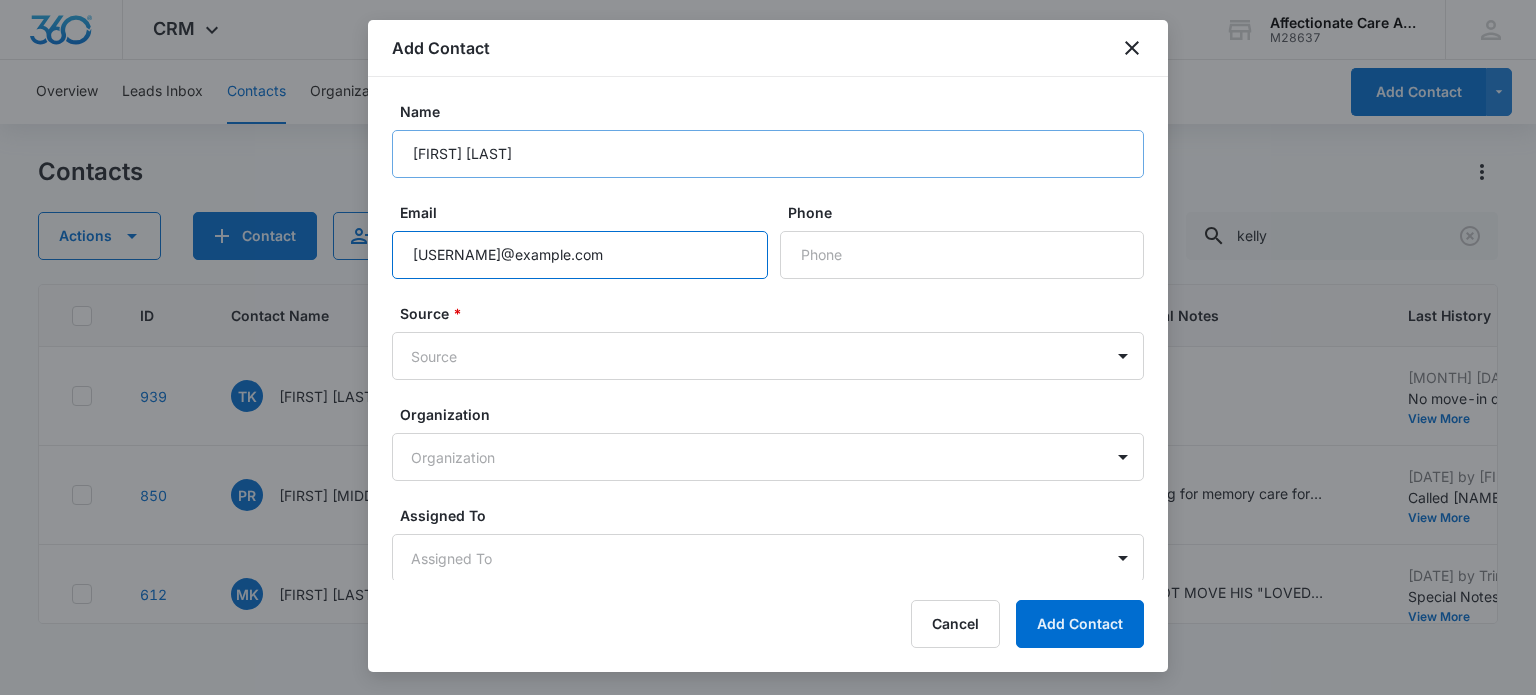 type on "[USERNAME]@example.com" 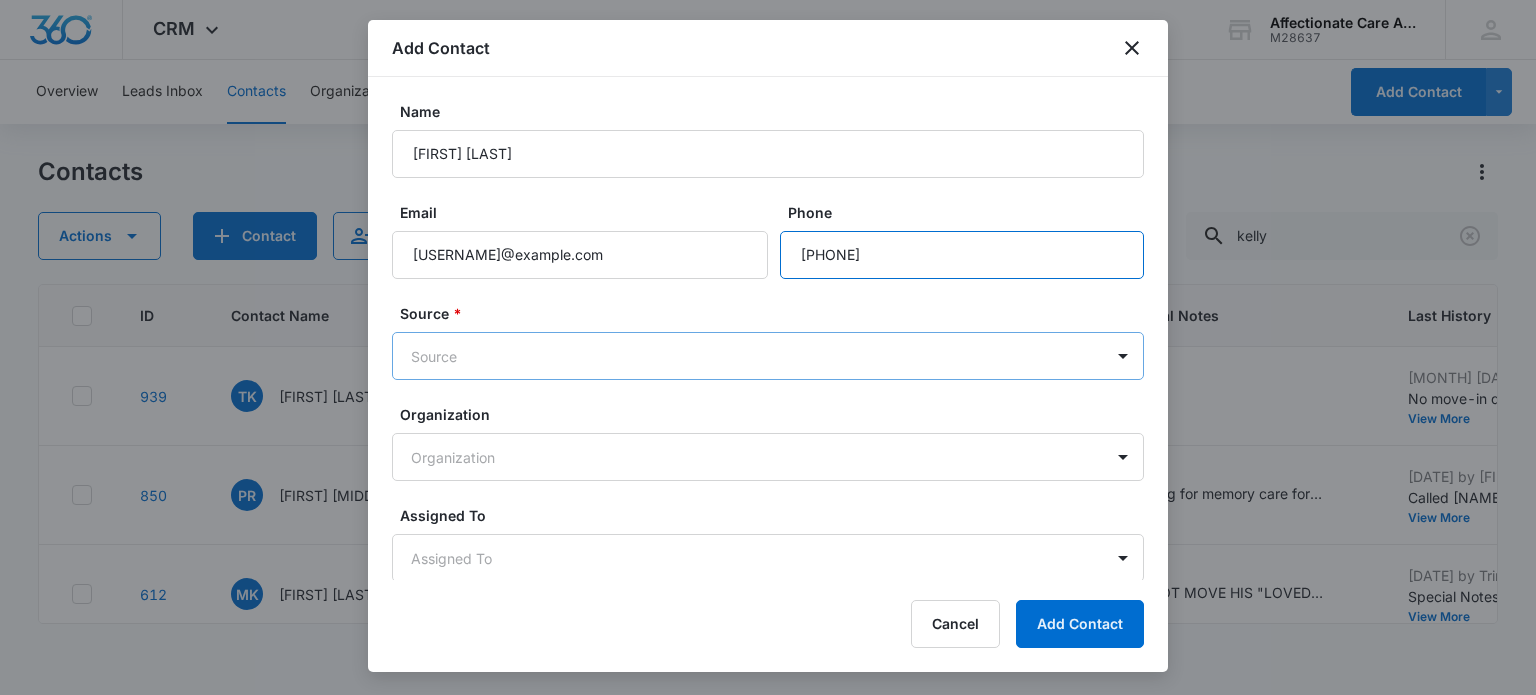 type on "[PHONE]" 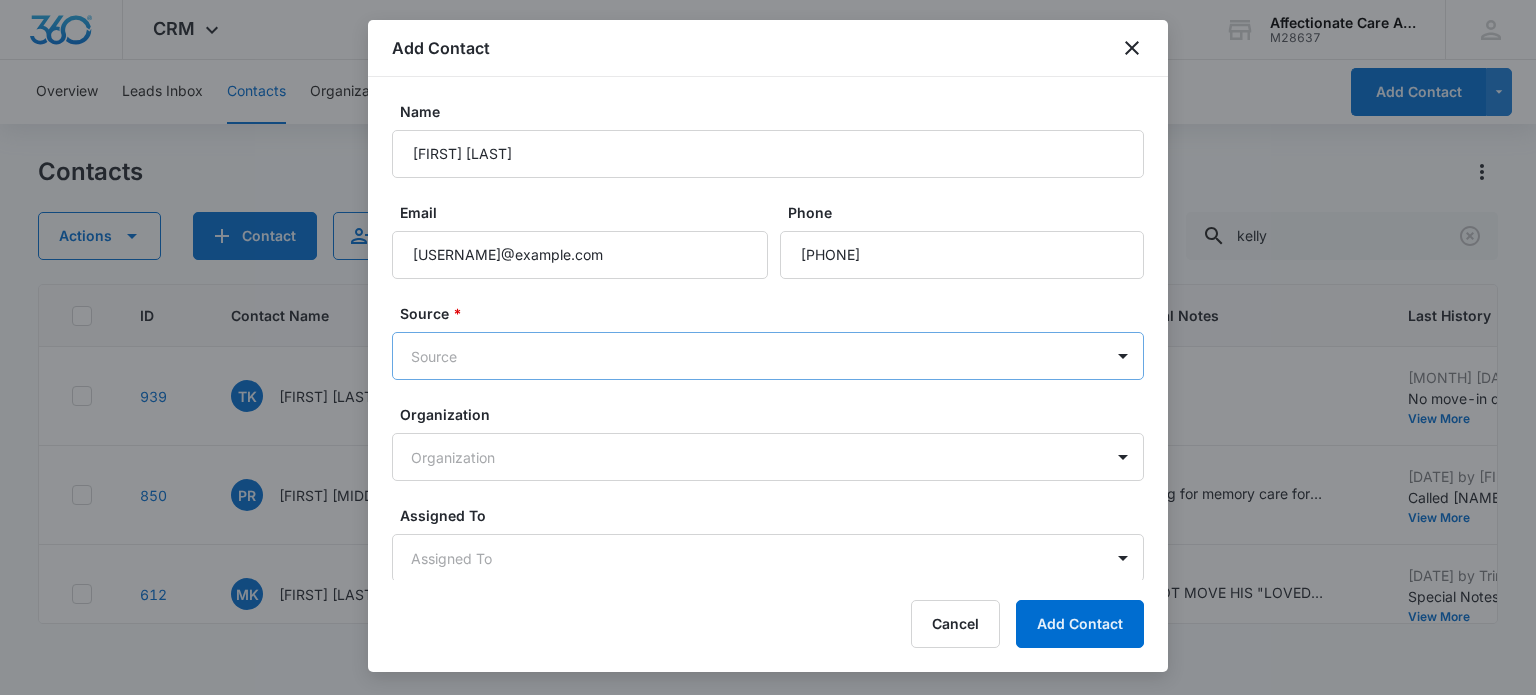 click on "CRM Apps Reputation Websites Forms CRM Email Social Shop Payments POS Content Ads Intelligence Files Brand Settings Affectionate Care Assisted Living M28637 Your Accounts View All KS [LAST] [LAST] [EMAIL] My Profile Notifications Support Logout Terms &nbsp; • &nbsp; Privacy Policy Overview Leads Inbox Contacts Organizations History Deals Projects Tasks Calendar Lists Reports Settings Add Contact Contacts Actions Contact Import Contacts Filters kelly ID Contact Name Phone Email Special Notes Last History Assigned To Contact Type Contact Status Organization Address 939 TK [FIRST] [LAST] ([AREACODE]) [PREFIX]-[NUMBER] [EMAIL] --- [MONTH] [DAY], [YEAR] by [FIRST] [LAST] No move-in date, as he is currently doing well. Just wants plan for the future. View More Add History --- Lead Cool Lead --- --- 850 PR [FIRST] [LAST] ([AREACODE]) [PREFIX]-[NUMBER] [EMAIL] Looking for memory care for my brother. Referred by the Marco family. ([LAST]) [MONTH] [DAY], [YEAR] by [FIRST] [LAST] Called [FIRST] to follow up. LVM." at bounding box center (768, 347) 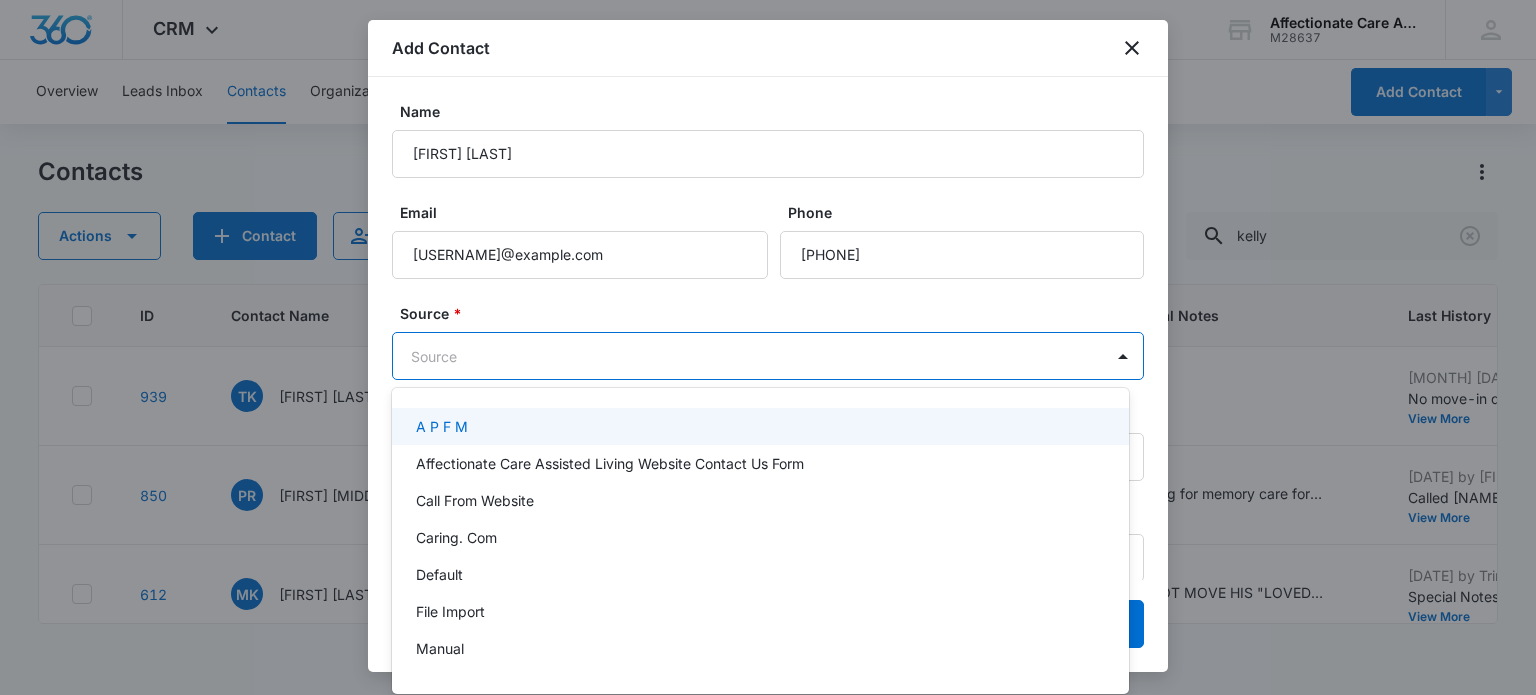 click on "A P F M" at bounding box center [758, 426] 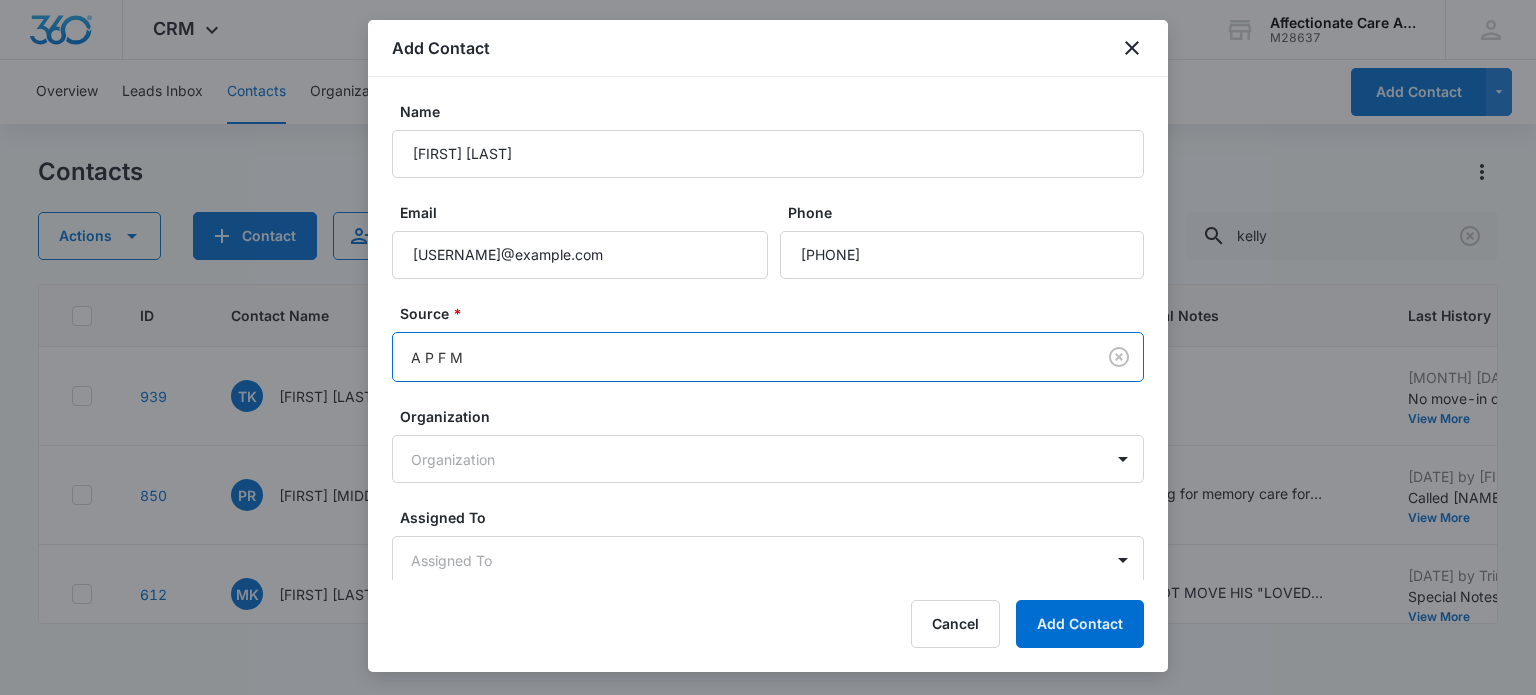 scroll, scrollTop: 75, scrollLeft: 0, axis: vertical 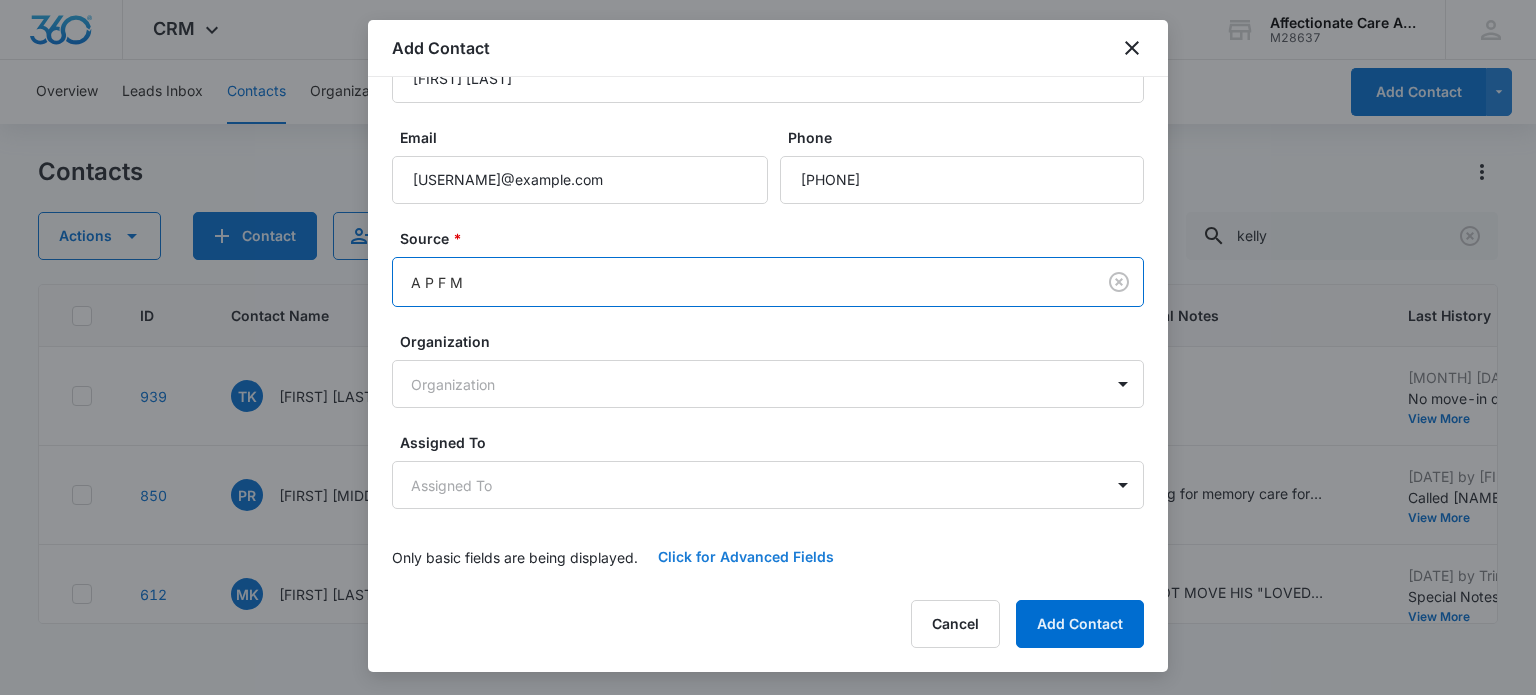click on "Click for Advanced Fields" at bounding box center [746, 557] 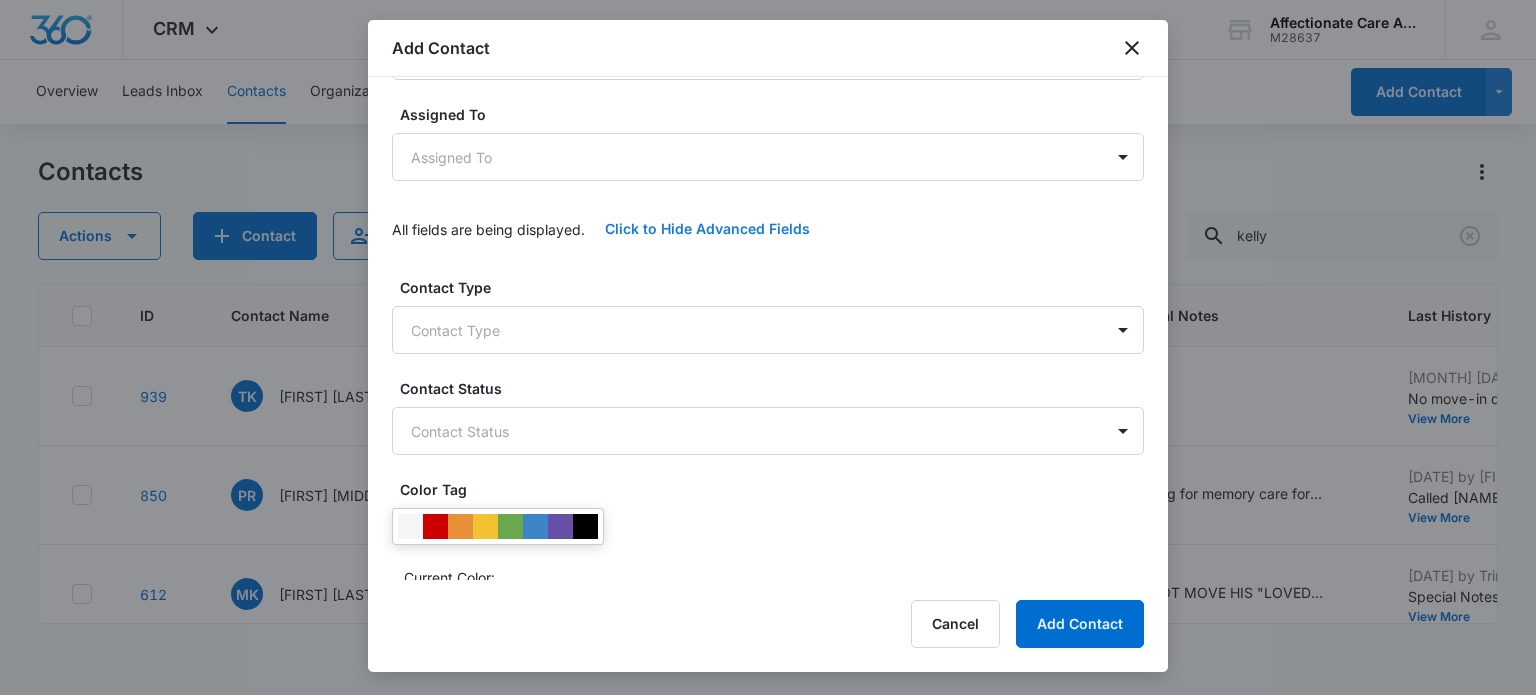 scroll, scrollTop: 407, scrollLeft: 0, axis: vertical 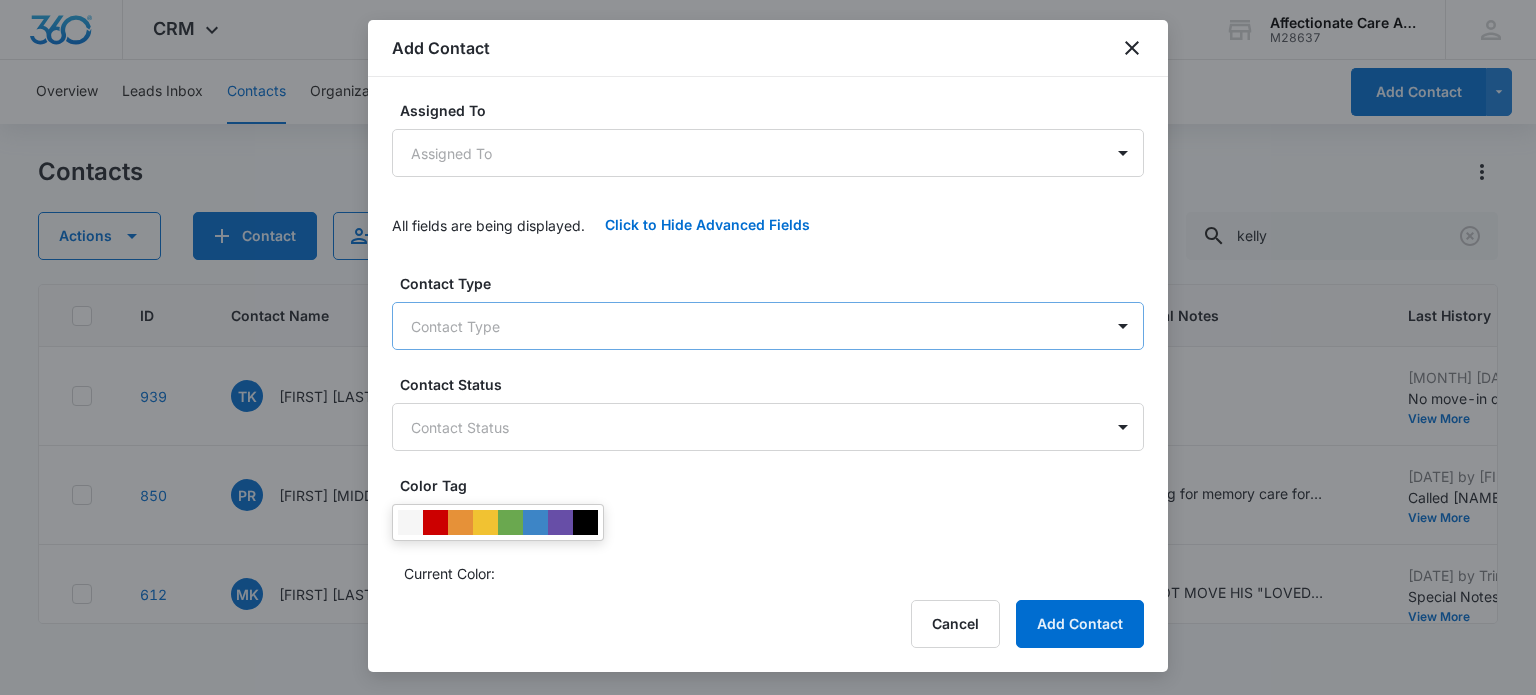 click on "CRM Apps Reputation Websites Forms CRM Email Social Shop Payments POS Content Ads Intelligence Files Brand Settings Affectionate Care Assisted Living M28637 Your Accounts View All KS [LAST] [LAST] [EMAIL] My Profile Notifications Support Logout Terms &nbsp; • &nbsp; Privacy Policy Overview Leads Inbox Contacts Organizations History Deals Projects Tasks Calendar Lists Reports Settings Add Contact Contacts Actions Contact Import Contacts Filters kelly ID Contact Name Phone Email Special Notes Last History Assigned To Contact Type Contact Status Organization Address 939 TK [FIRST] [LAST] ([AREACODE]) [PREFIX]-[NUMBER] [EMAIL] --- [MONTH] [DAY], [YEAR] by [FIRST] [LAST] No move-in date, as he is currently doing well. Just wants plan for the future. View More Add History --- Lead Cool Lead --- --- 850 PR [FIRST] [LAST] ([AREACODE]) [PREFIX]-[NUMBER] [EMAIL] Looking for memory care for my brother. Referred by the Marco family. ([LAST]) [MONTH] [DAY], [YEAR] by [FIRST] [LAST] Called [FIRST] to follow up. LVM." at bounding box center [768, 347] 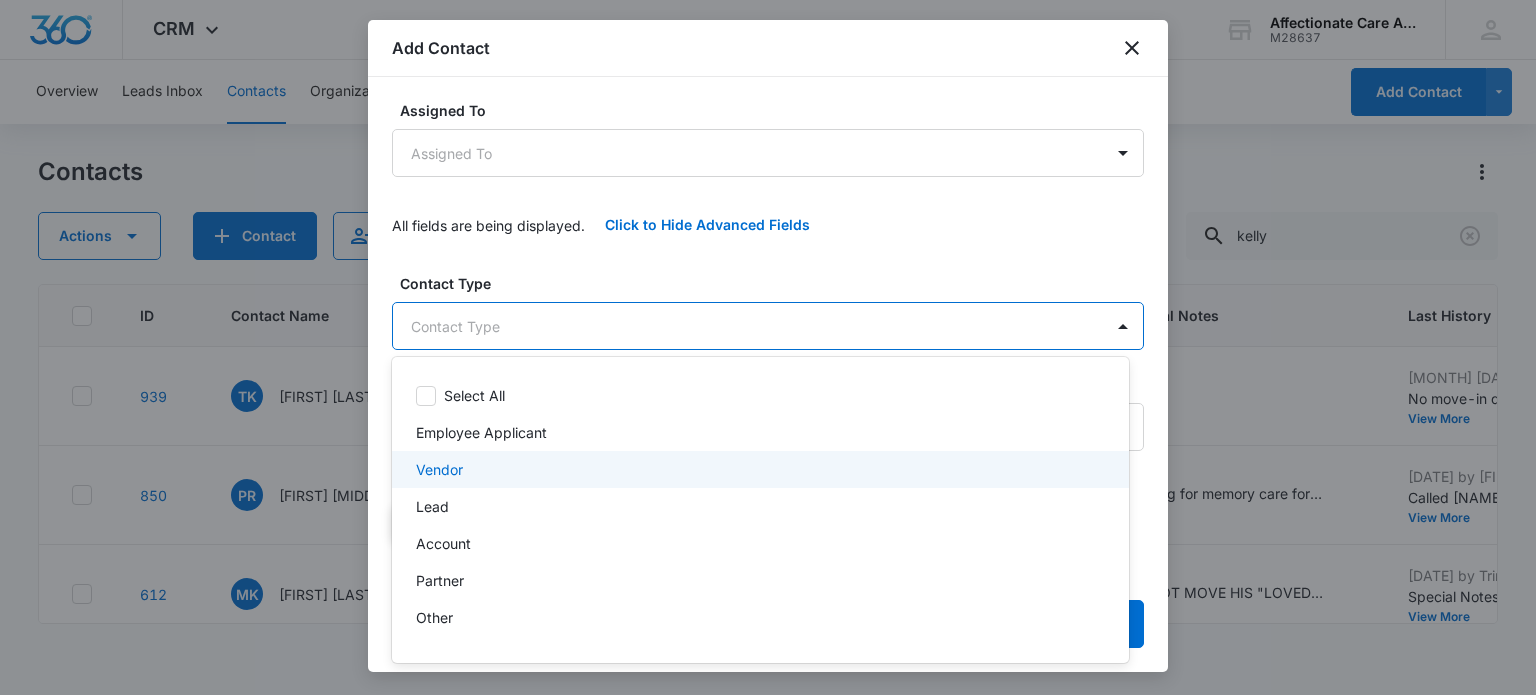 scroll, scrollTop: 66, scrollLeft: 0, axis: vertical 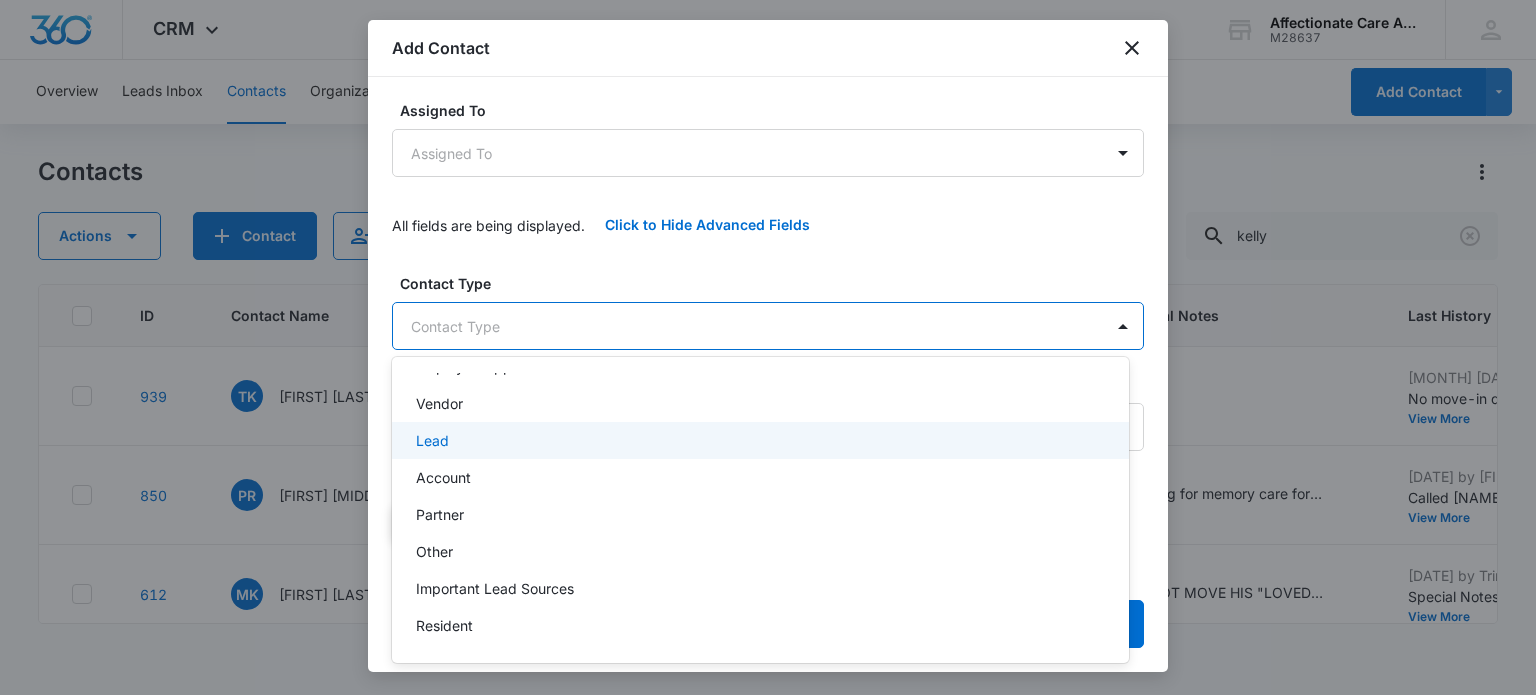 click on "Lead" at bounding box center (758, 440) 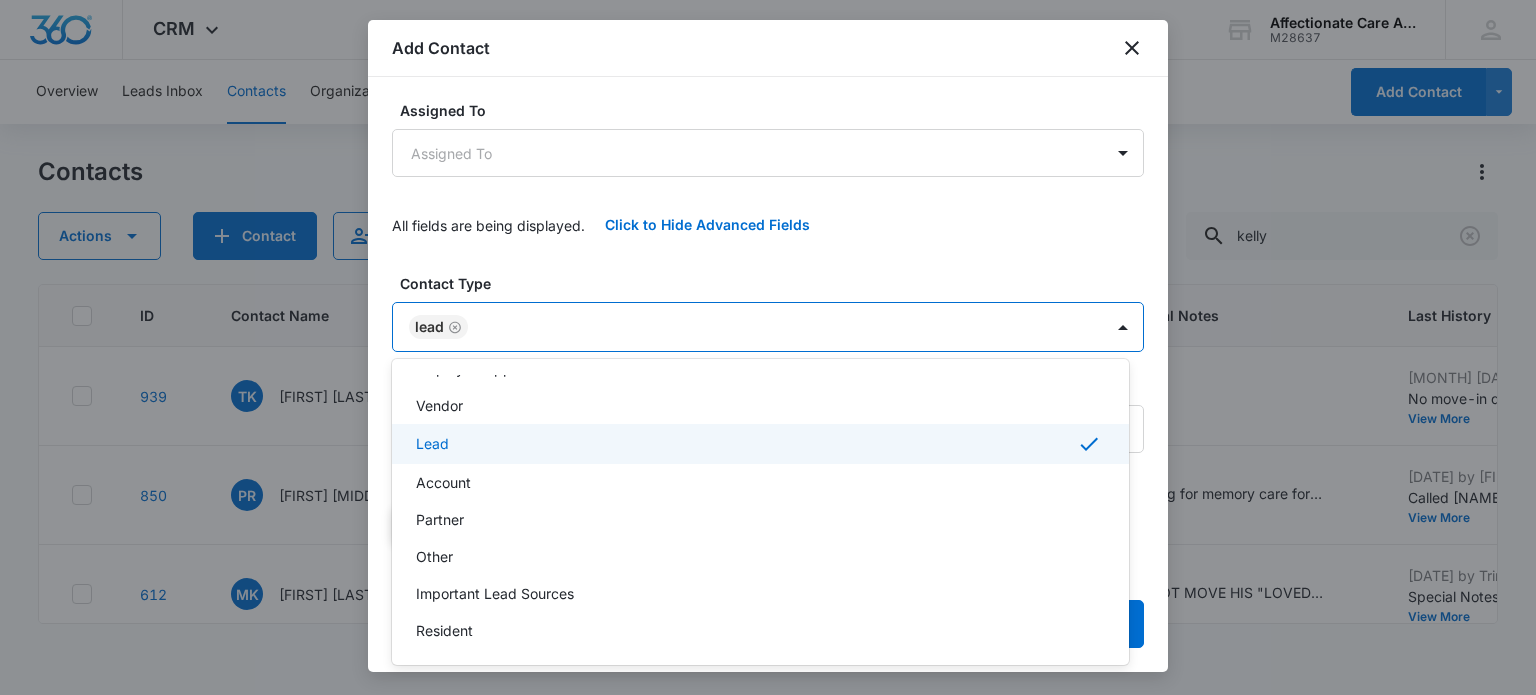 scroll, scrollTop: 69, scrollLeft: 0, axis: vertical 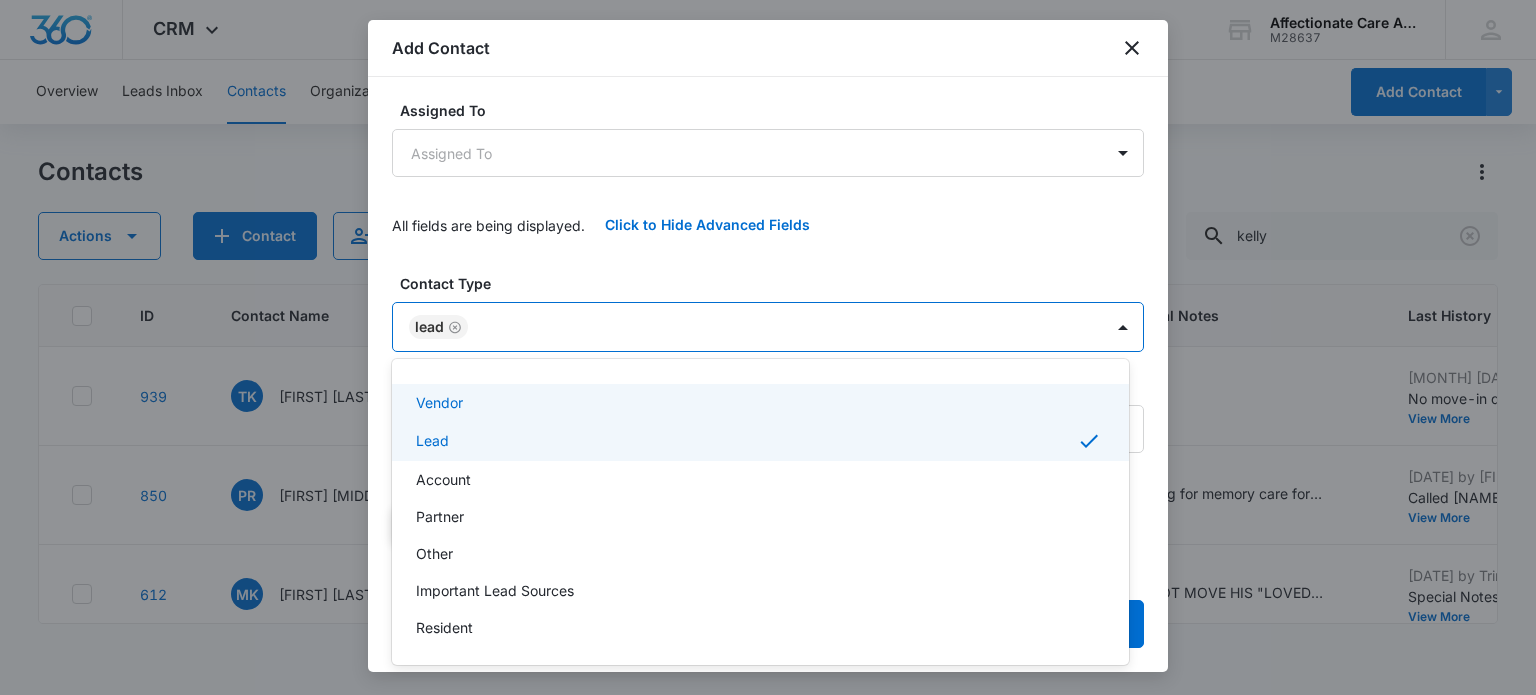 click at bounding box center [768, 347] 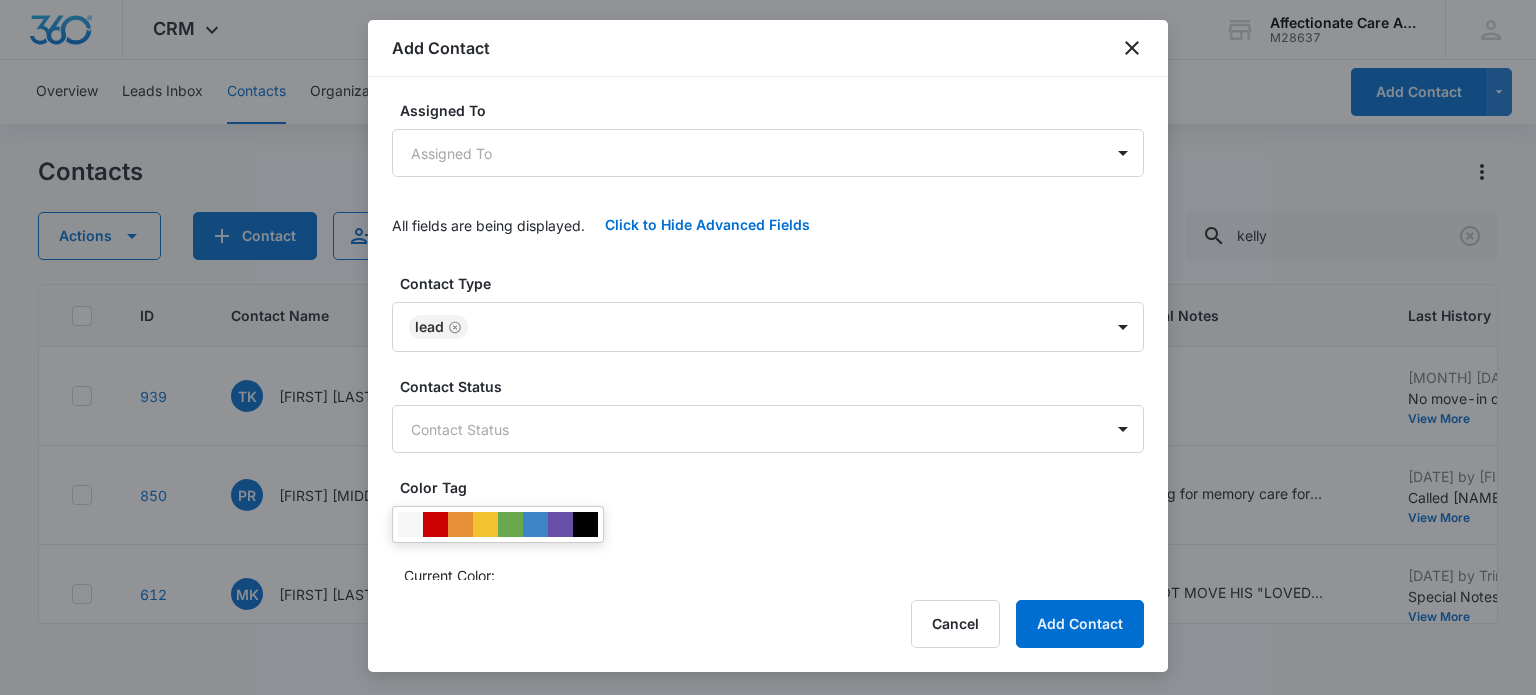 scroll, scrollTop: 667, scrollLeft: 0, axis: vertical 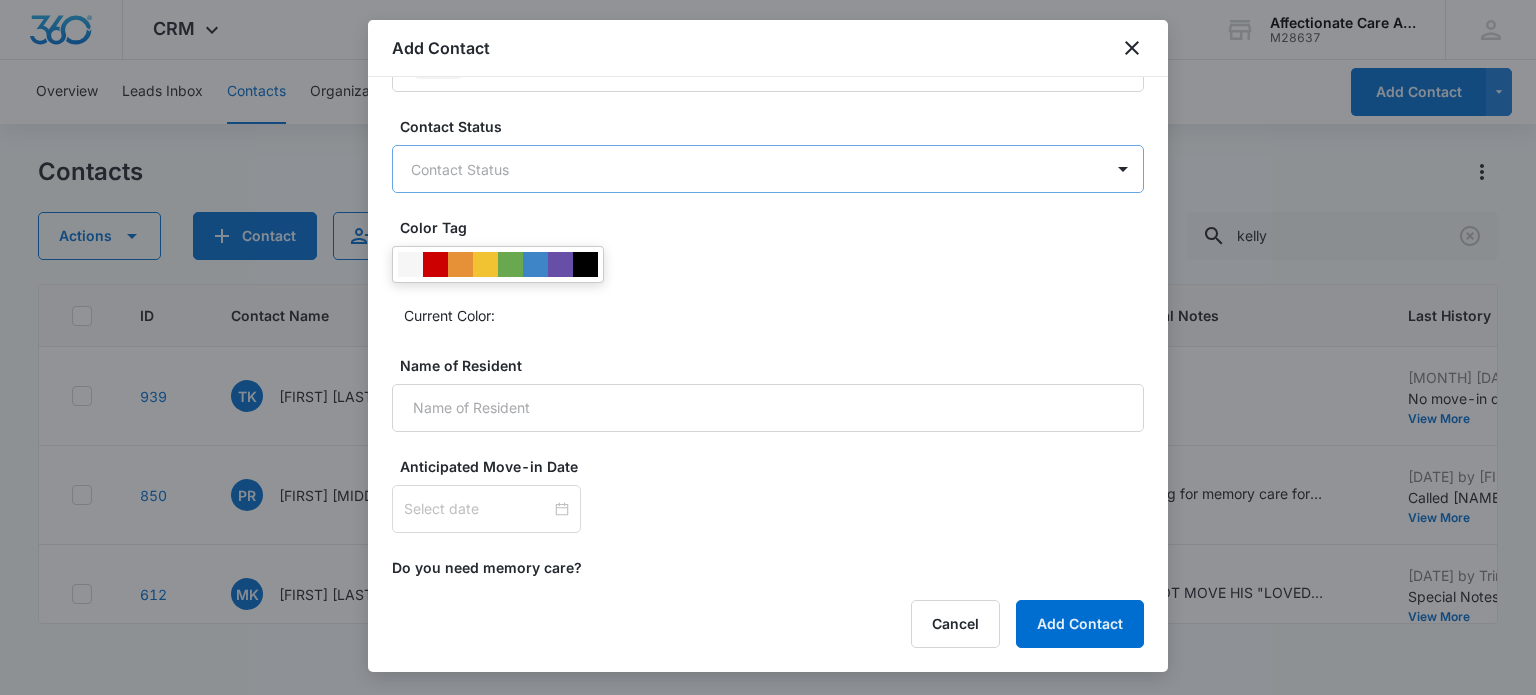 click on "CRM Apps Reputation Websites Forms CRM Email Social Shop Payments POS Content Ads Intelligence Files Brand Settings Affectionate Care Assisted Living M28637 Your Accounts View All KS [LAST] [LAST] [EMAIL] My Profile Notifications Support Logout Terms &nbsp; • &nbsp; Privacy Policy Overview Leads Inbox Contacts Organizations History Deals Projects Tasks Calendar Lists Reports Settings Add Contact Contacts Actions Contact Import Contacts Filters kelly ID Contact Name Phone Email Special Notes Last History Assigned To Contact Type Contact Status Organization Address 939 TK [FIRST] [LAST] ([AREACODE]) [PREFIX]-[NUMBER] [EMAIL] --- [MONTH] [DAY], [YEAR] by [FIRST] [LAST] No move-in date, as he is currently doing well. Just wants plan for the future. View More Add History --- Lead Cool Lead --- --- 850 PR [FIRST] [LAST] ([AREACODE]) [PREFIX]-[NUMBER] [EMAIL] Looking for memory care for my brother. Referred by the Marco family. ([LAST]) [MONTH] [DAY], [YEAR] by [FIRST] [LAST] Called [FIRST] to follow up. LVM." at bounding box center (768, 347) 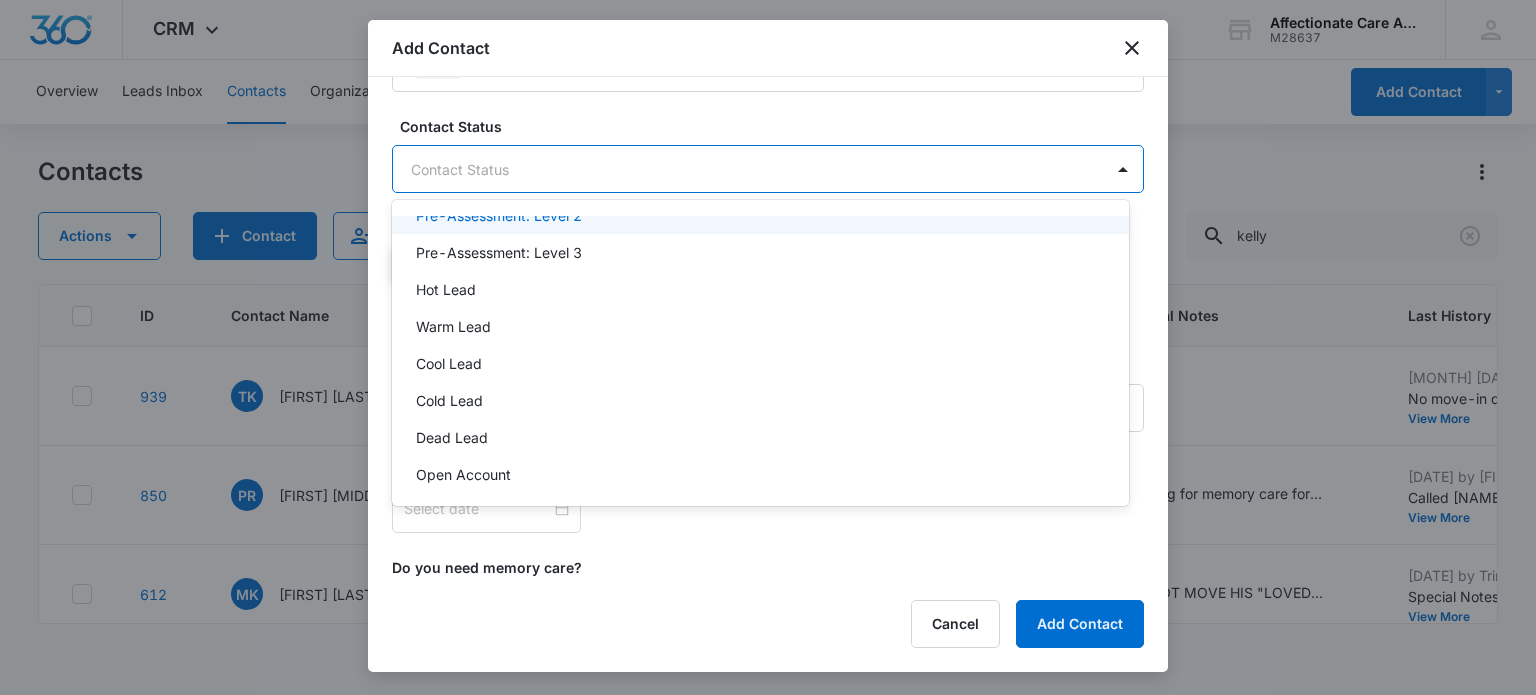 scroll, scrollTop: 172, scrollLeft: 0, axis: vertical 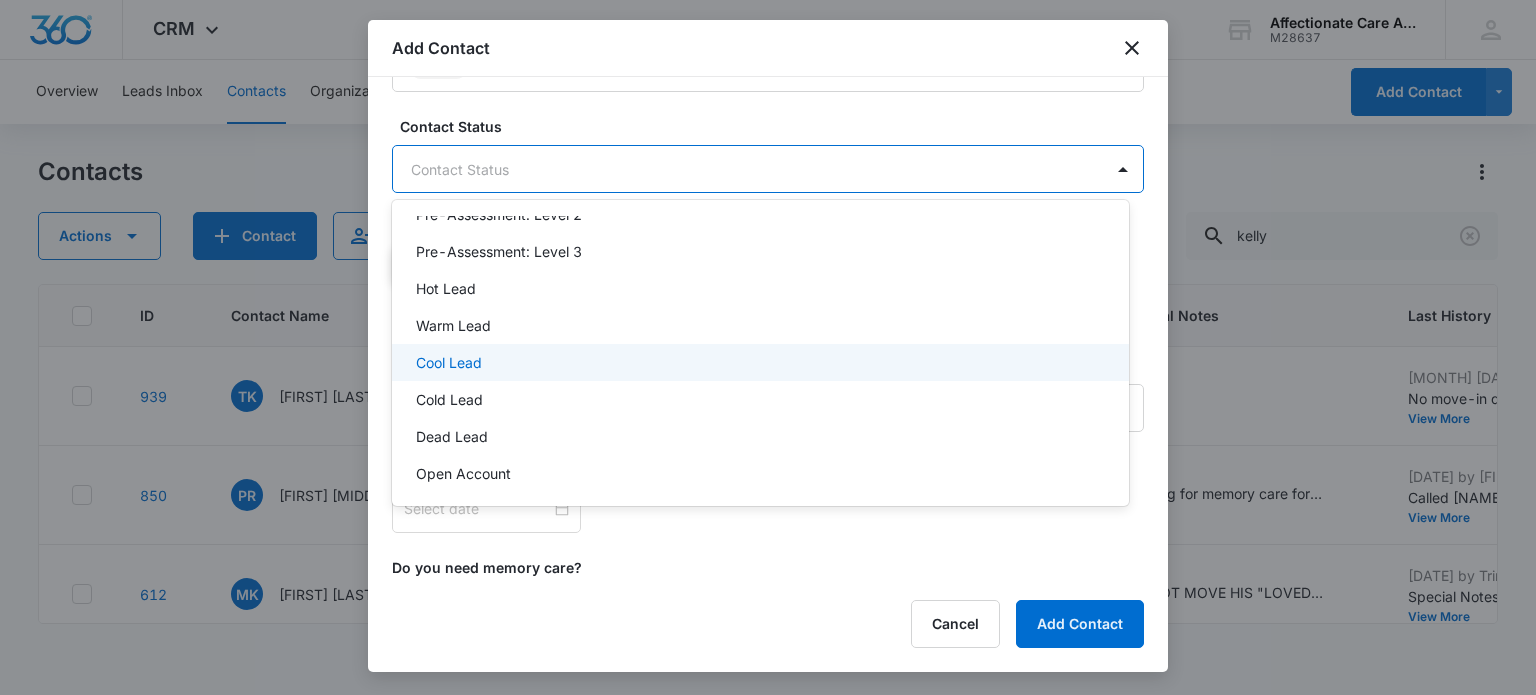 click on "Cool Lead" at bounding box center (758, 362) 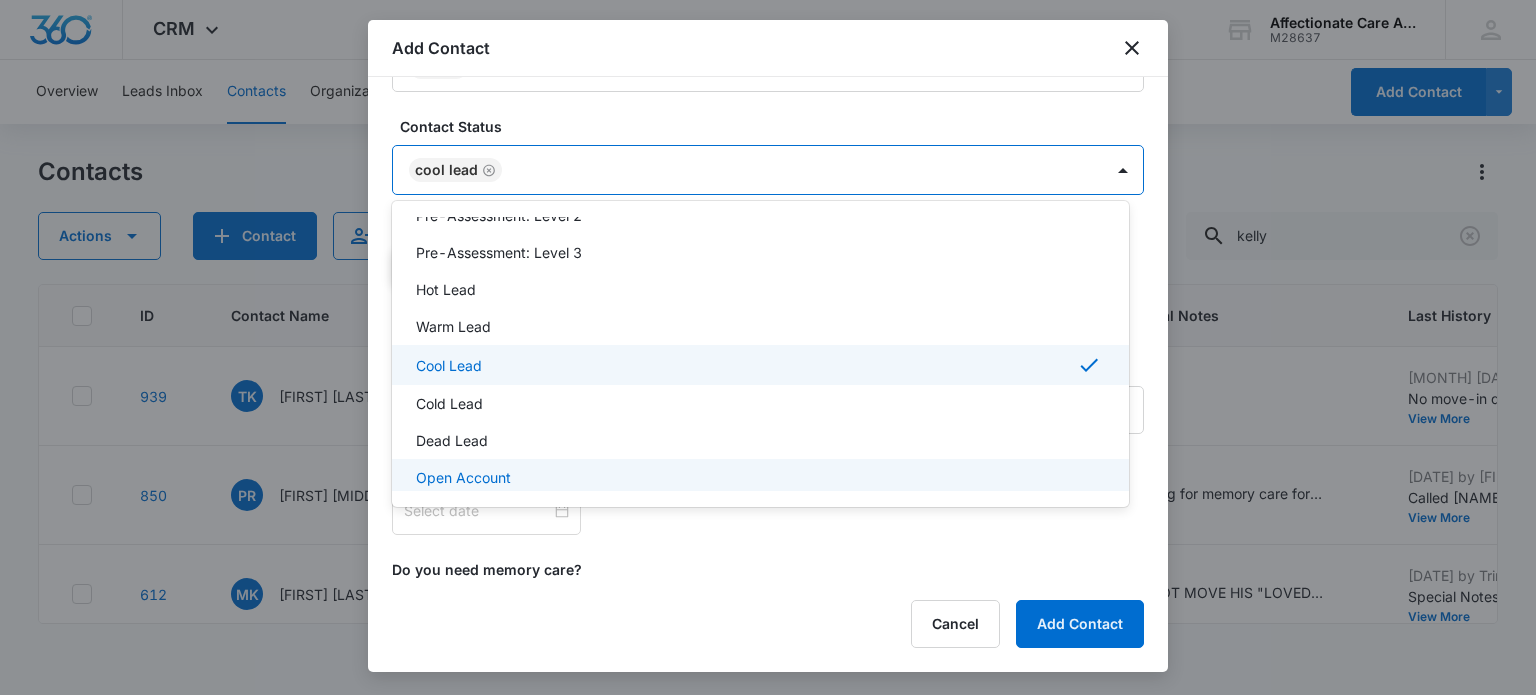 click at bounding box center (768, 347) 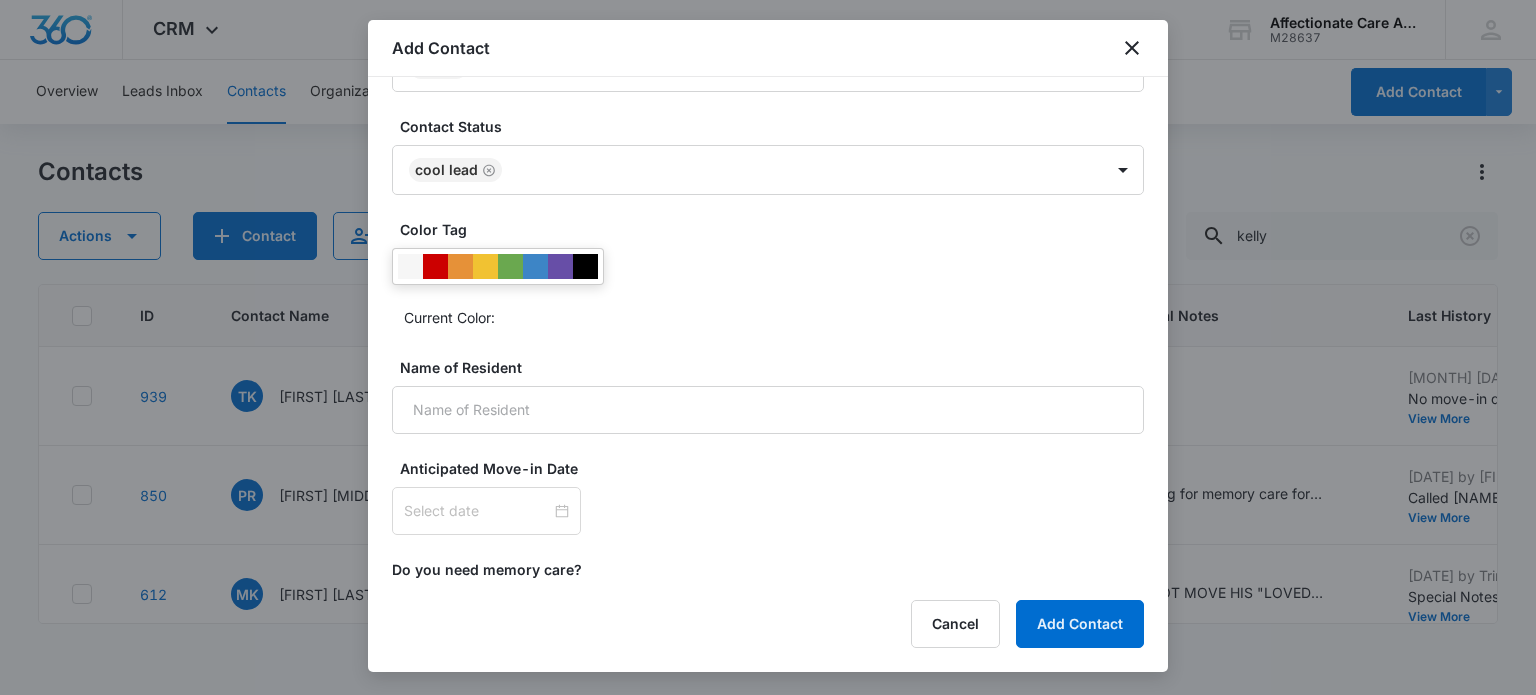 scroll, scrollTop: 755, scrollLeft: 0, axis: vertical 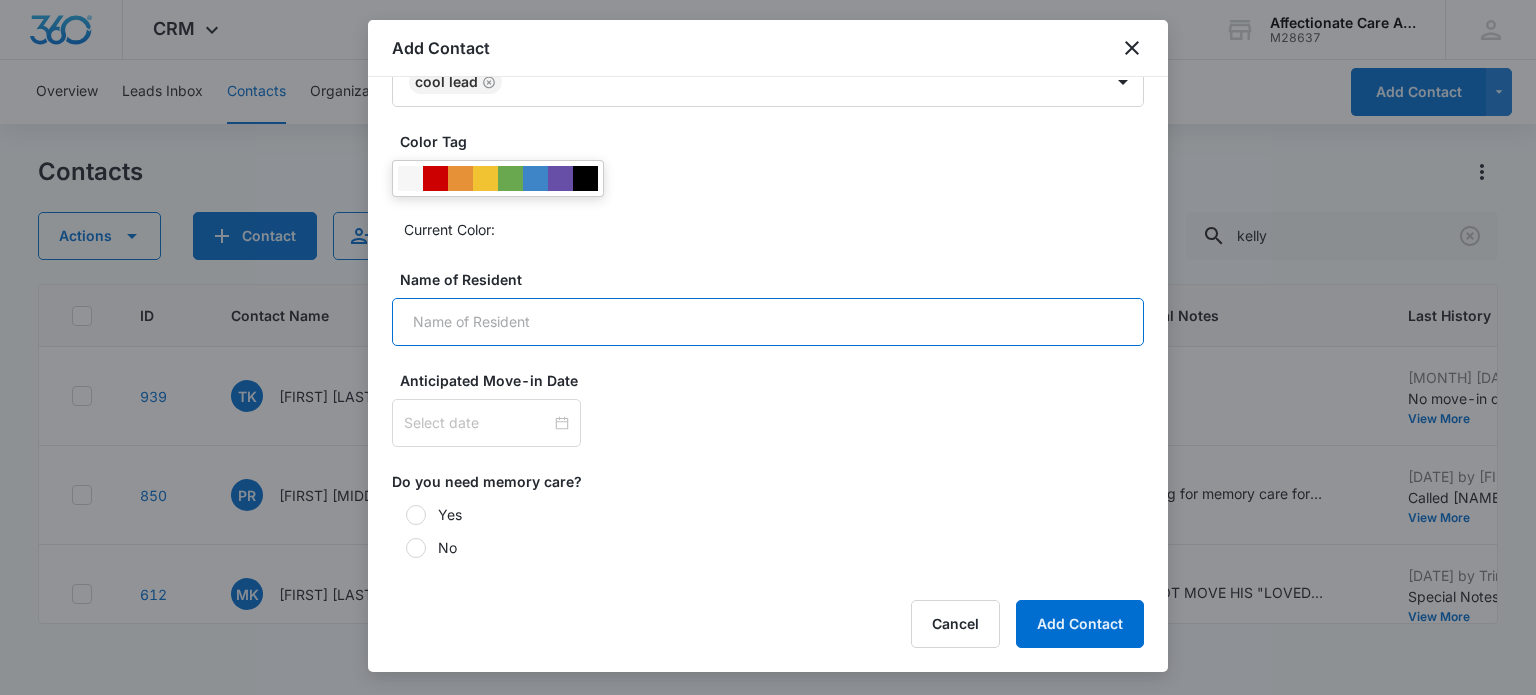 click on "Name of Resident" at bounding box center (768, 322) 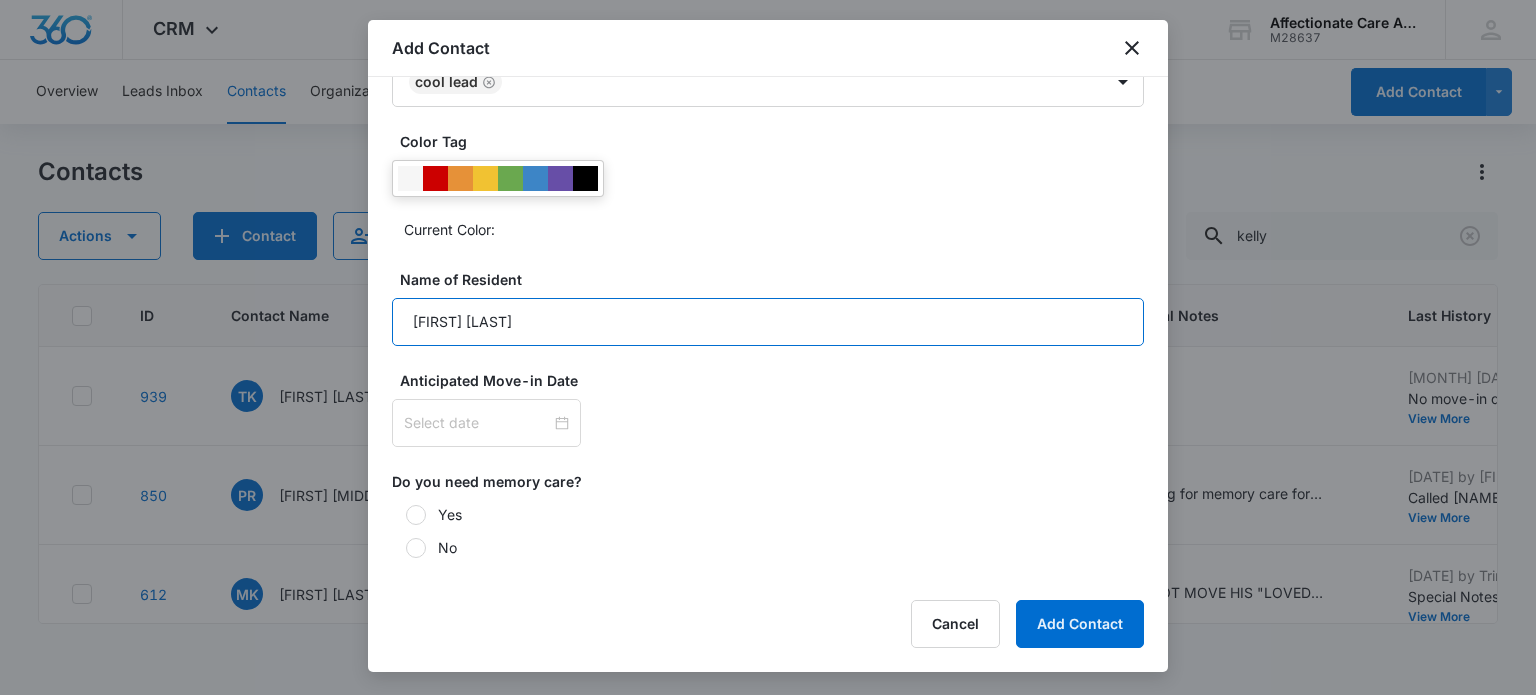type on "[FIRST] [LAST]" 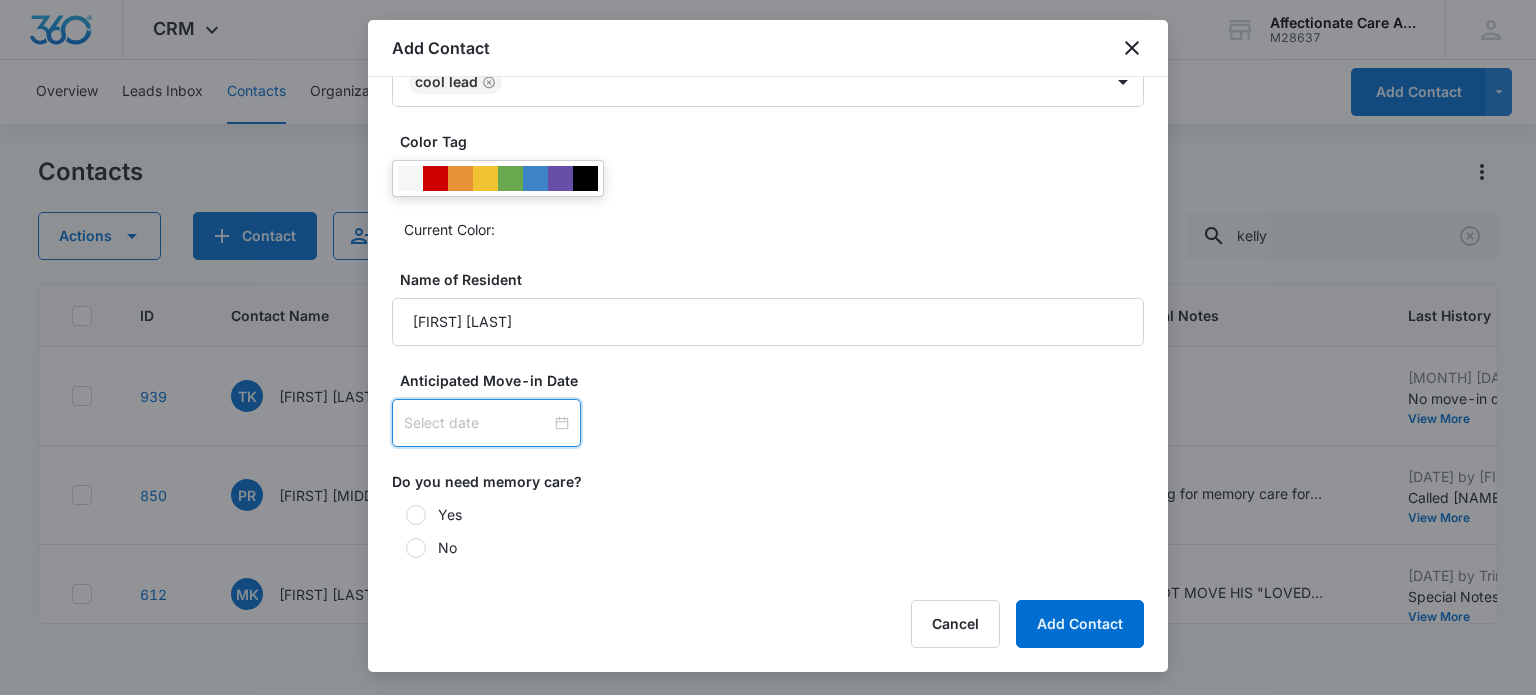 click on "Yes" at bounding box center (768, 514) 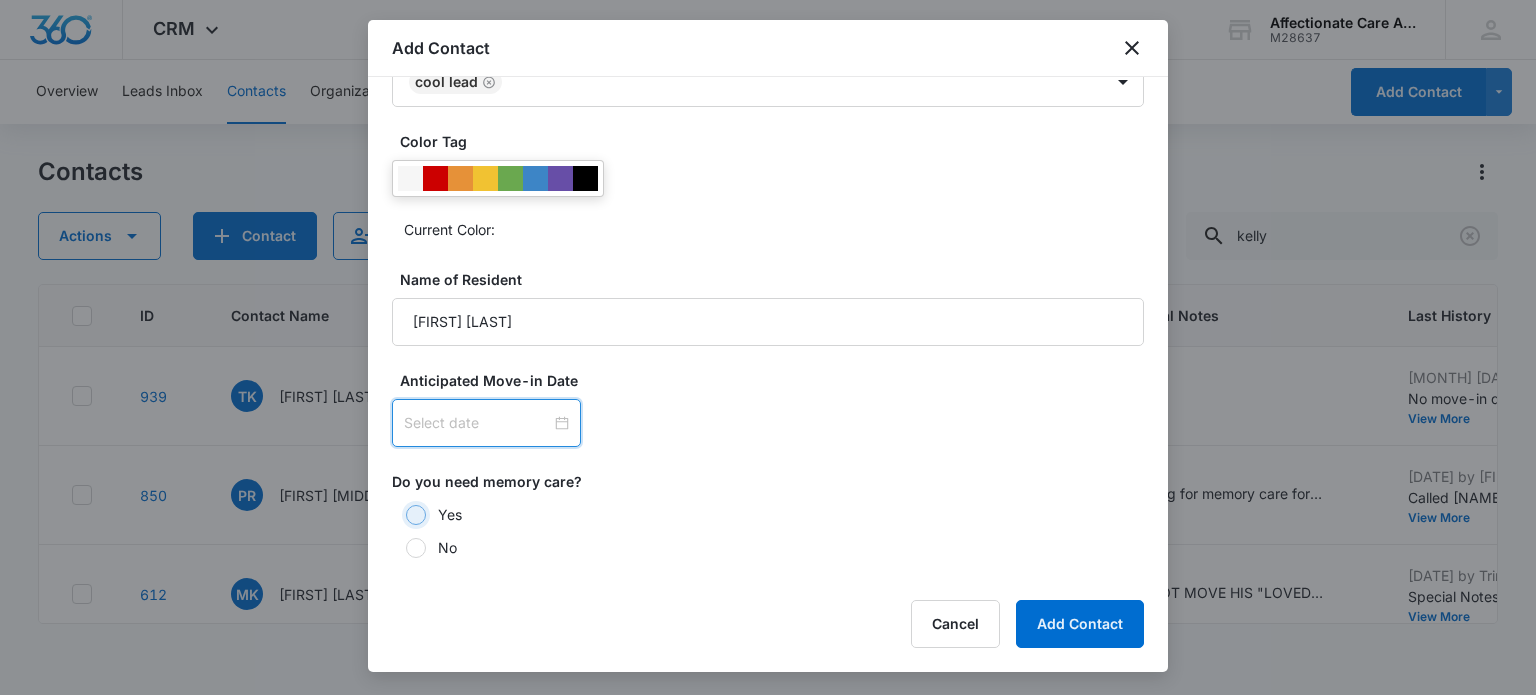 click on "Yes" at bounding box center (399, 515) 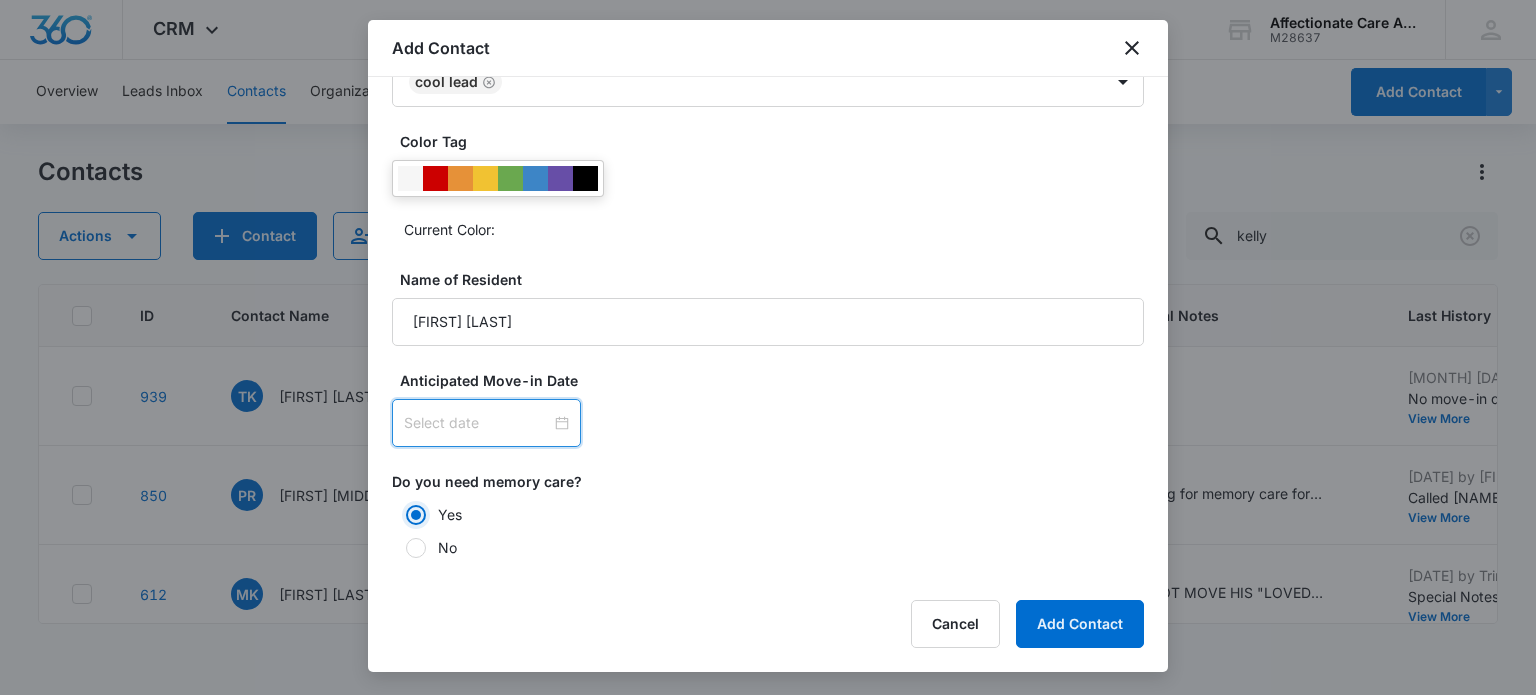 radio on "true" 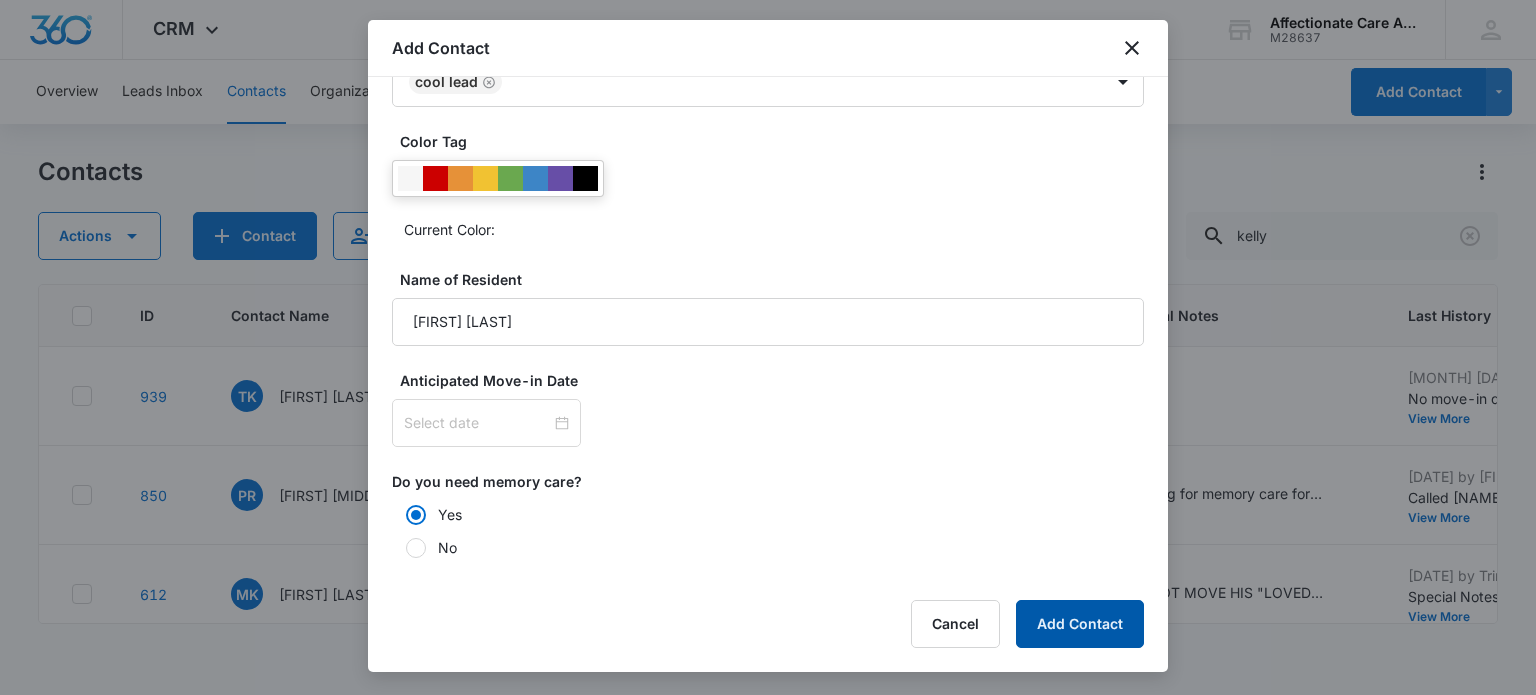 click on "Add Contact" at bounding box center [1080, 624] 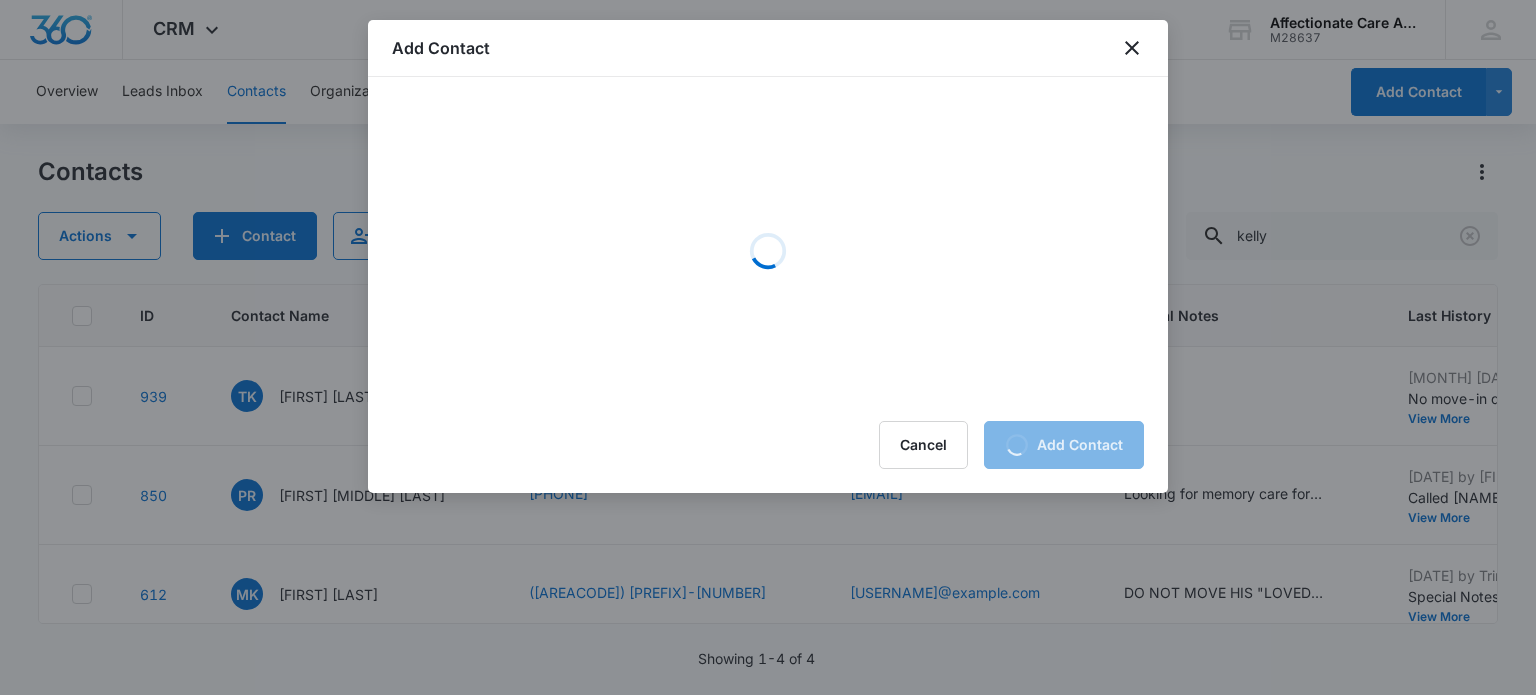scroll, scrollTop: 0, scrollLeft: 0, axis: both 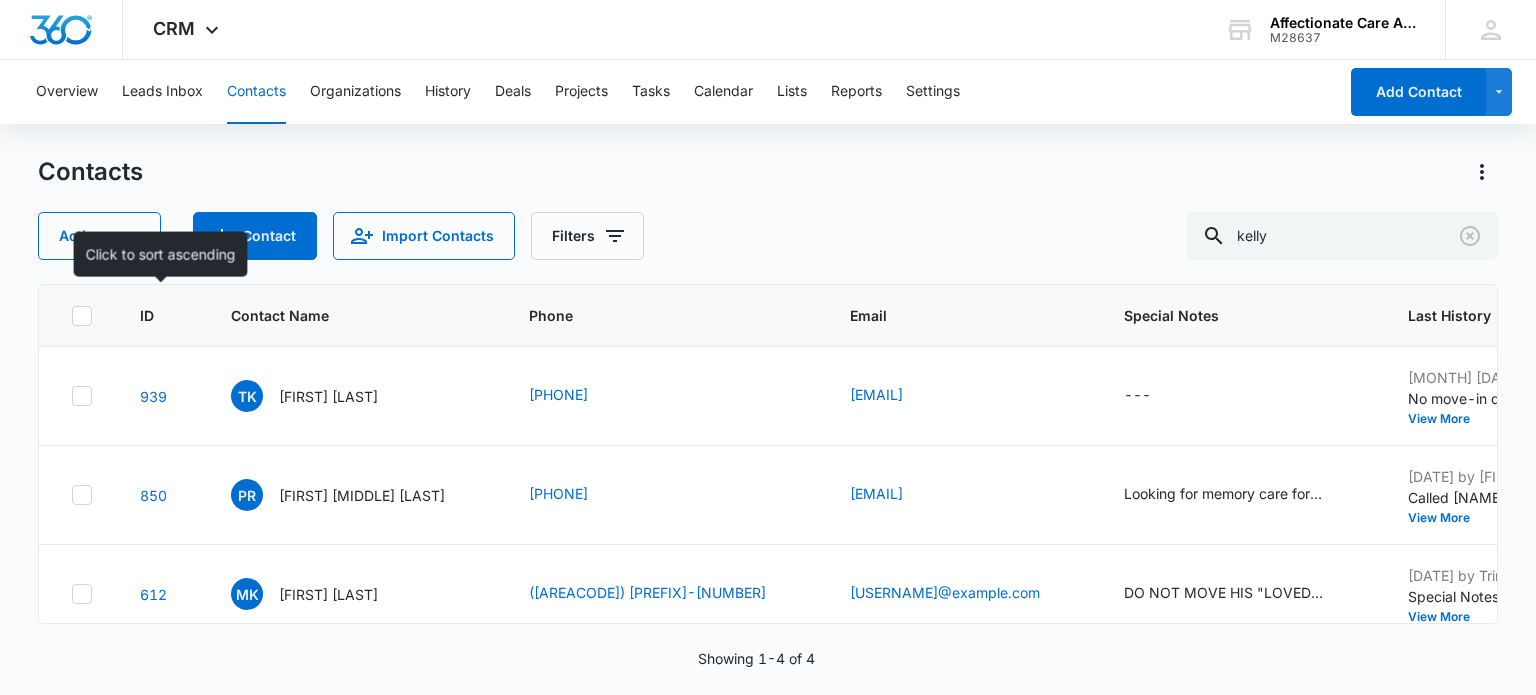 click on "ID" at bounding box center (147, 315) 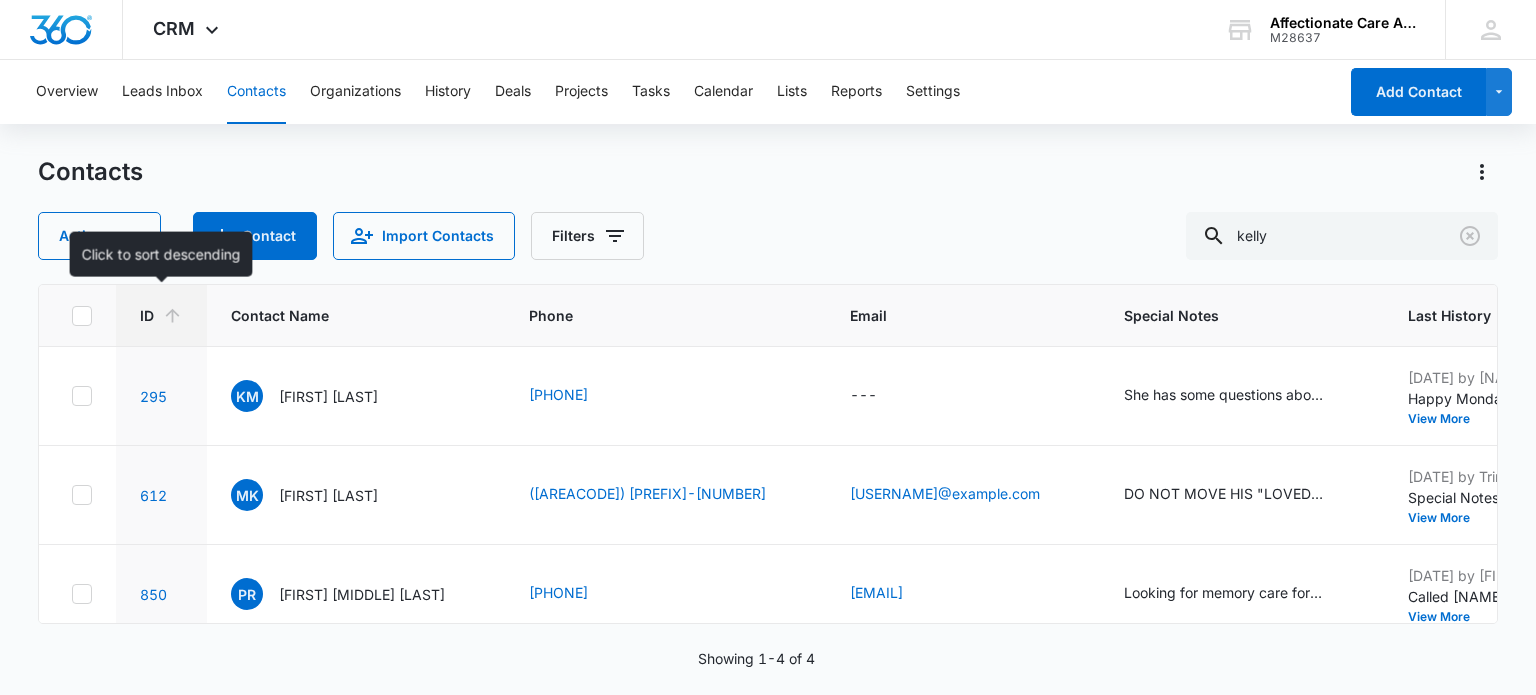 click on "ID" at bounding box center (147, 315) 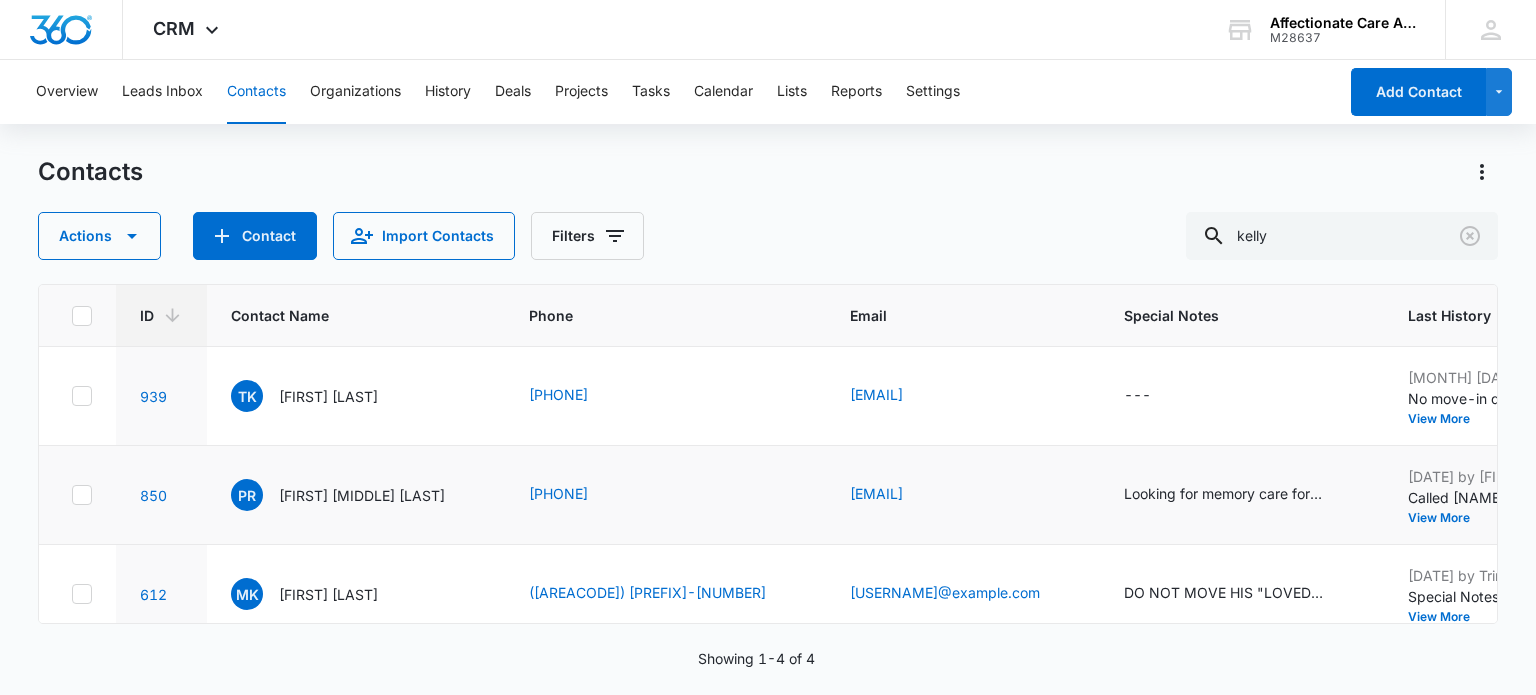 scroll, scrollTop: 132, scrollLeft: 0, axis: vertical 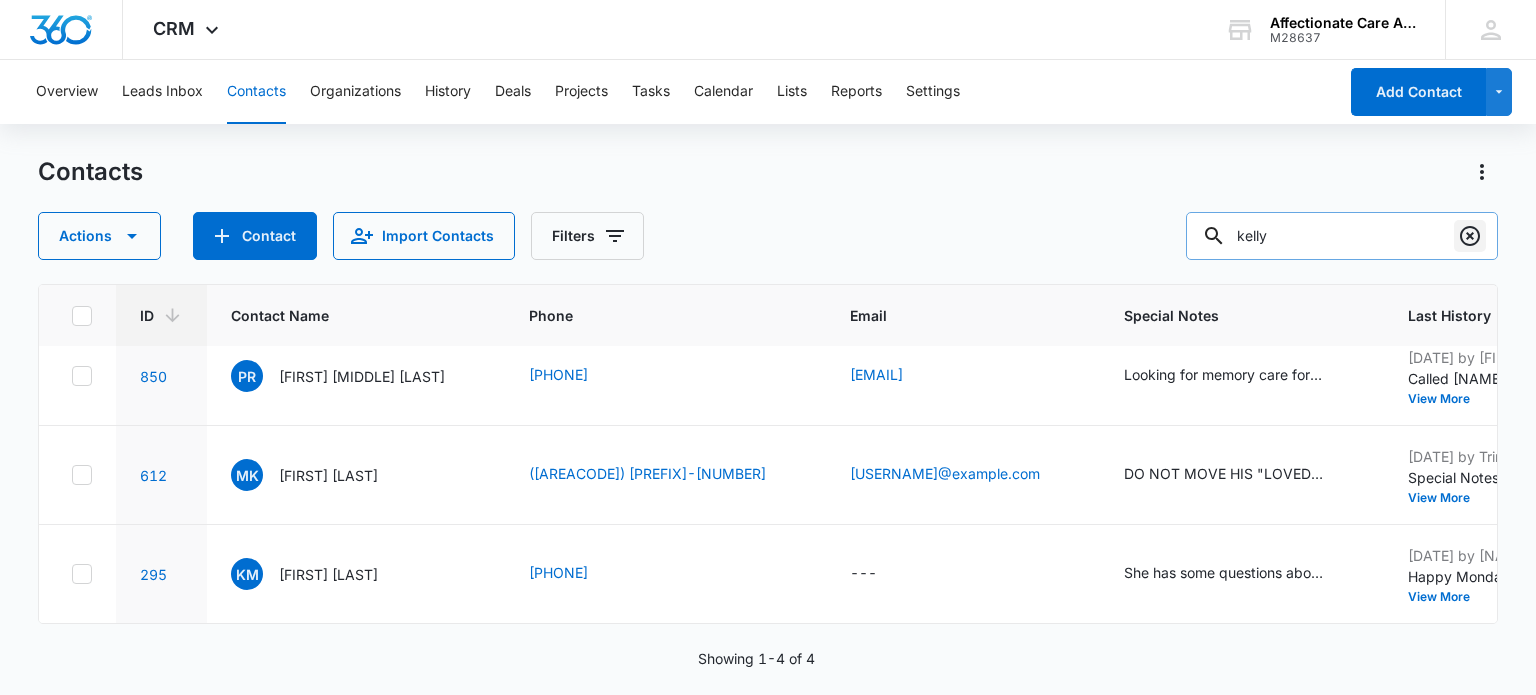 click 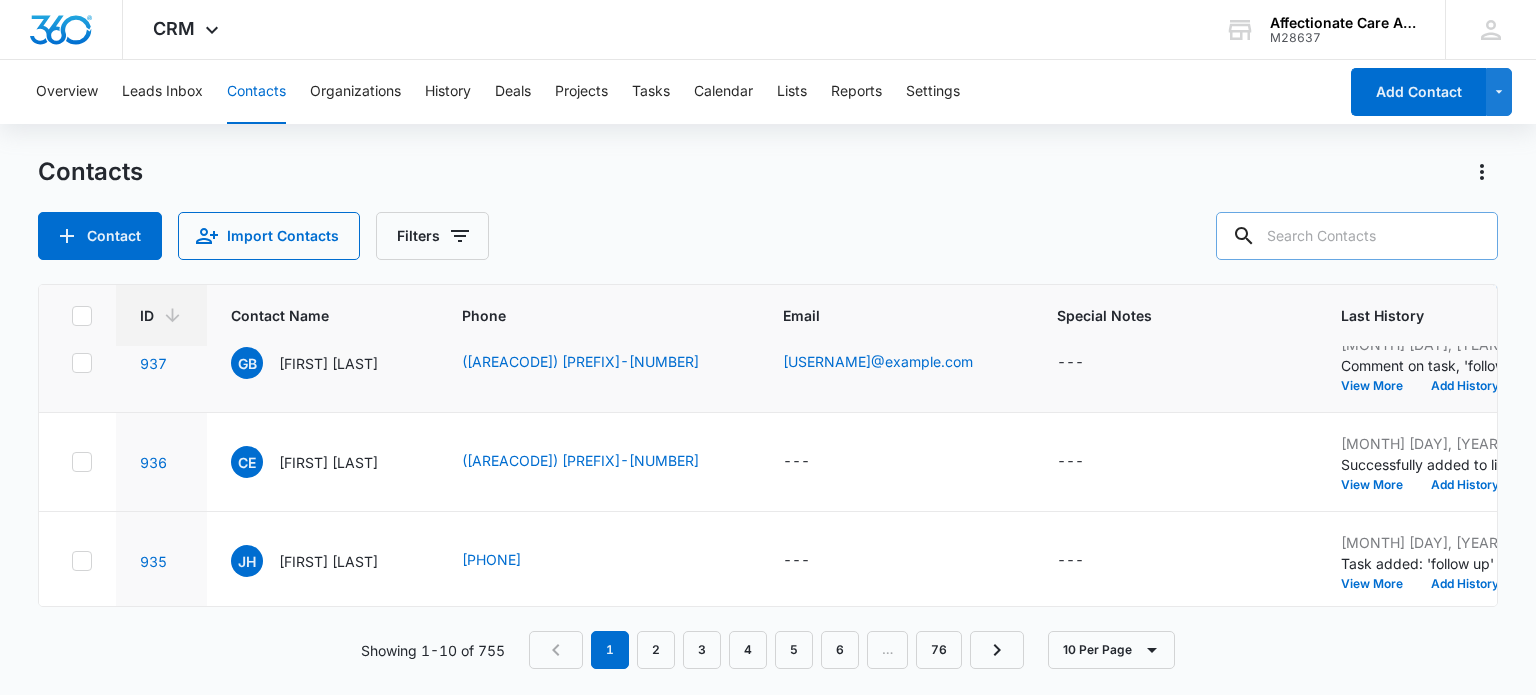 scroll, scrollTop: 0, scrollLeft: 0, axis: both 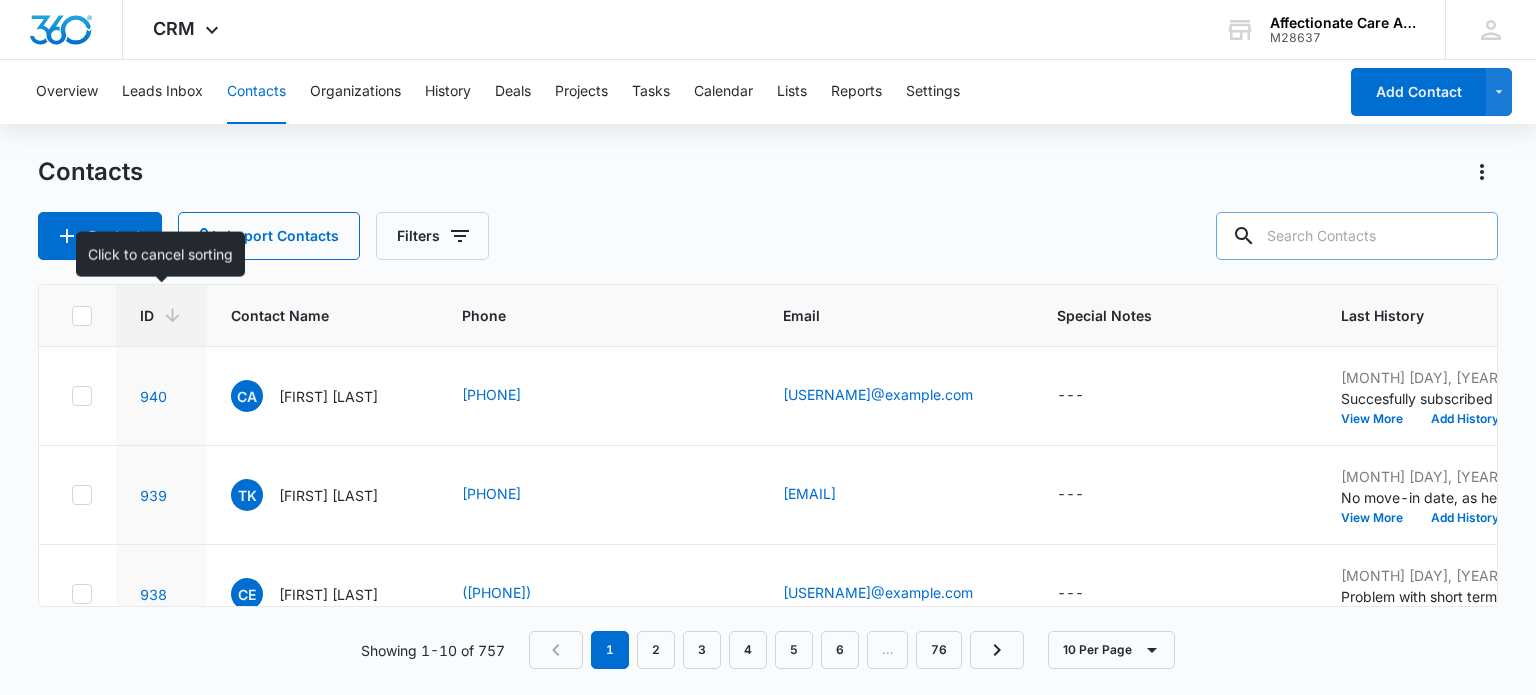 click on "ID" at bounding box center [161, 316] 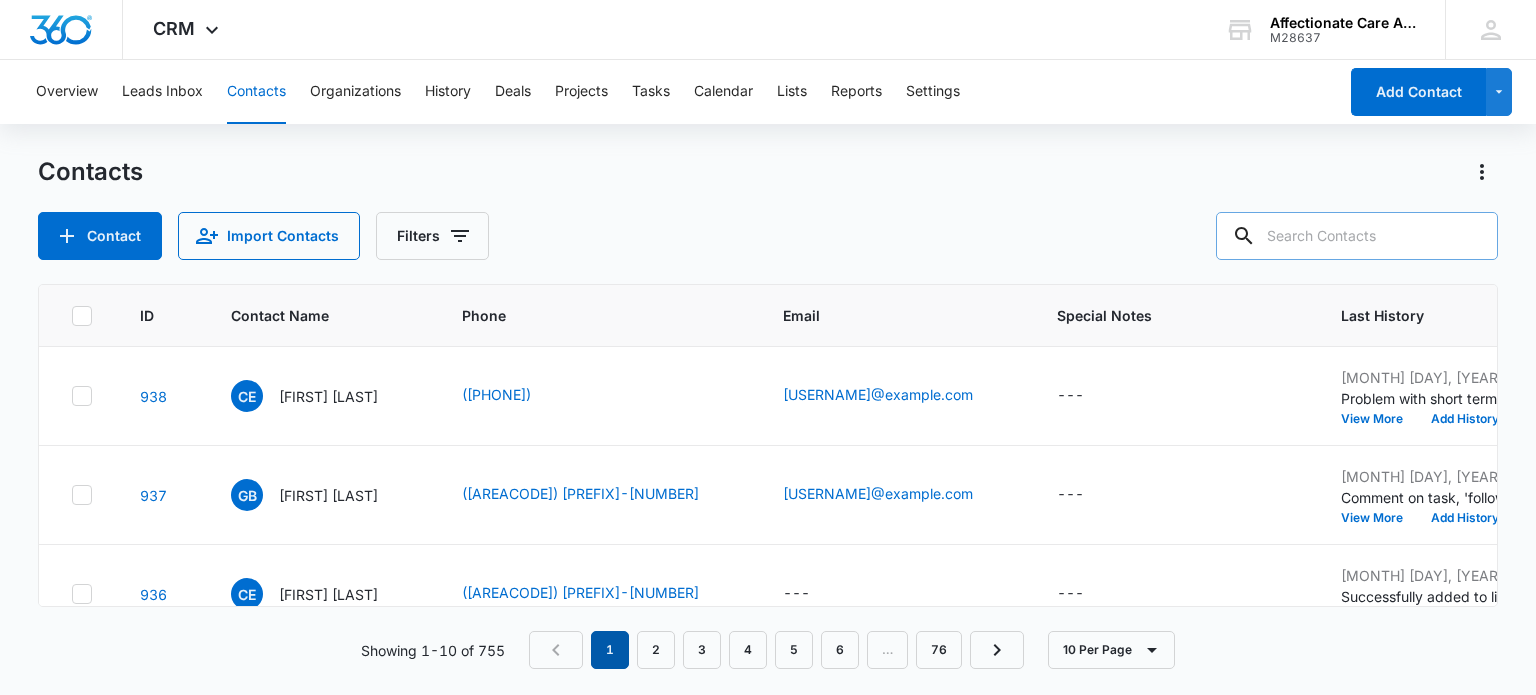 click on "1" at bounding box center (610, 650) 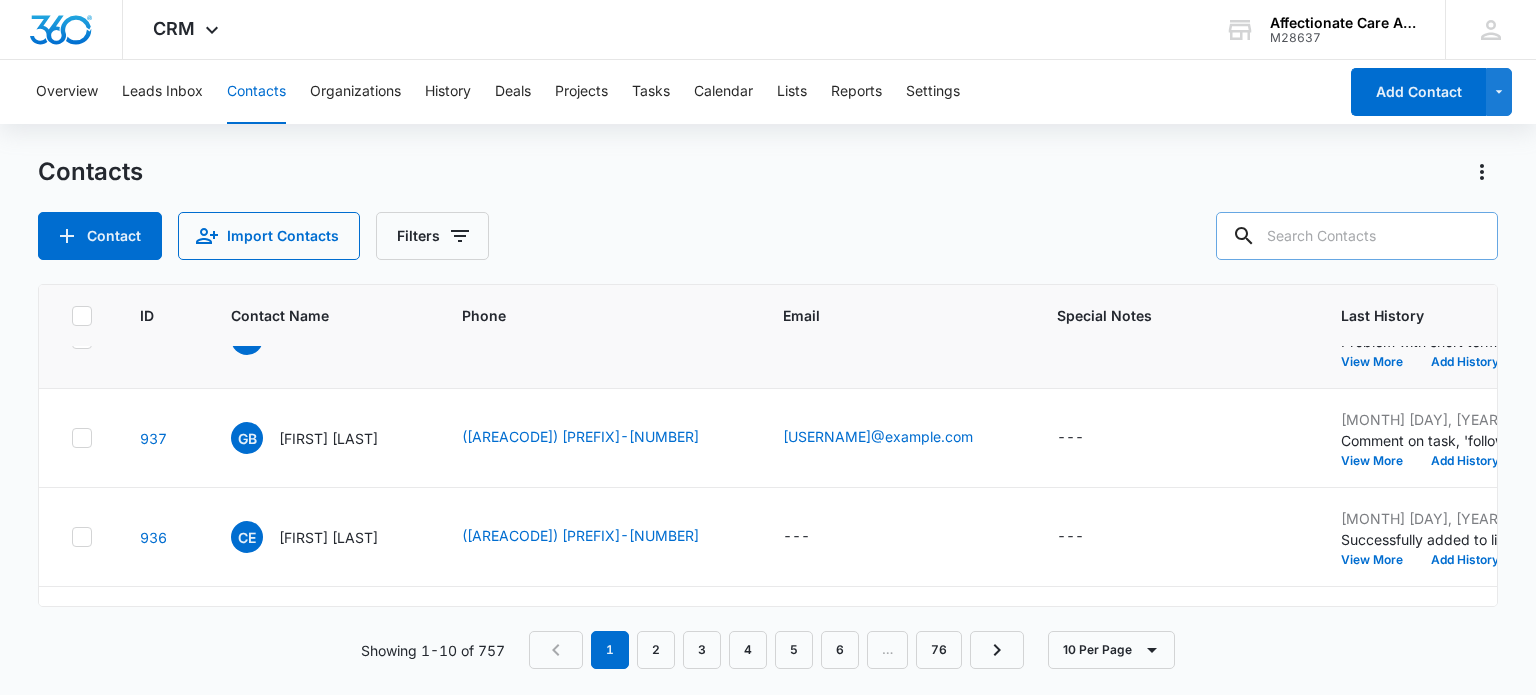 scroll, scrollTop: 0, scrollLeft: 0, axis: both 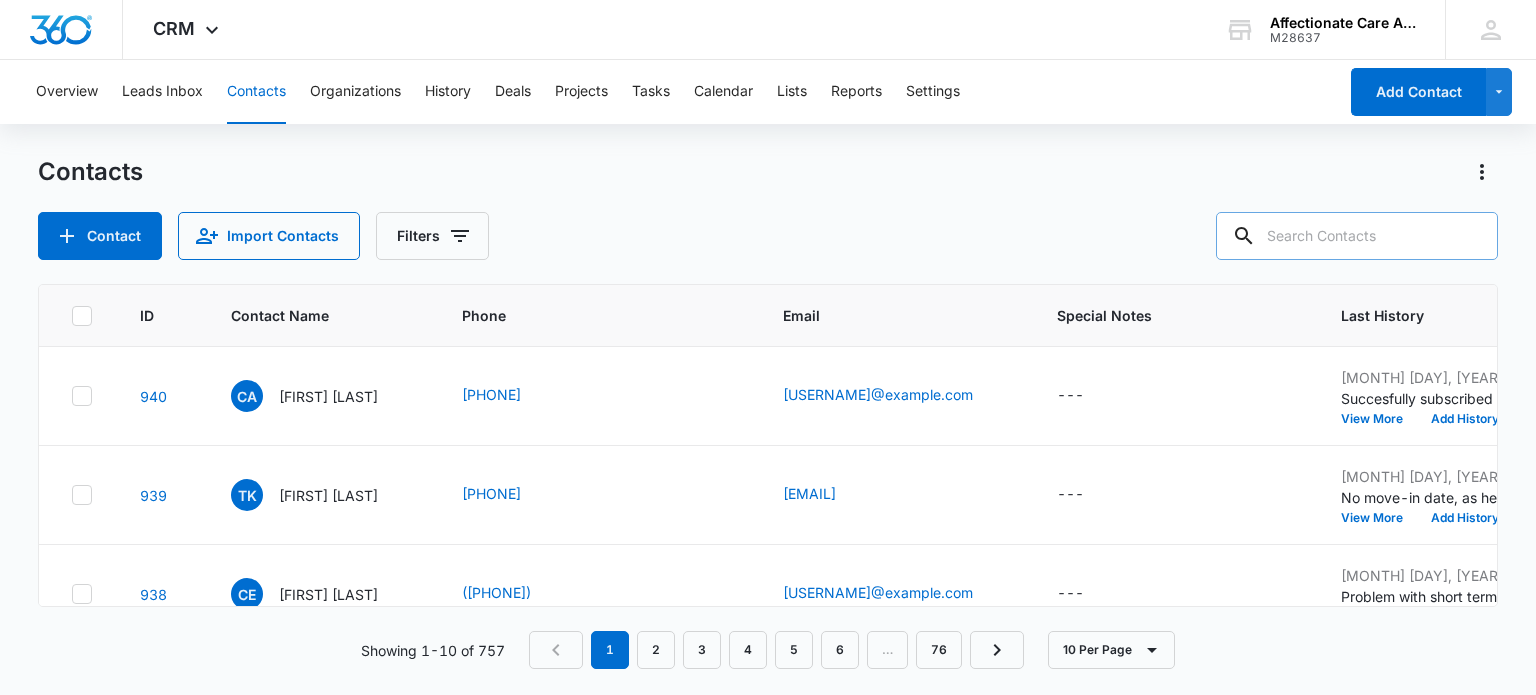 click at bounding box center (1357, 236) 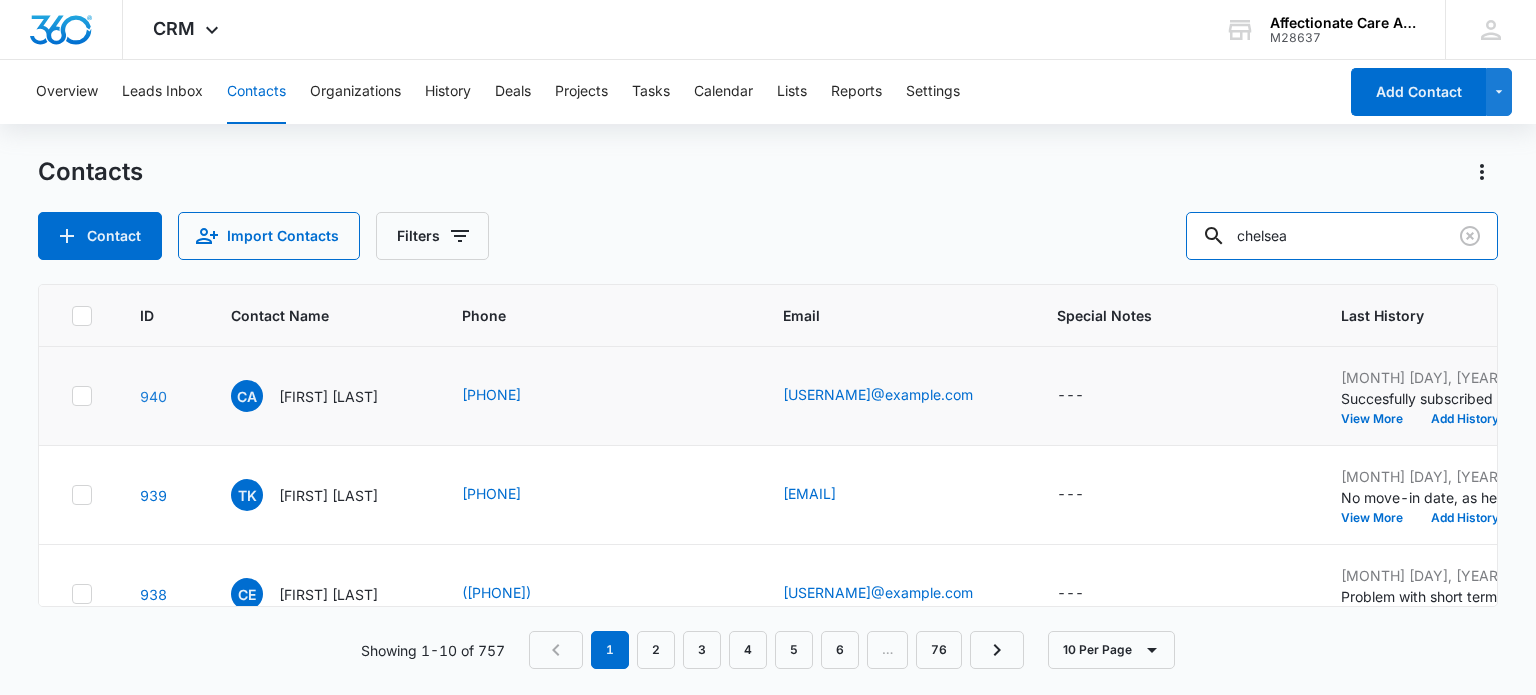 type on "chelsea" 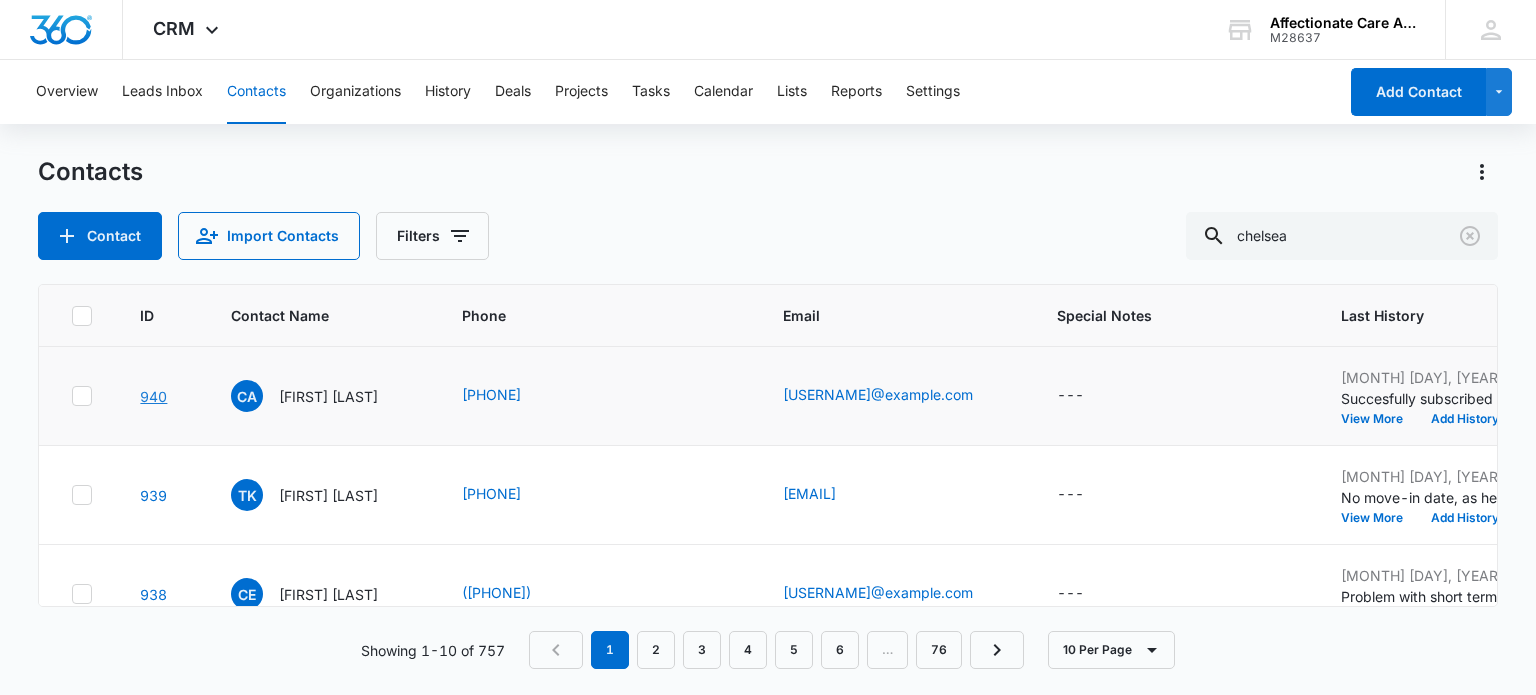 click on "940" at bounding box center [153, 396] 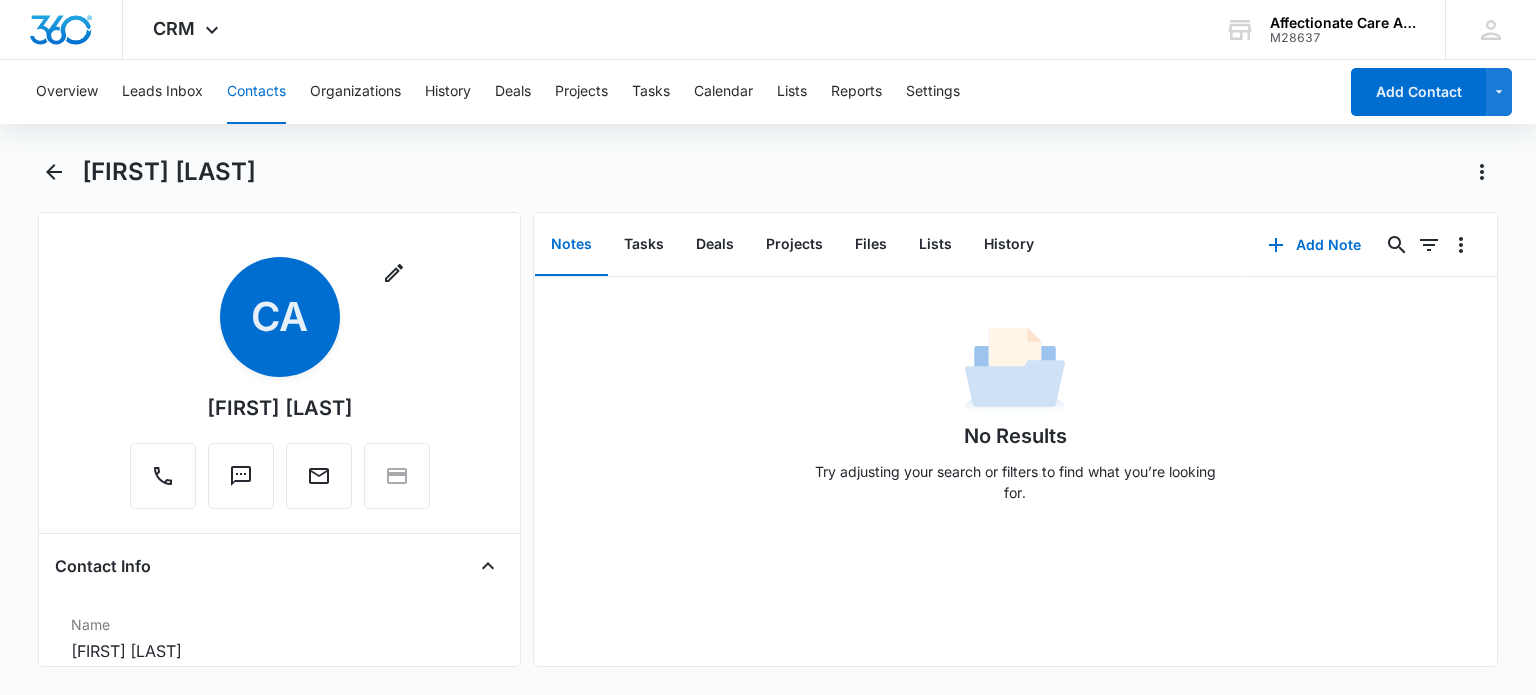 scroll, scrollTop: 67, scrollLeft: 0, axis: vertical 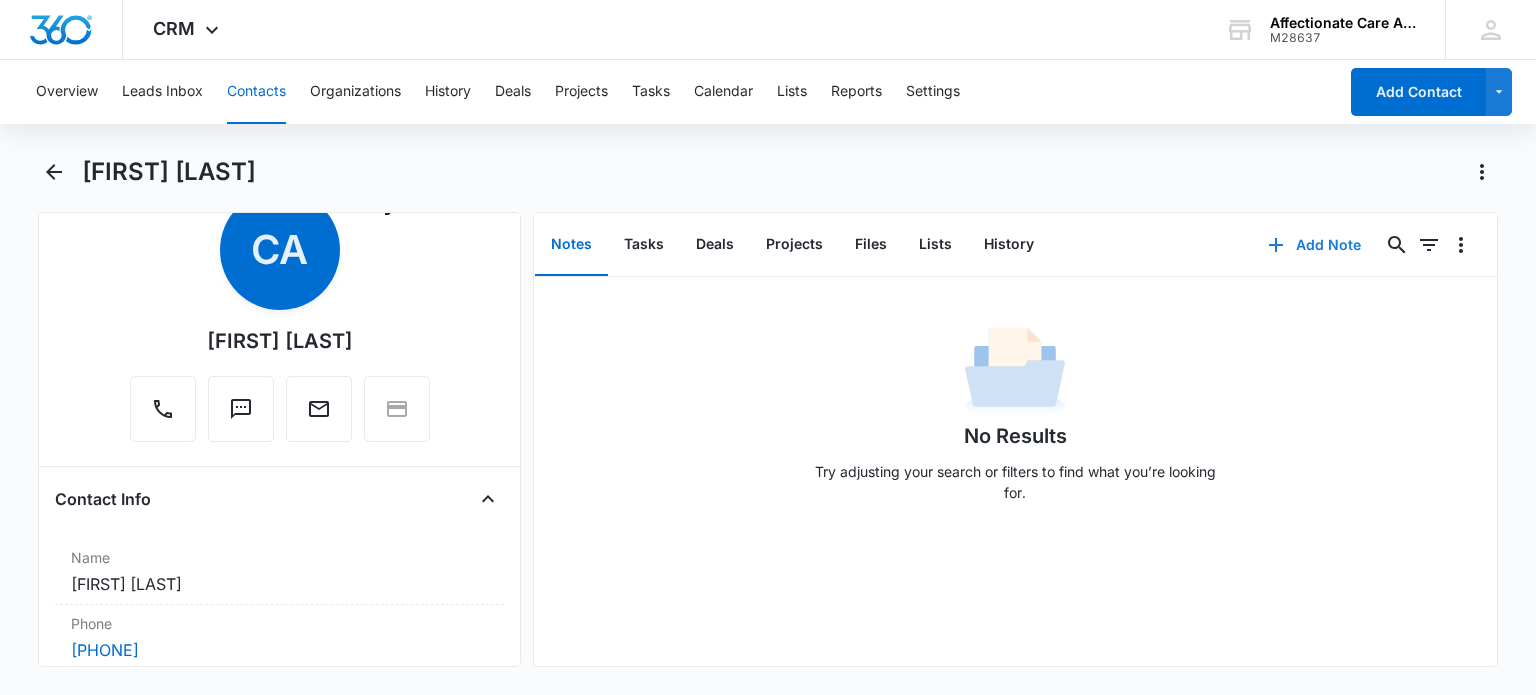click on "Add Note" at bounding box center (1314, 245) 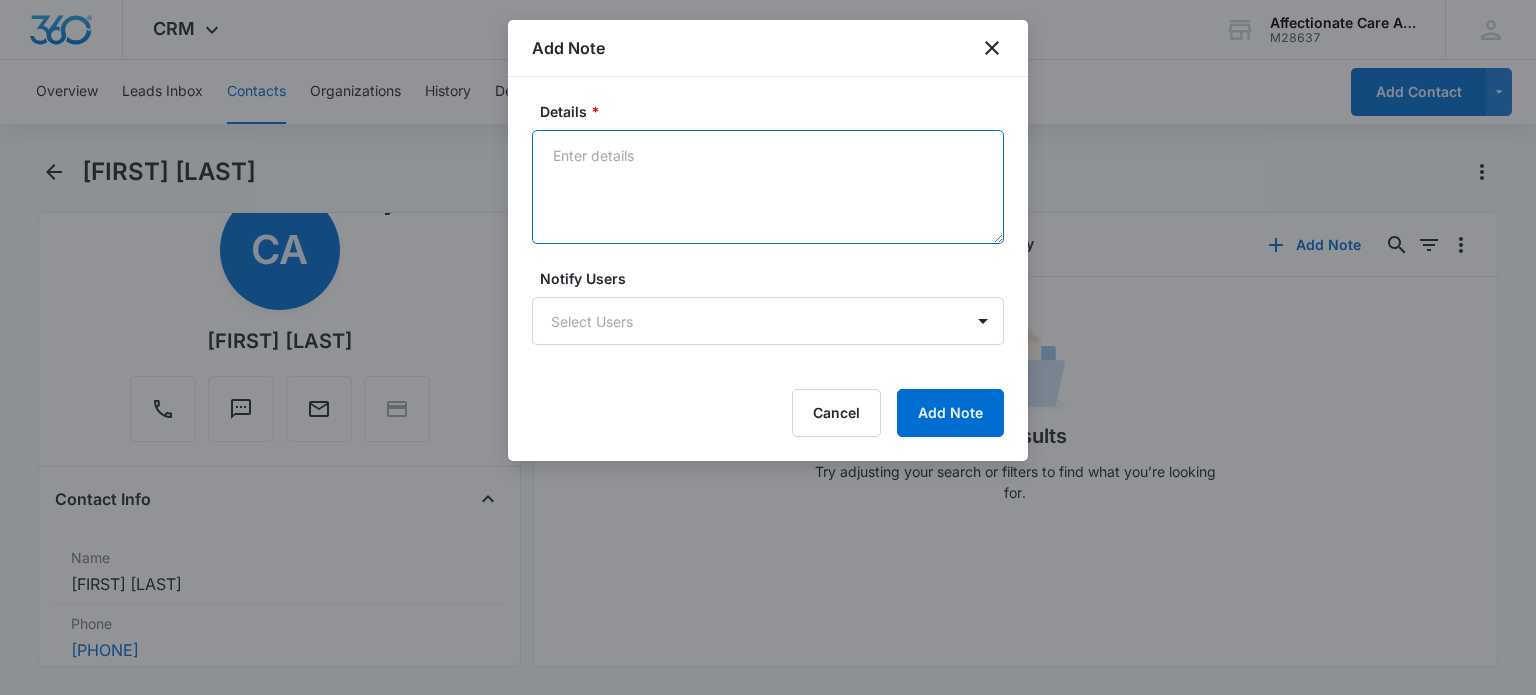 click on "Details *" at bounding box center [768, 187] 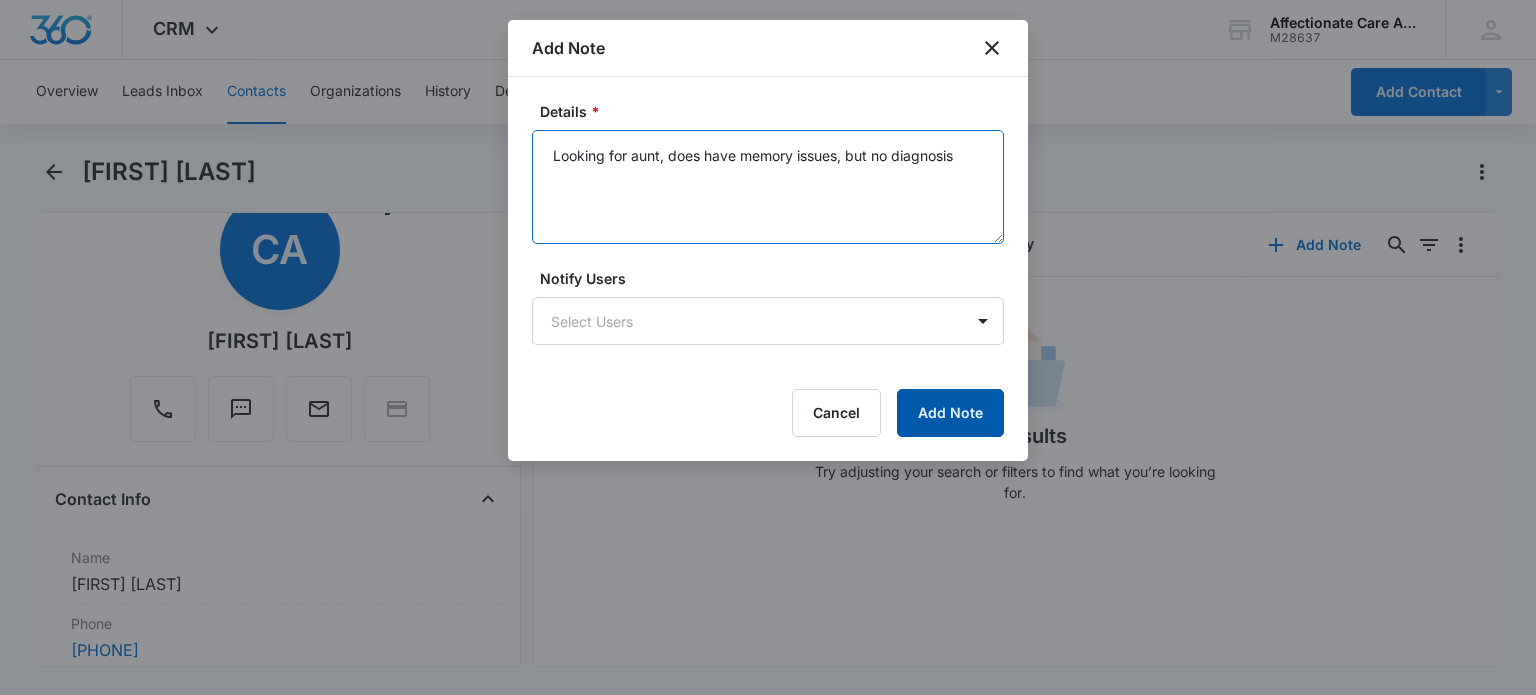 type on "Looking for aunt, does have memory issues, but no diagnosis" 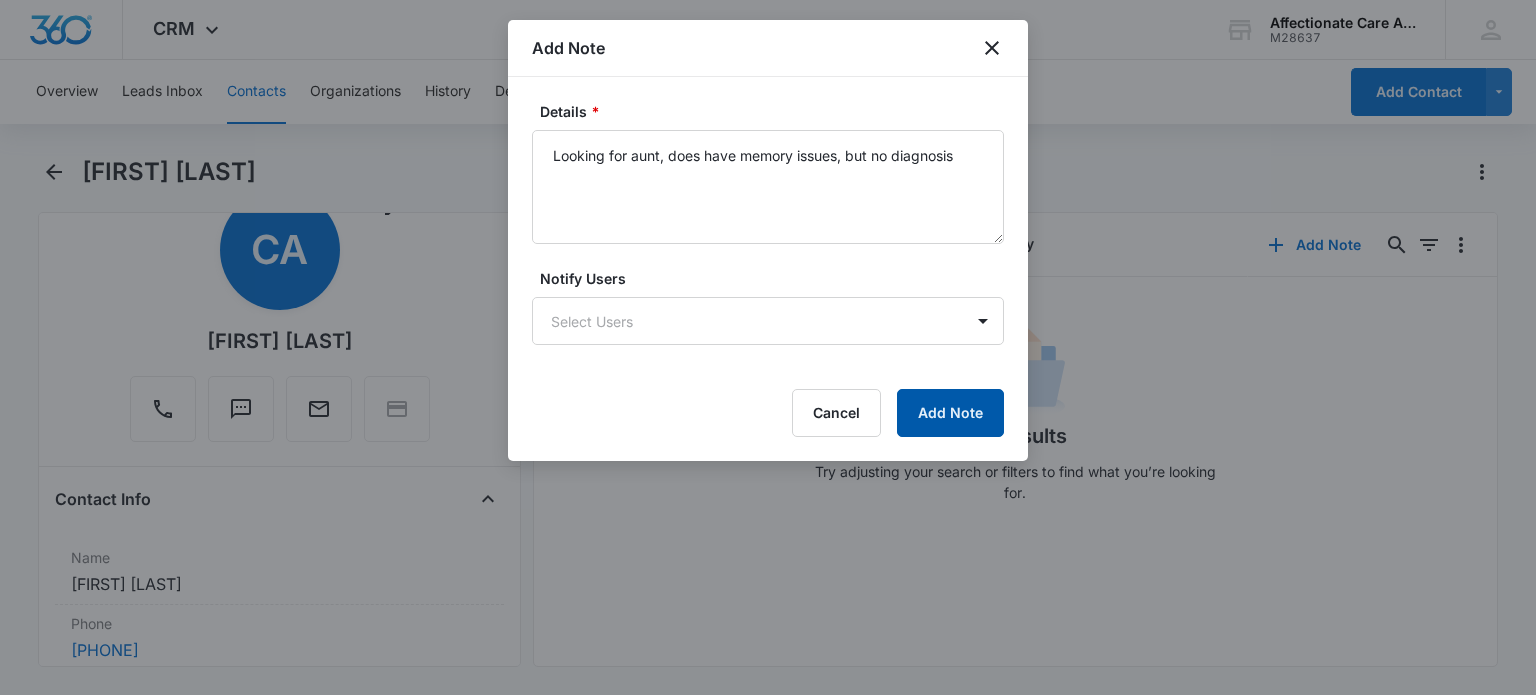 click on "Add Note" at bounding box center [950, 413] 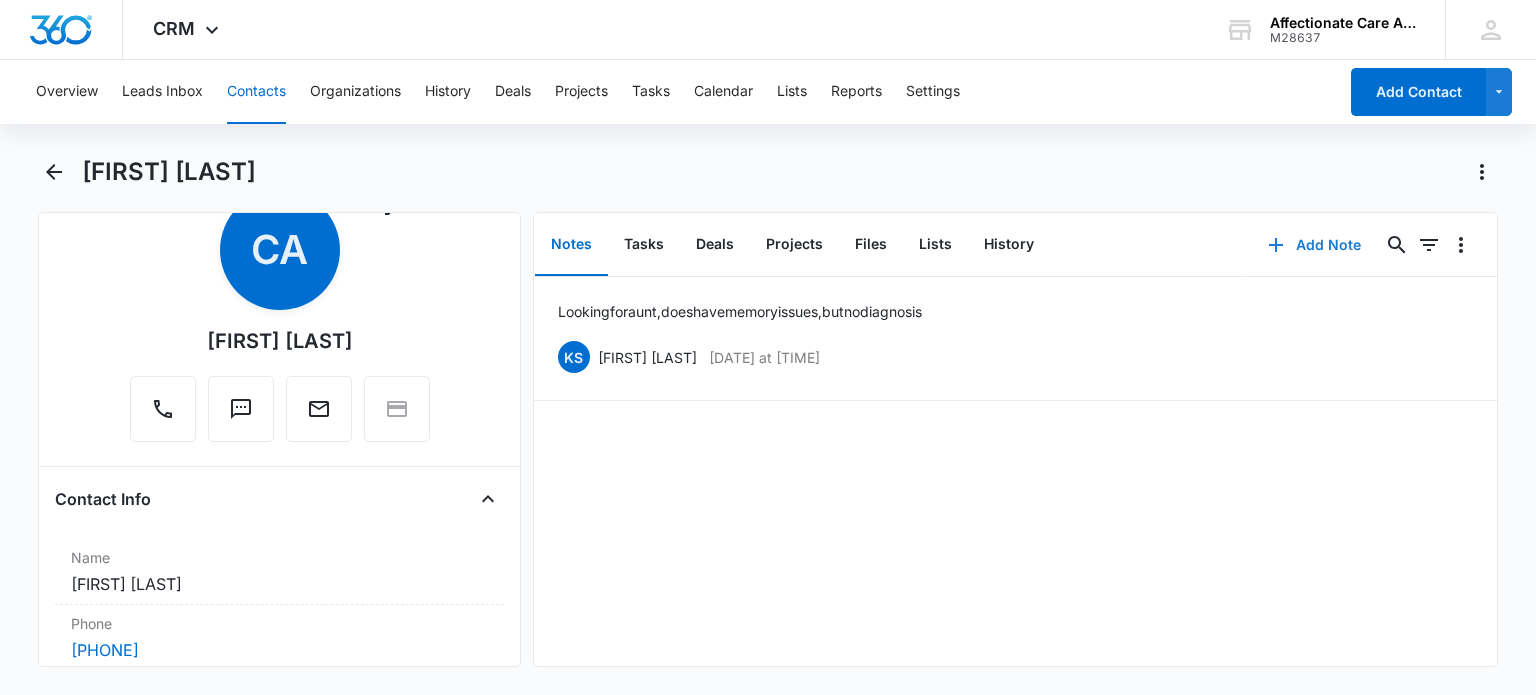 click on "Add Note" at bounding box center (1314, 245) 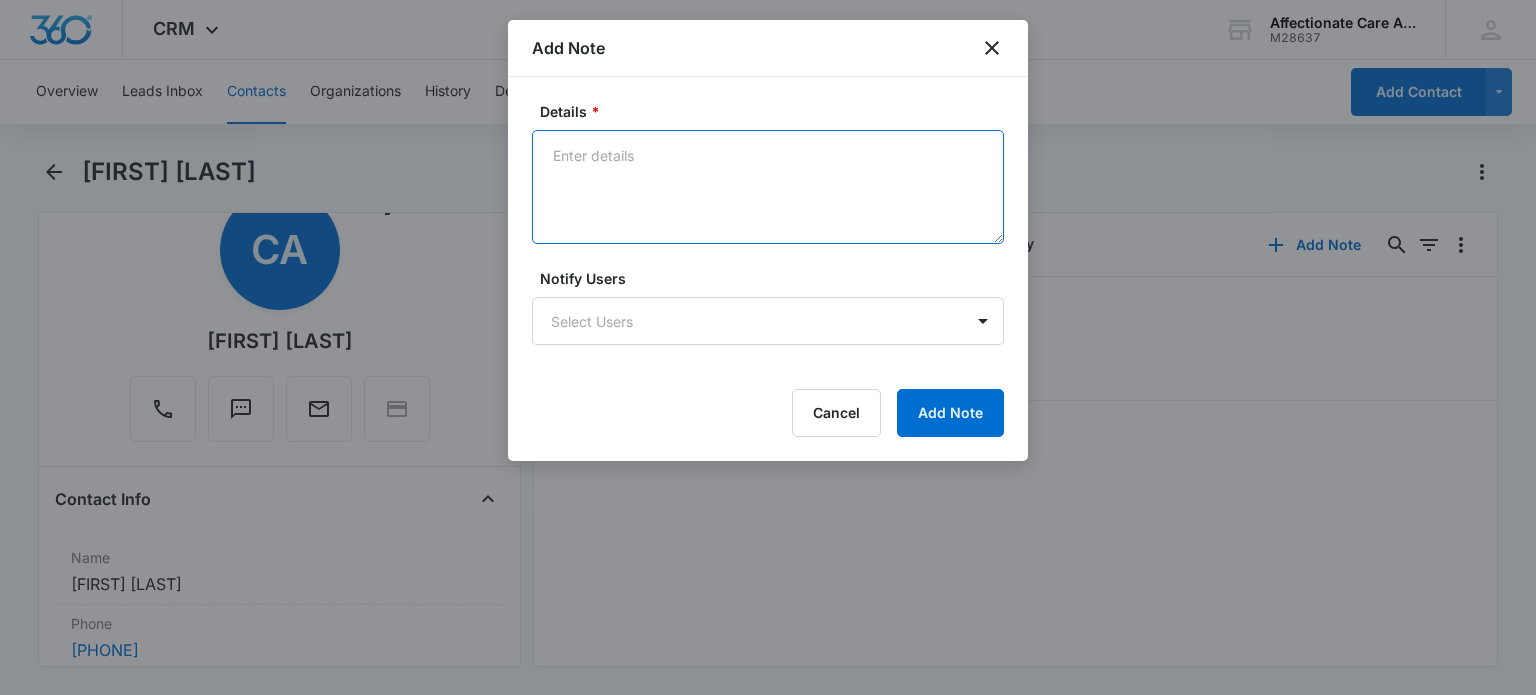 click on "Details *" at bounding box center (768, 187) 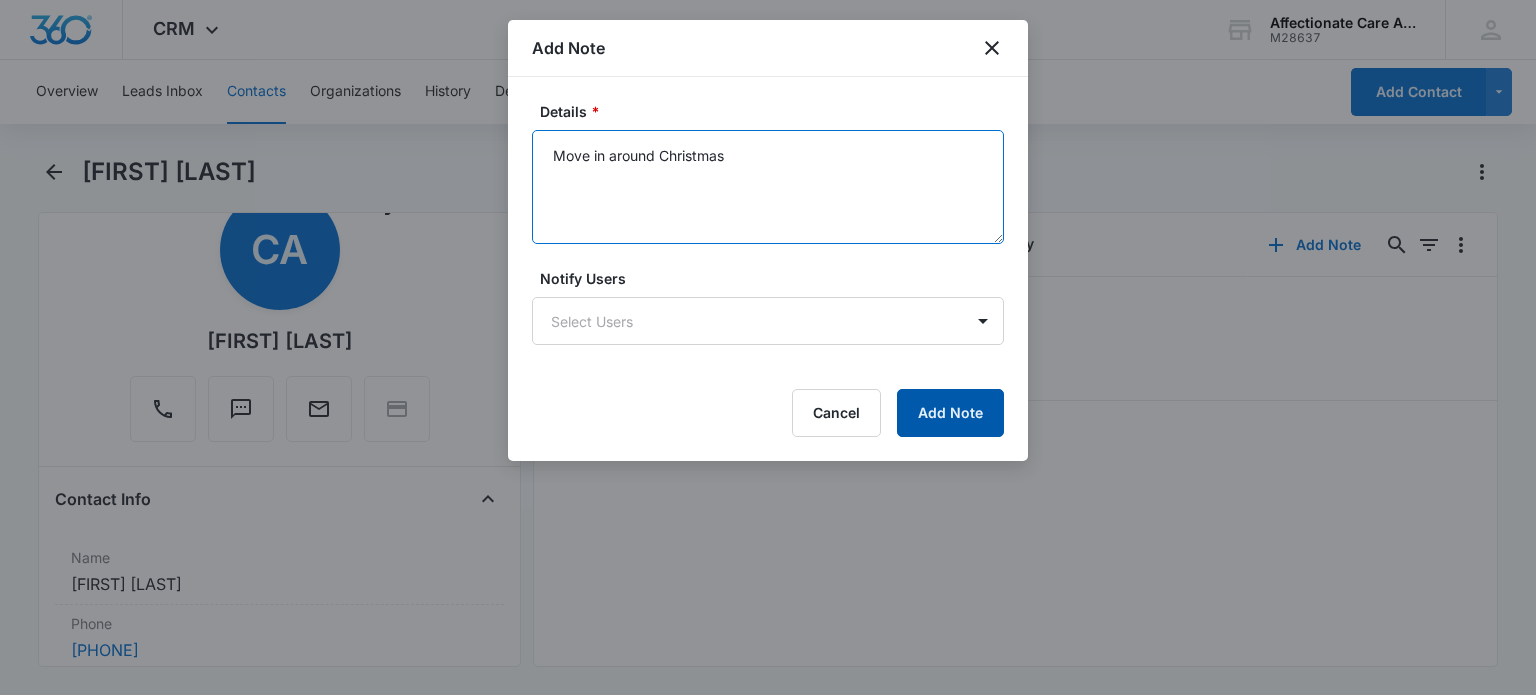type on "Move in around Christmas" 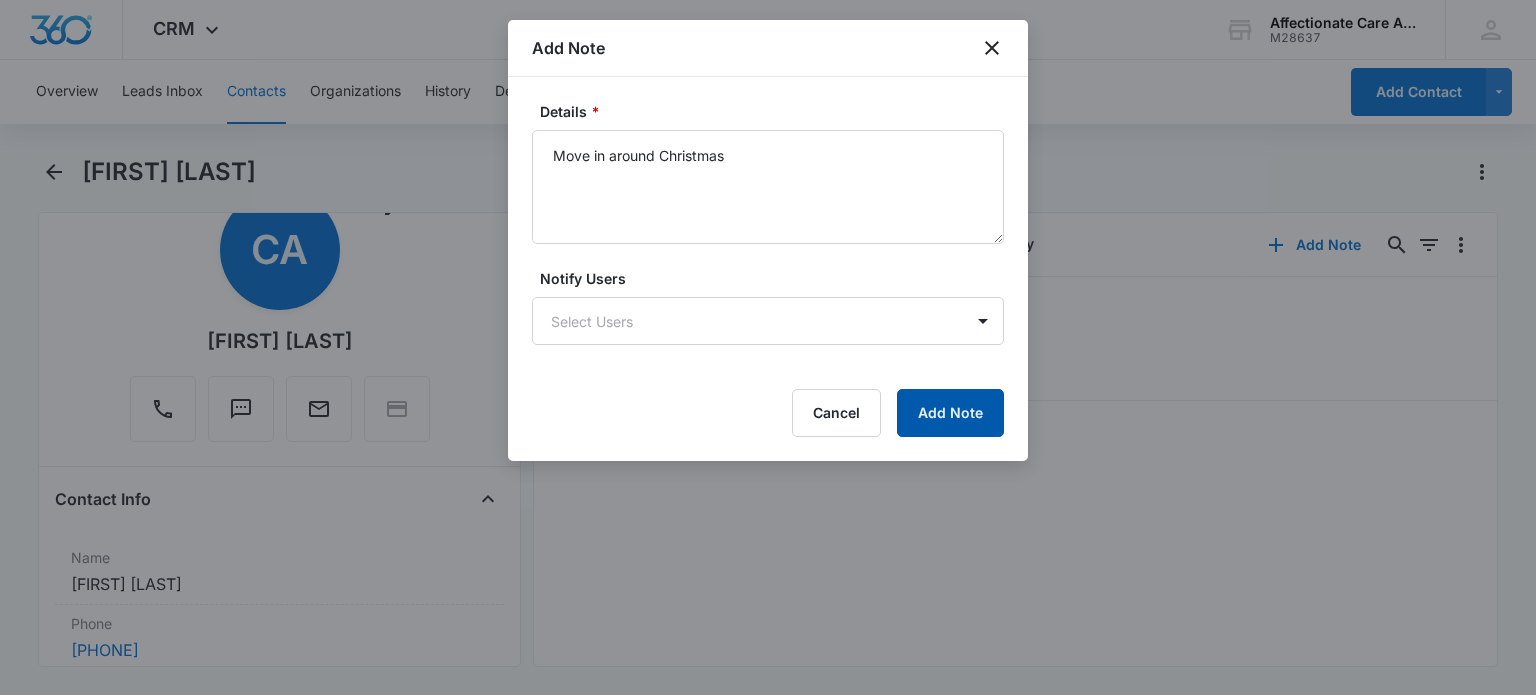 click on "Add Note" at bounding box center [950, 413] 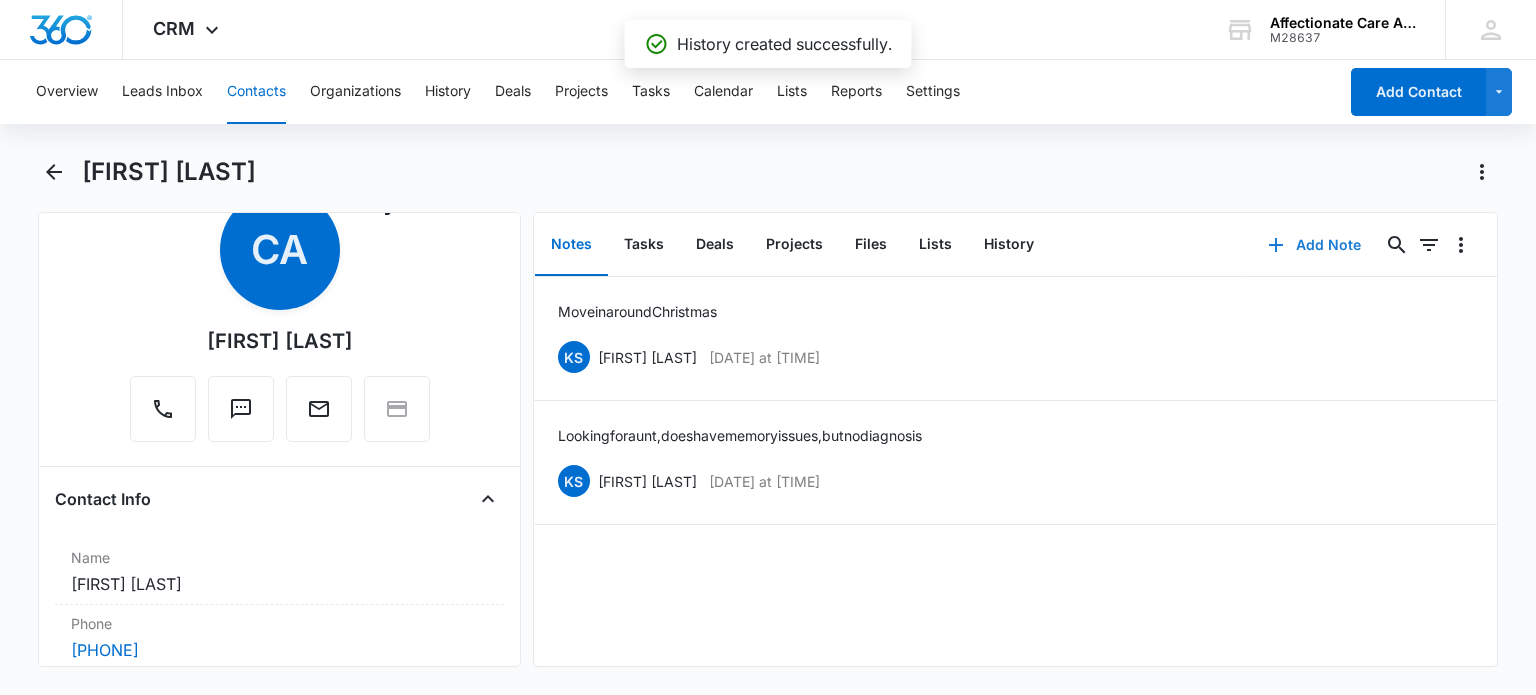 click on "Add Note" at bounding box center (1314, 245) 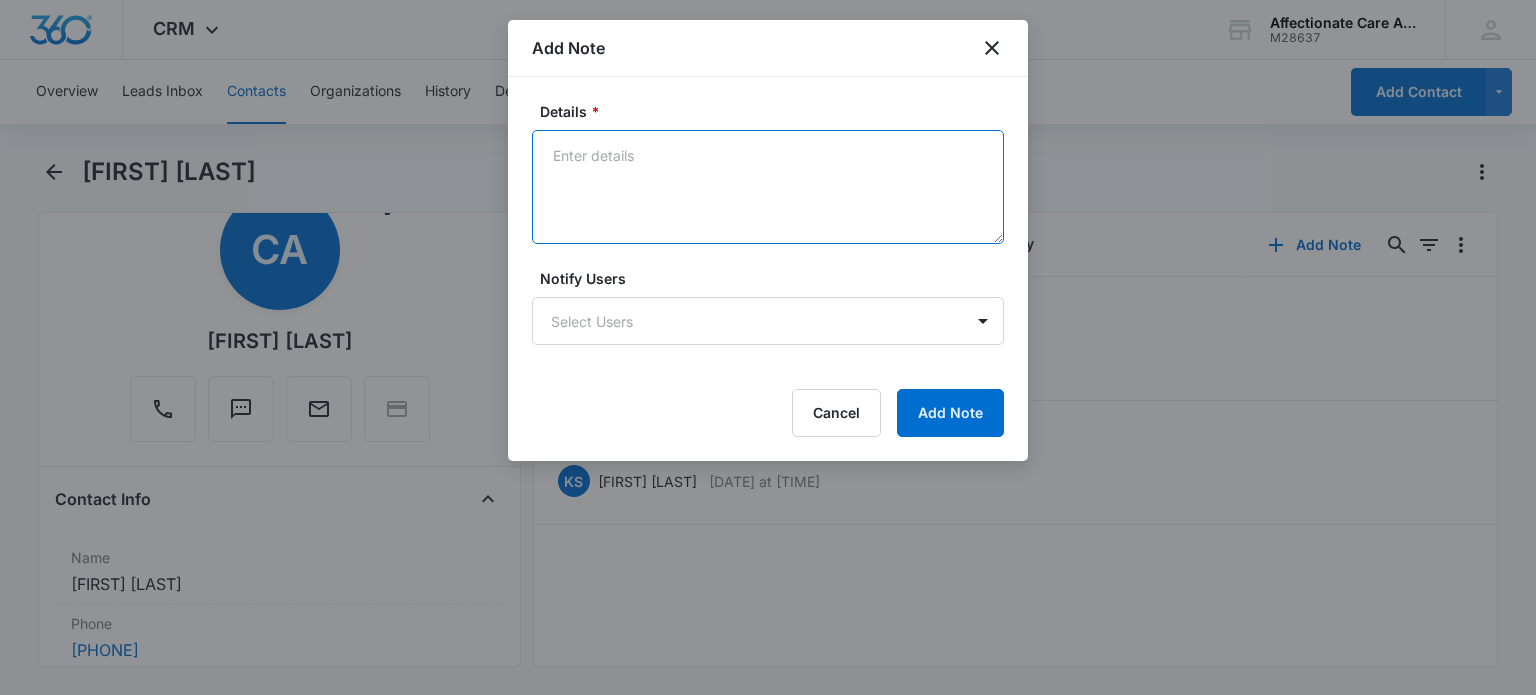 click on "Details *" at bounding box center (768, 187) 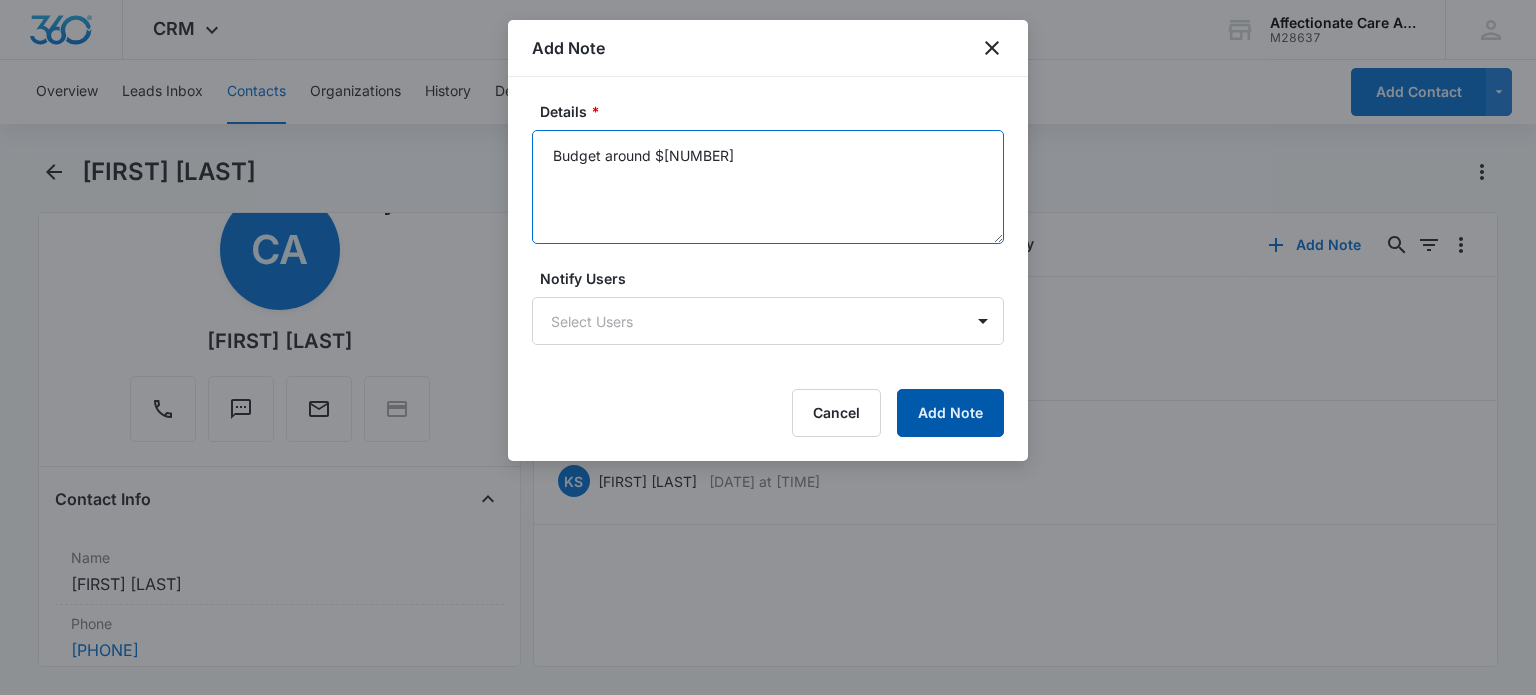 type on "Budget around $[NUMBER]" 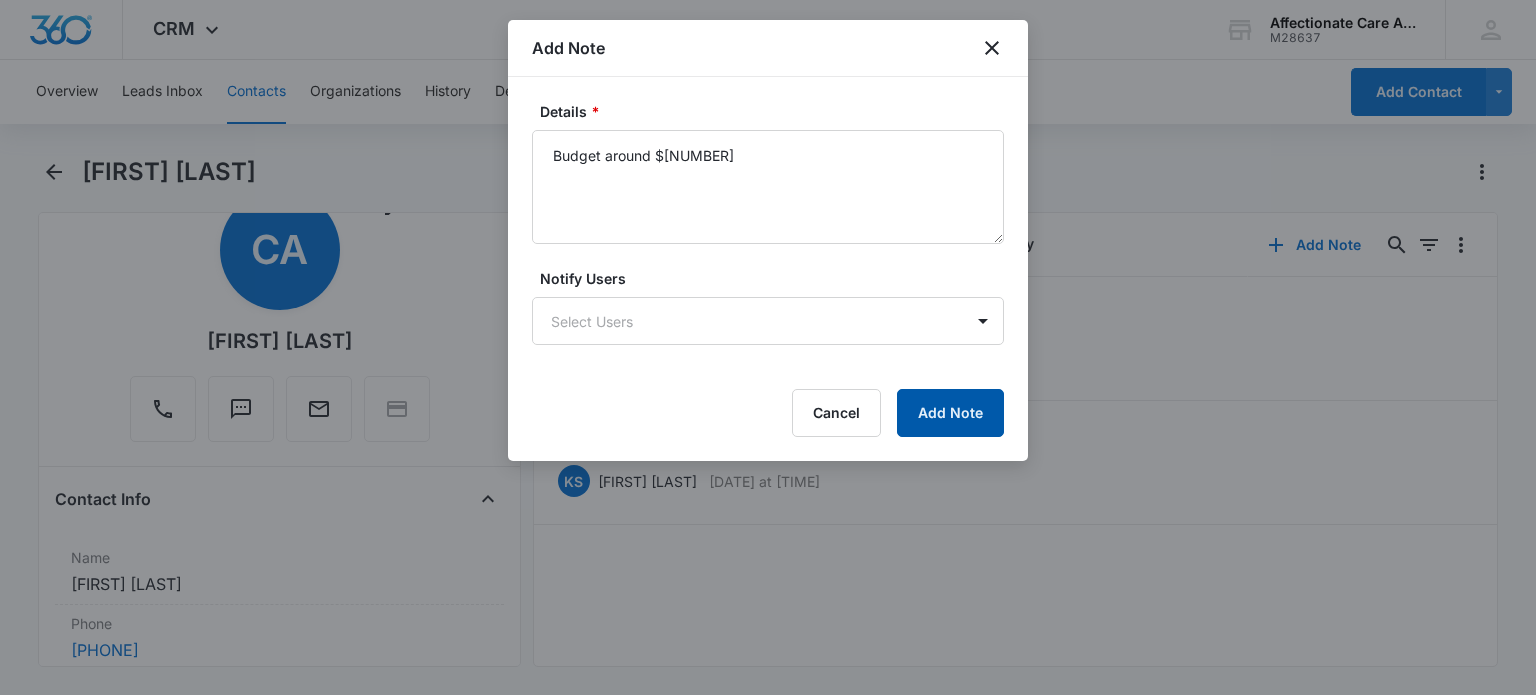click on "Add Note" at bounding box center (950, 413) 